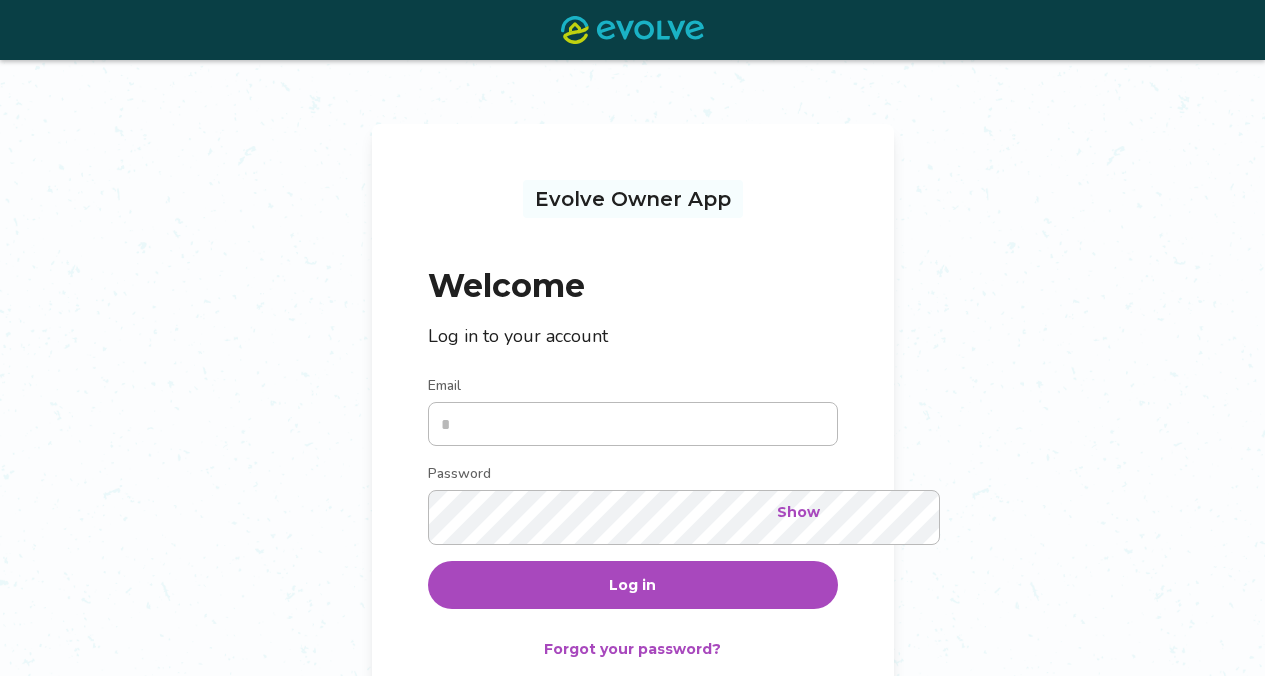 scroll, scrollTop: 119, scrollLeft: 0, axis: vertical 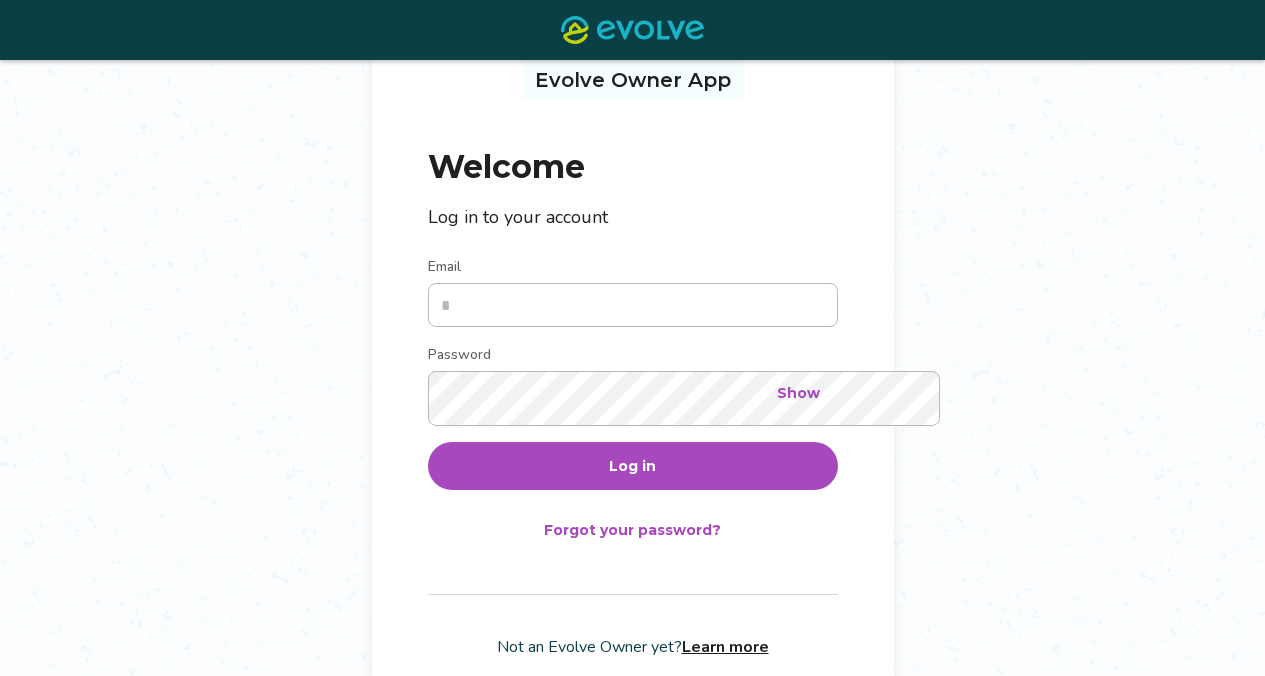 type on "**********" 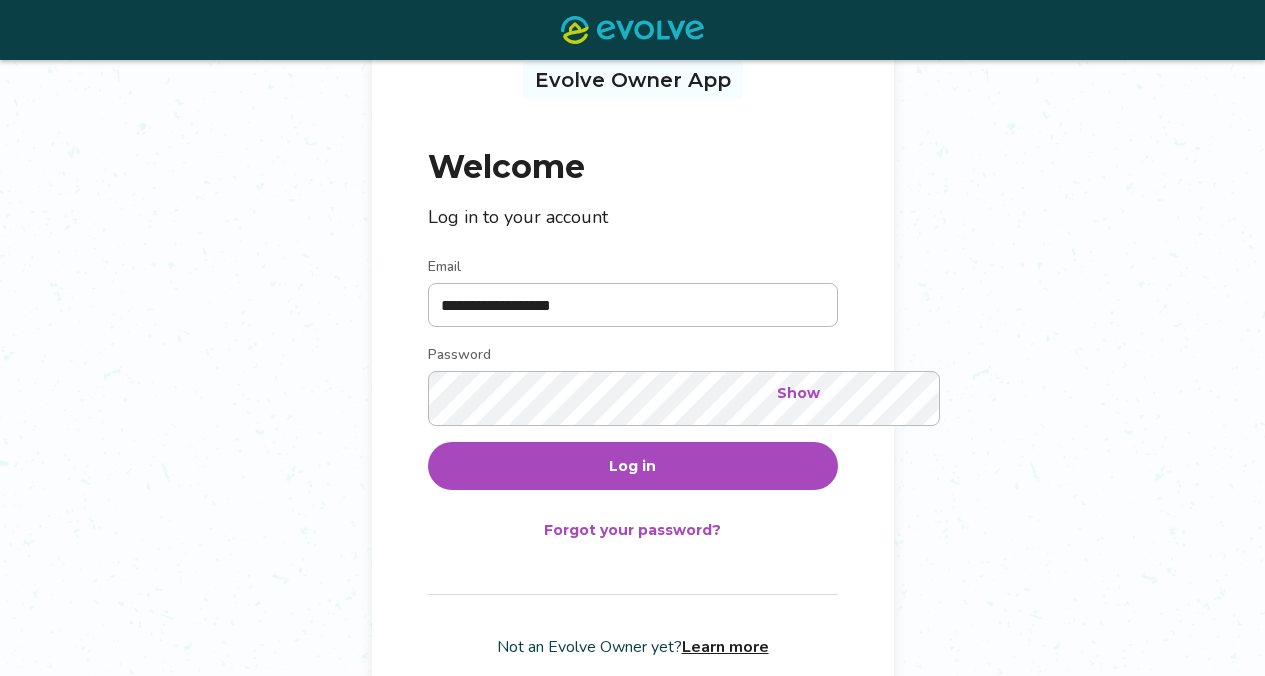 click on "Log in" at bounding box center [633, 466] 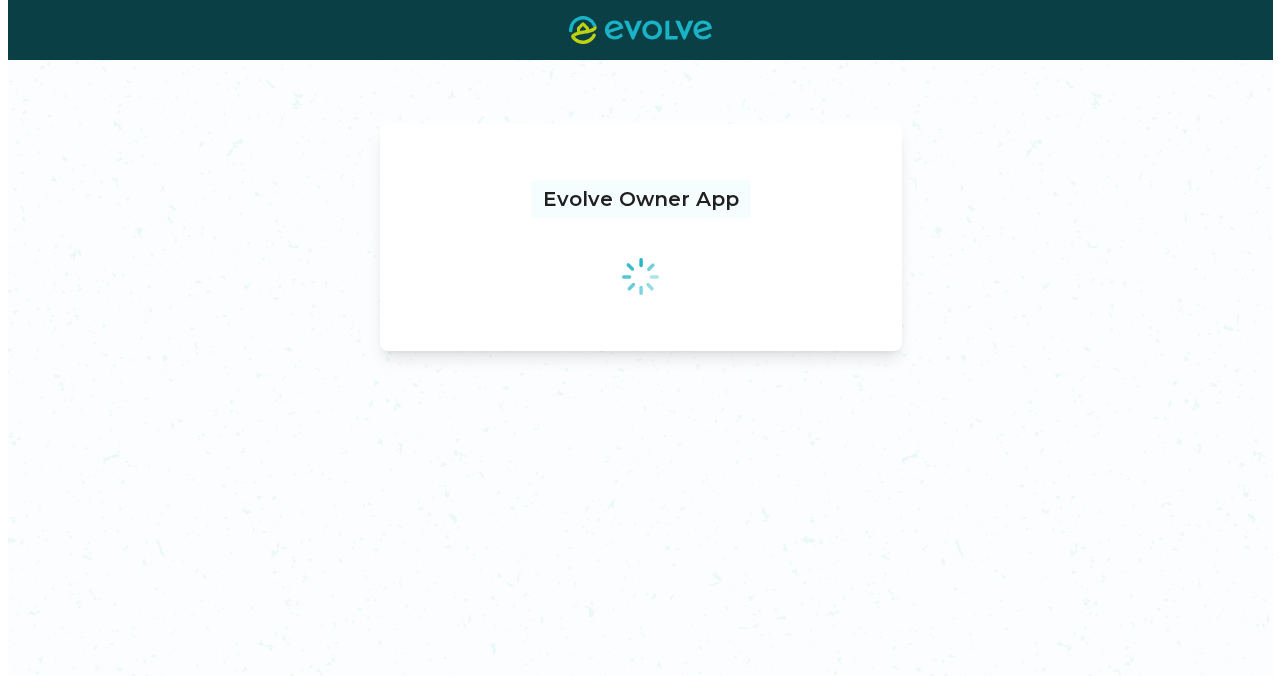 scroll, scrollTop: 0, scrollLeft: 0, axis: both 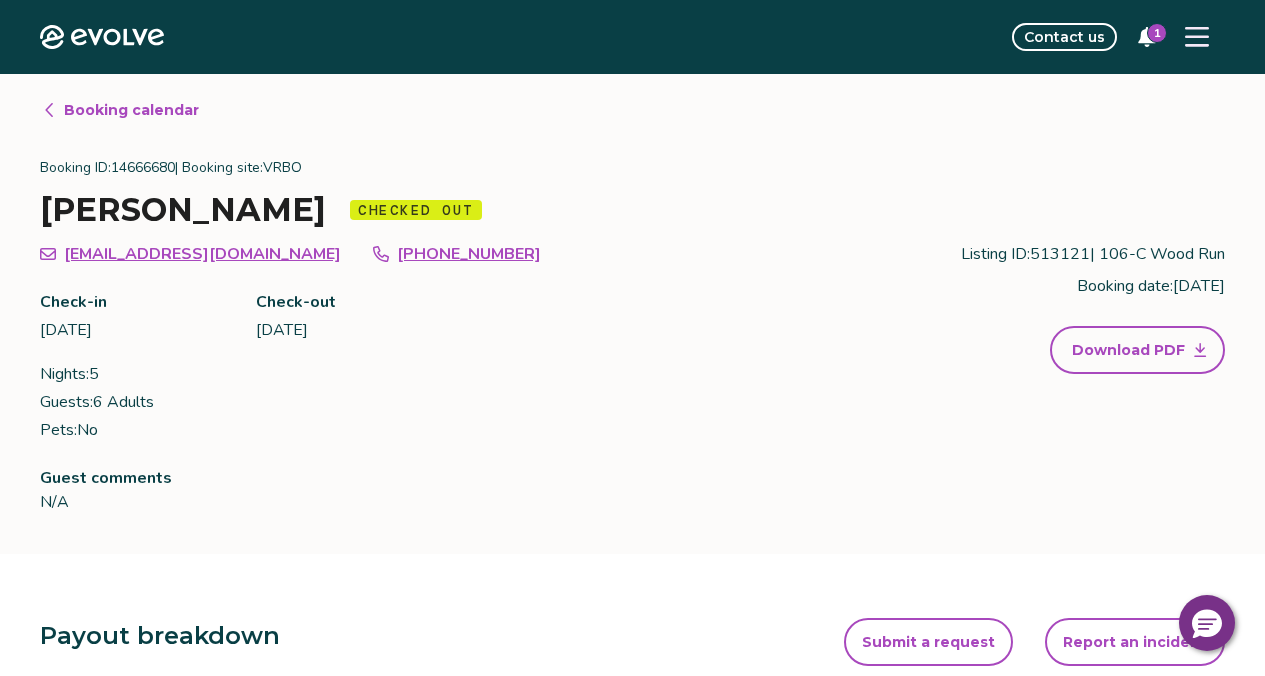 click on "Booking calendar" at bounding box center (131, 110) 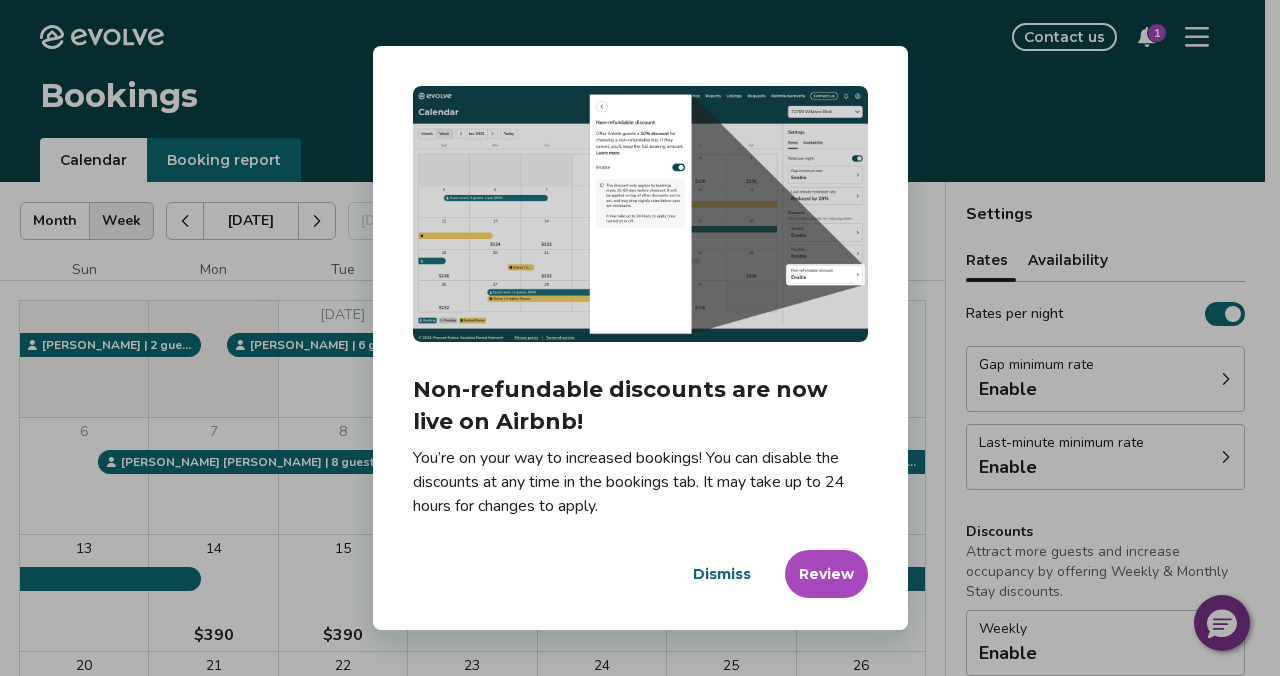 click on "Review" at bounding box center [826, 574] 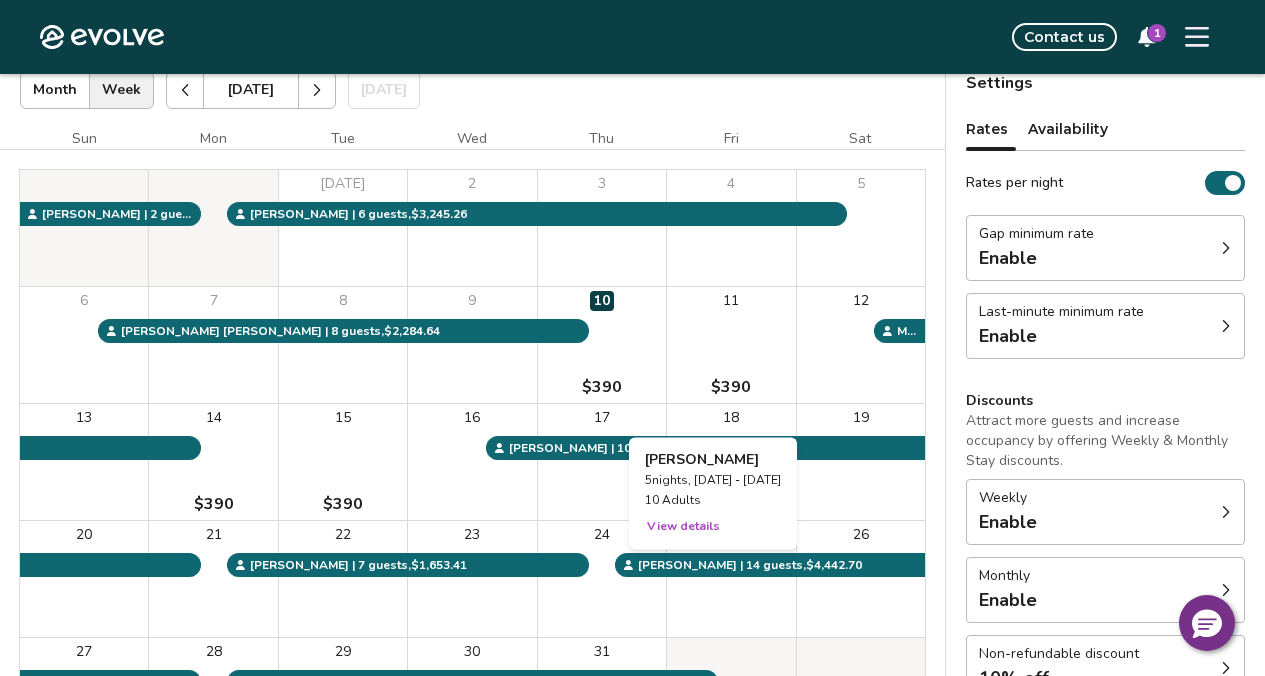scroll, scrollTop: 18, scrollLeft: 0, axis: vertical 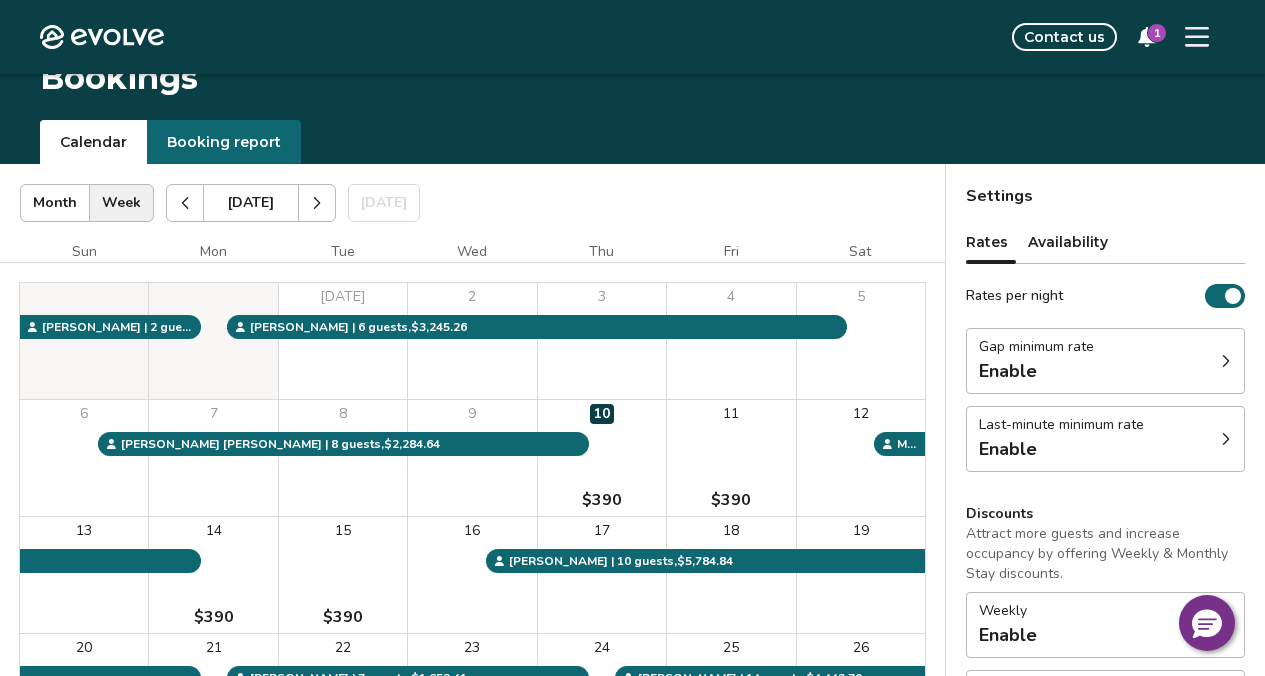 click 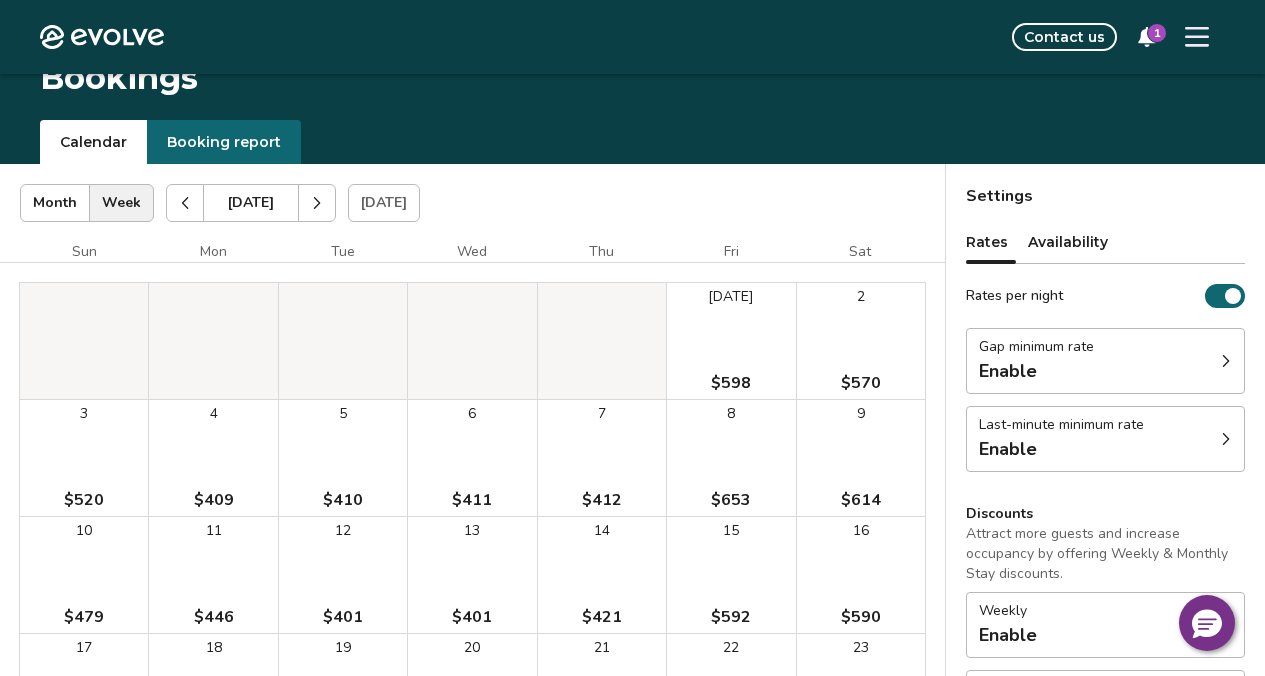 click 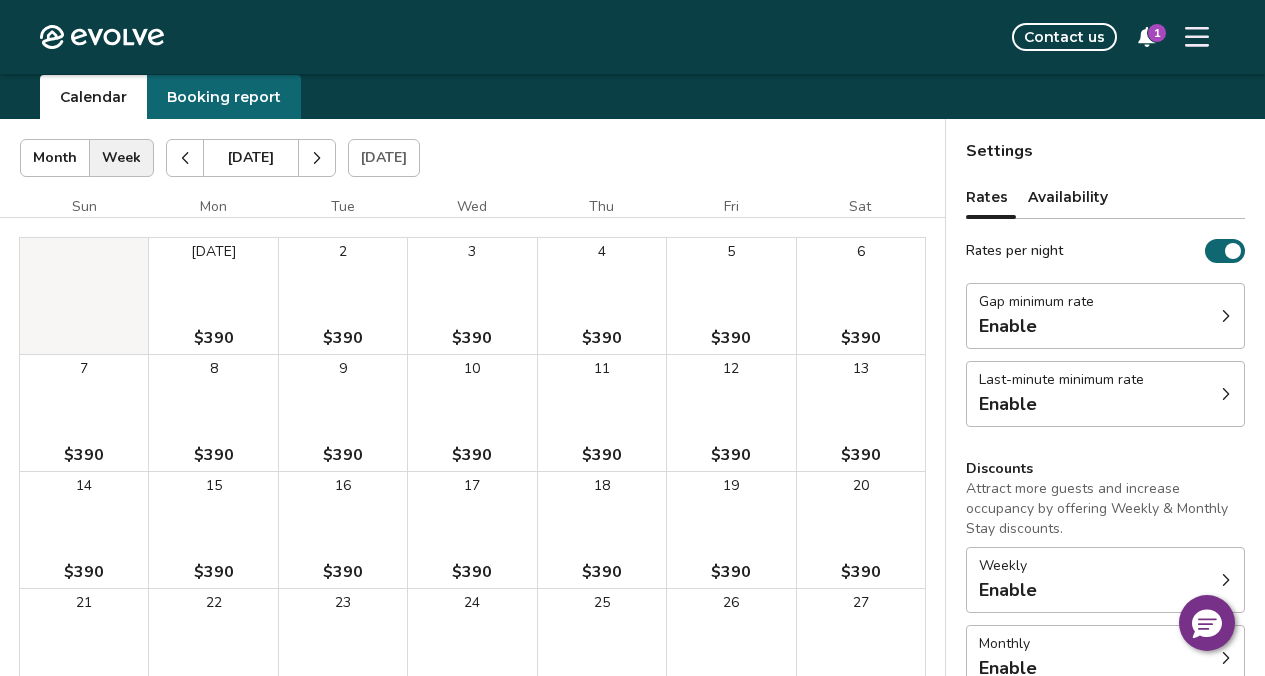 scroll, scrollTop: 75, scrollLeft: 0, axis: vertical 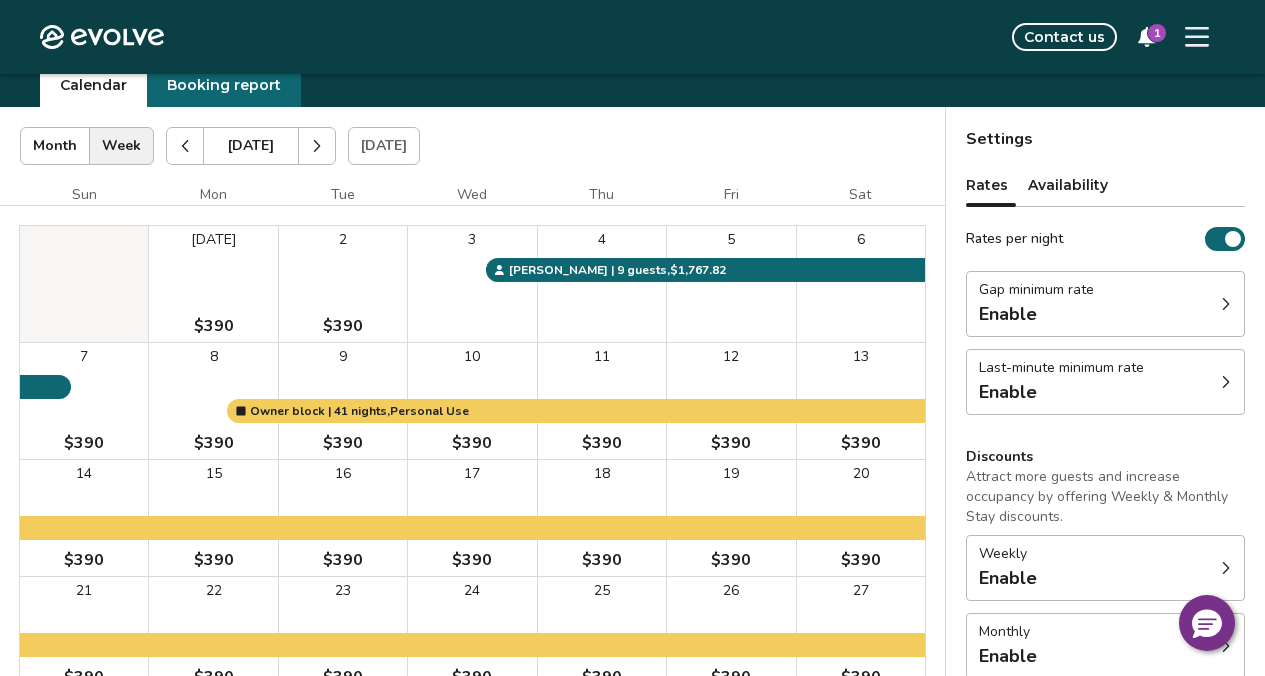 click at bounding box center (185, 146) 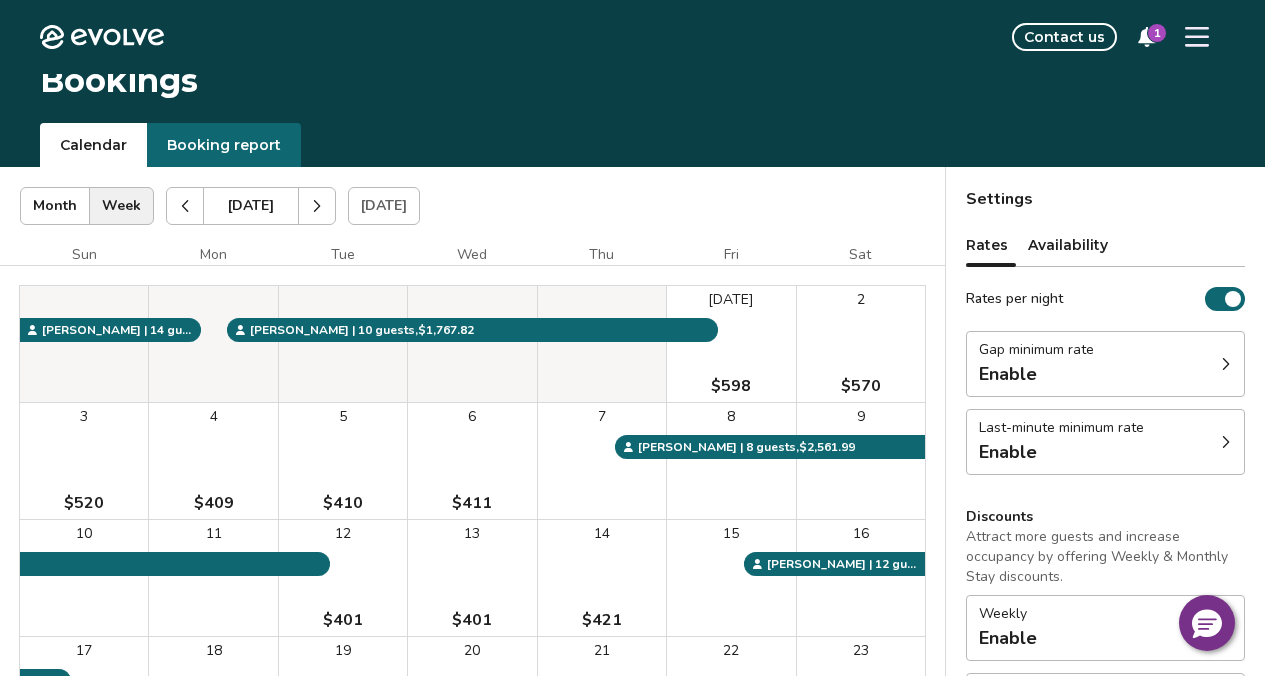 scroll, scrollTop: 0, scrollLeft: 0, axis: both 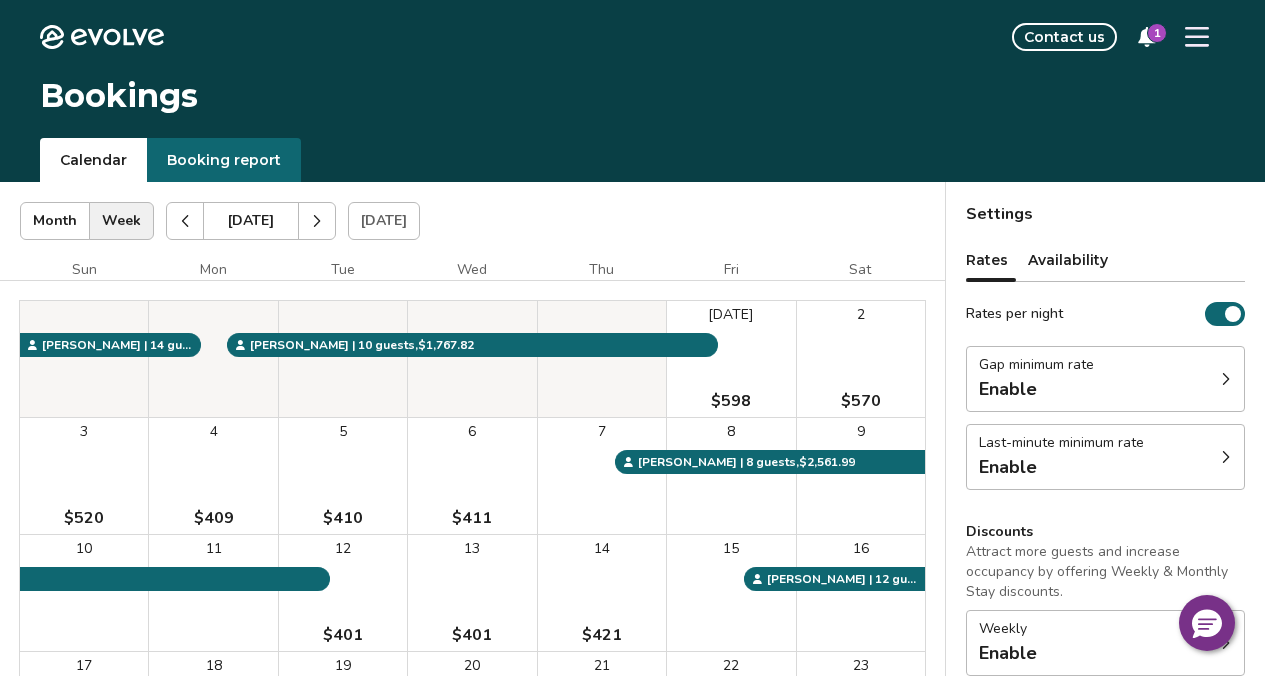 click 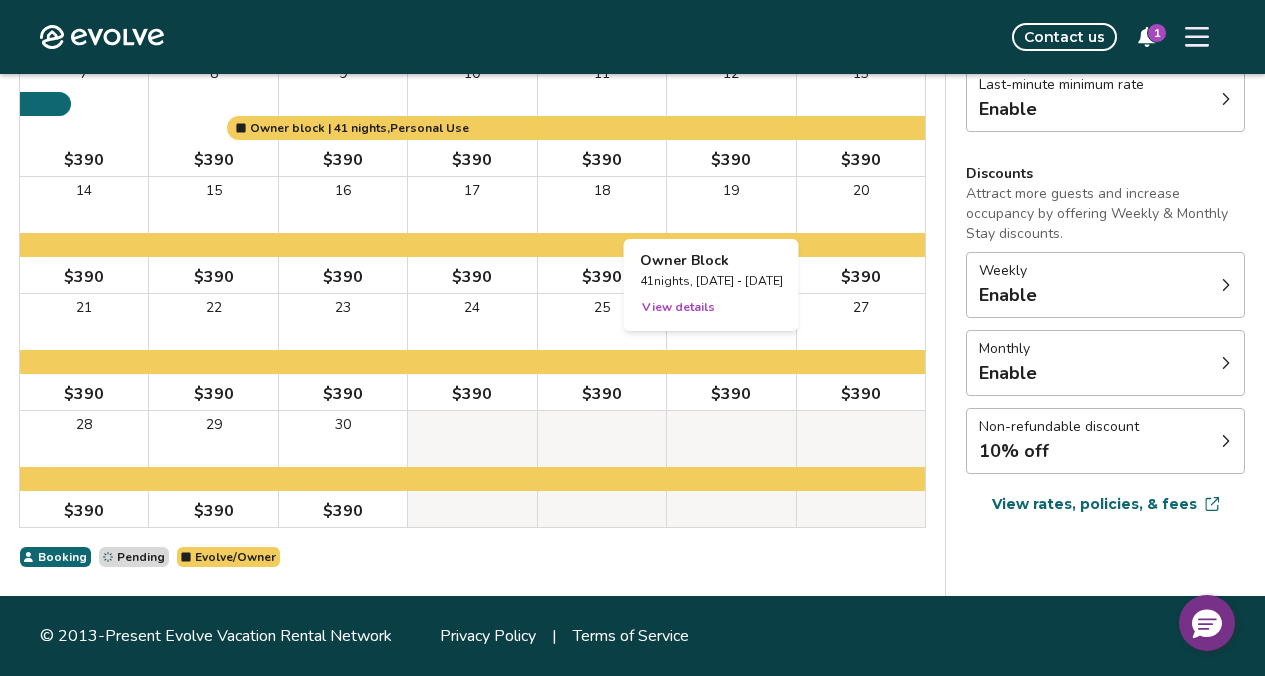 scroll, scrollTop: 567, scrollLeft: 0, axis: vertical 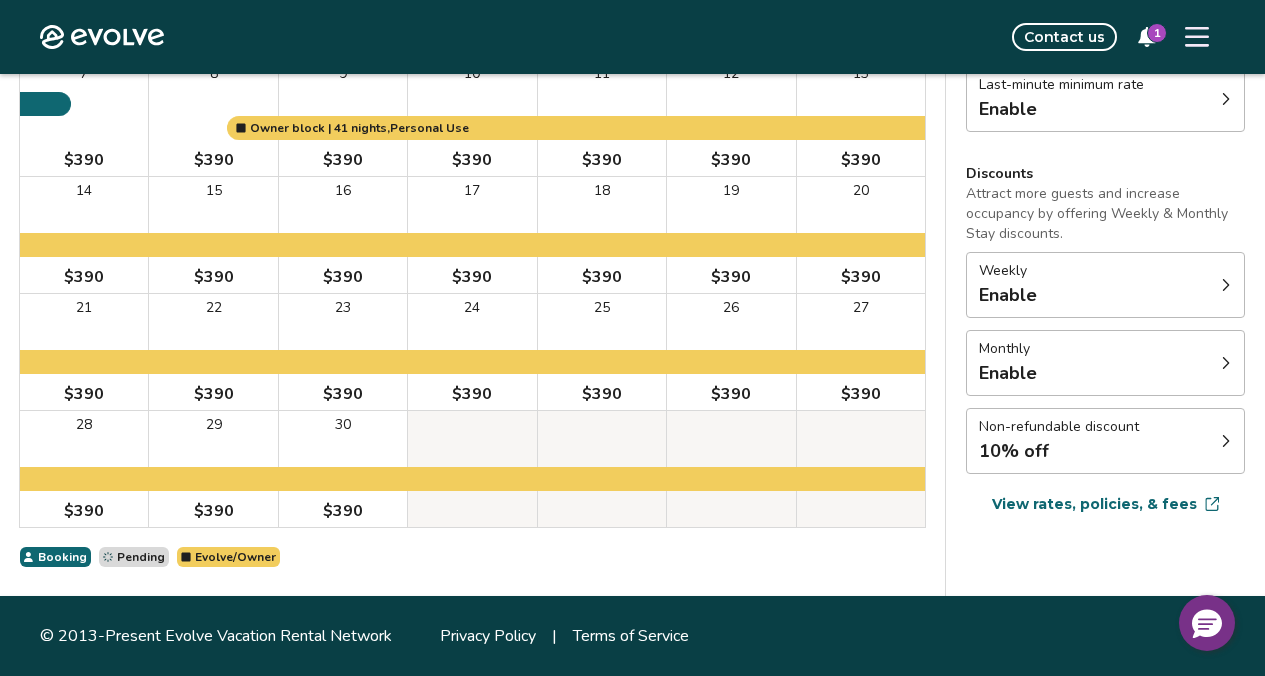 click on "Non-refundable discount 10% off" at bounding box center [1105, 441] 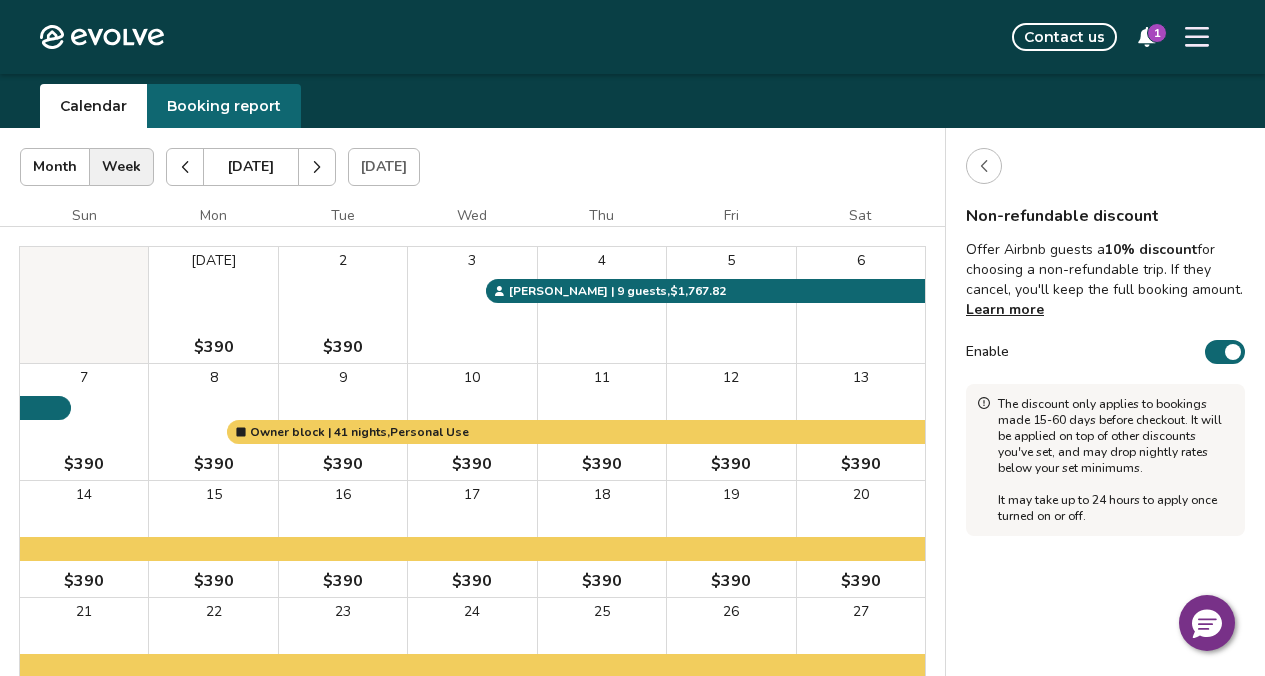 scroll, scrollTop: 45, scrollLeft: 0, axis: vertical 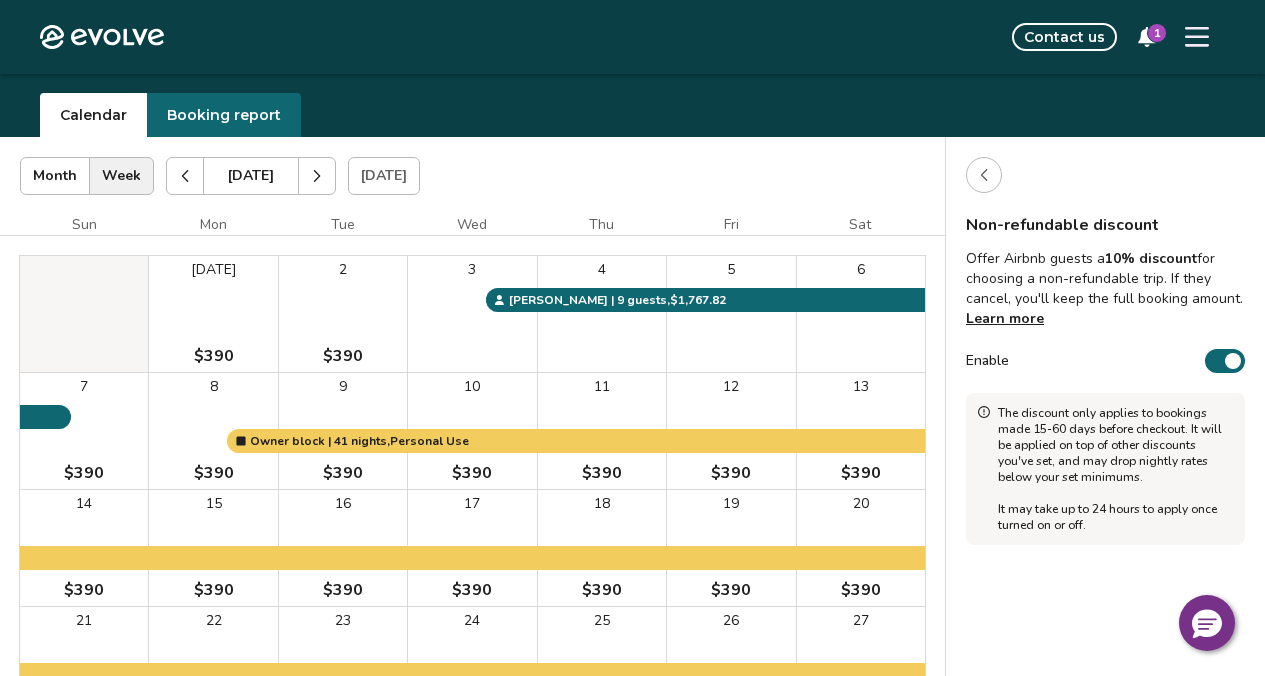 click 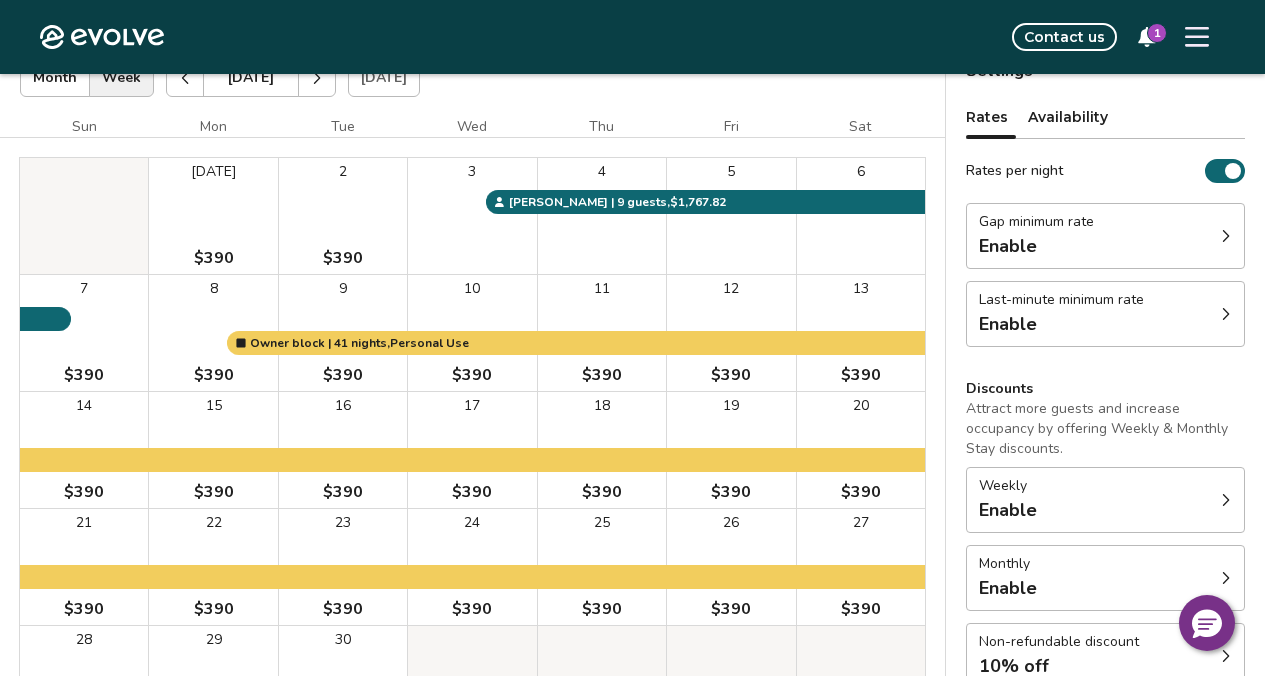scroll, scrollTop: 146, scrollLeft: 0, axis: vertical 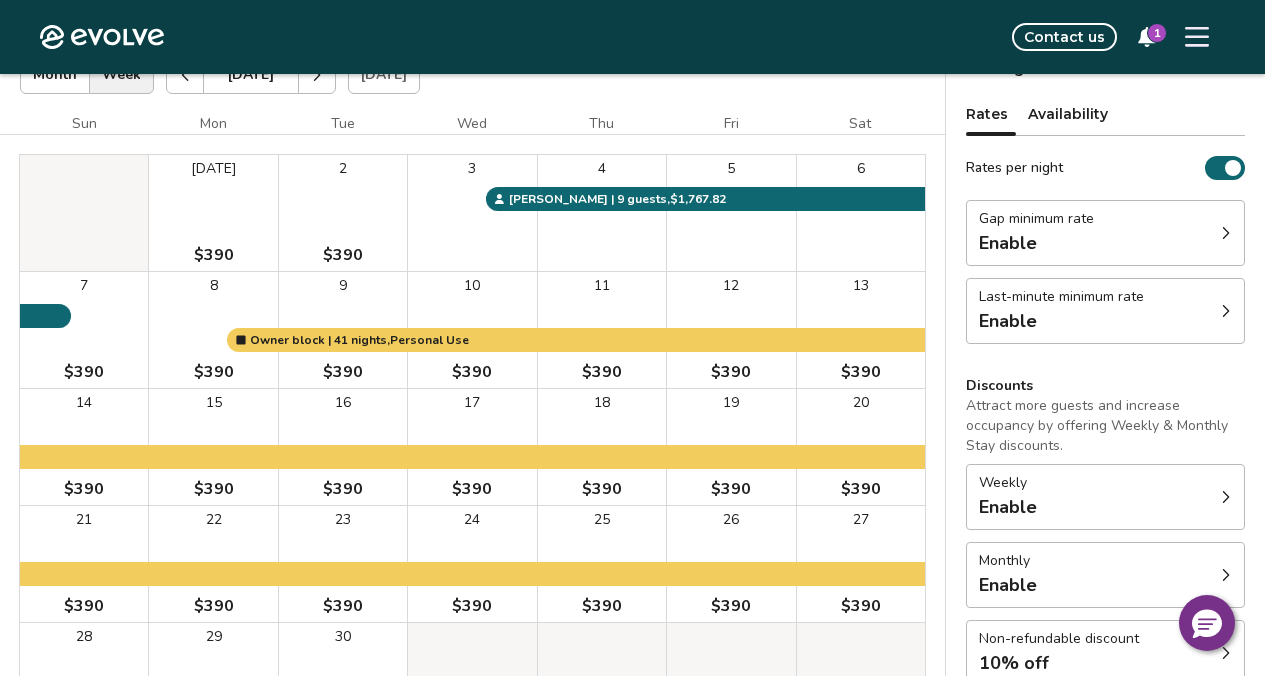 click on "Availability" at bounding box center (1068, 114) 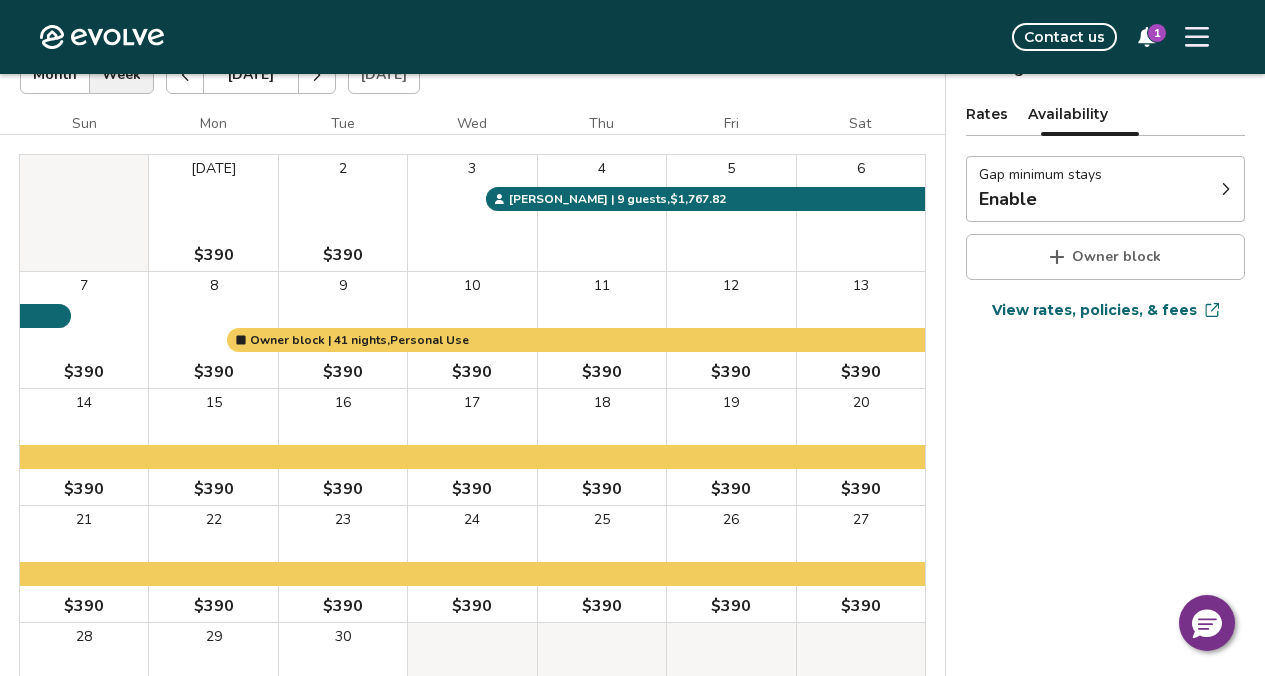 click on "Rates" at bounding box center [987, 114] 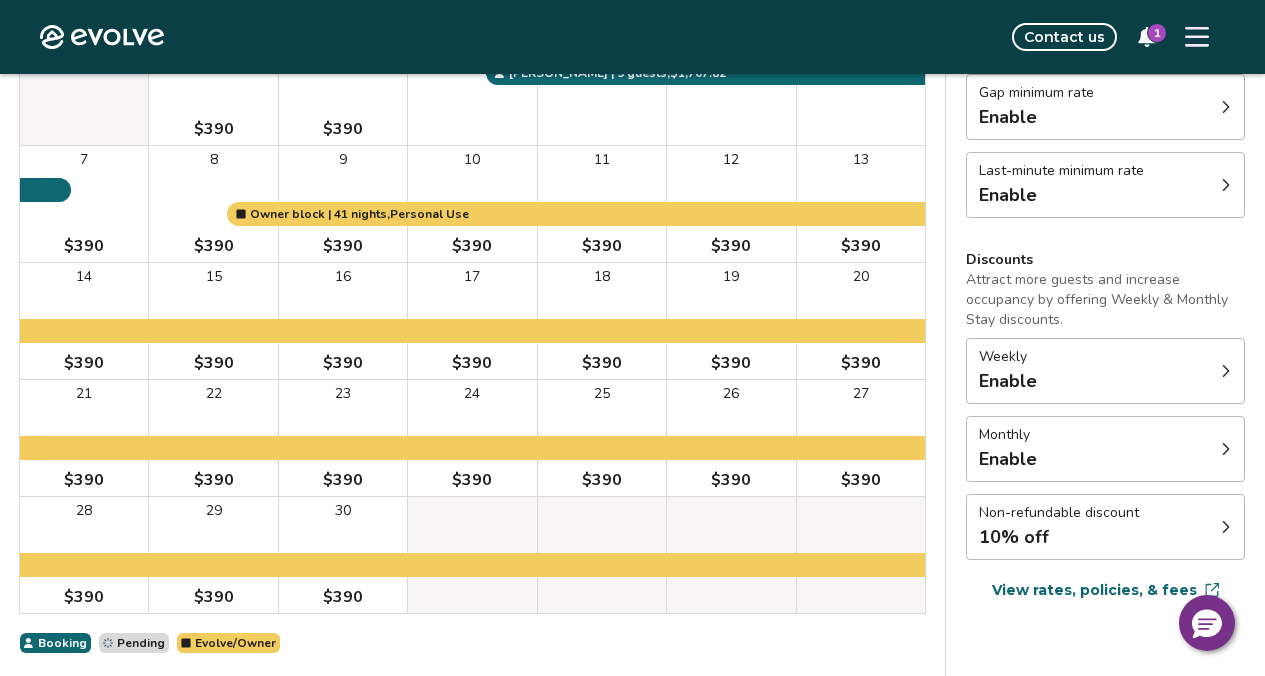 scroll, scrollTop: 265, scrollLeft: 0, axis: vertical 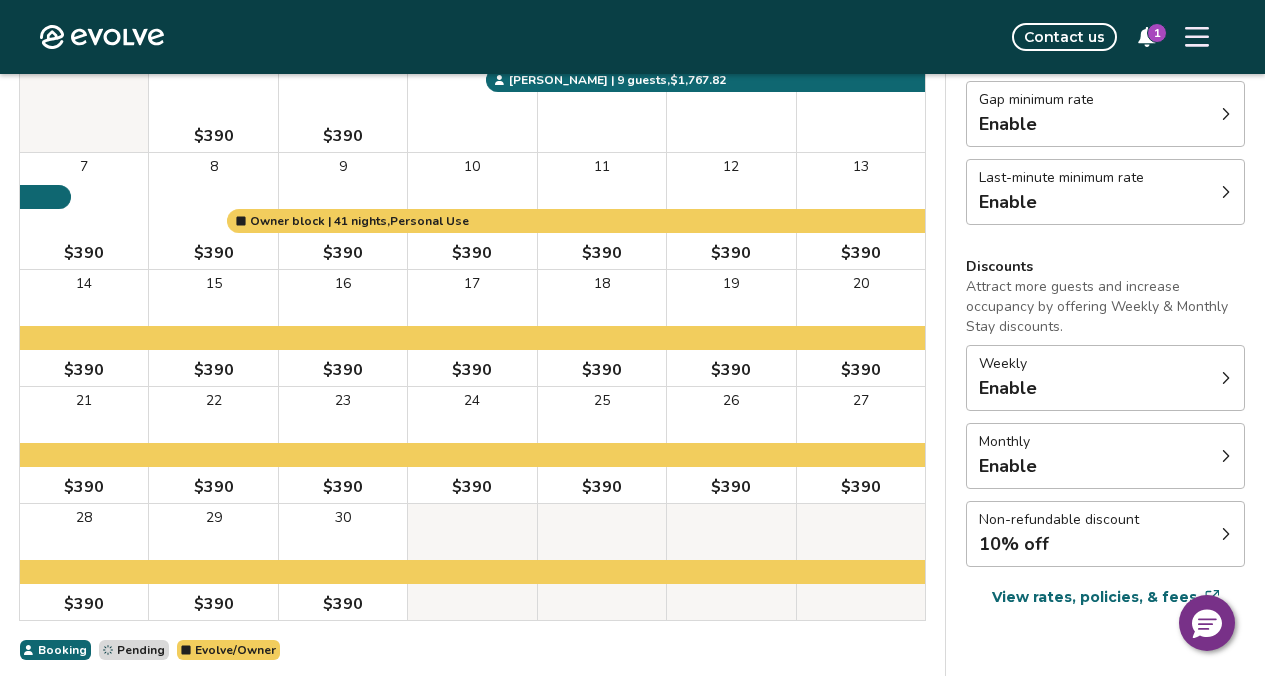 click on "Enable" at bounding box center (1036, 124) 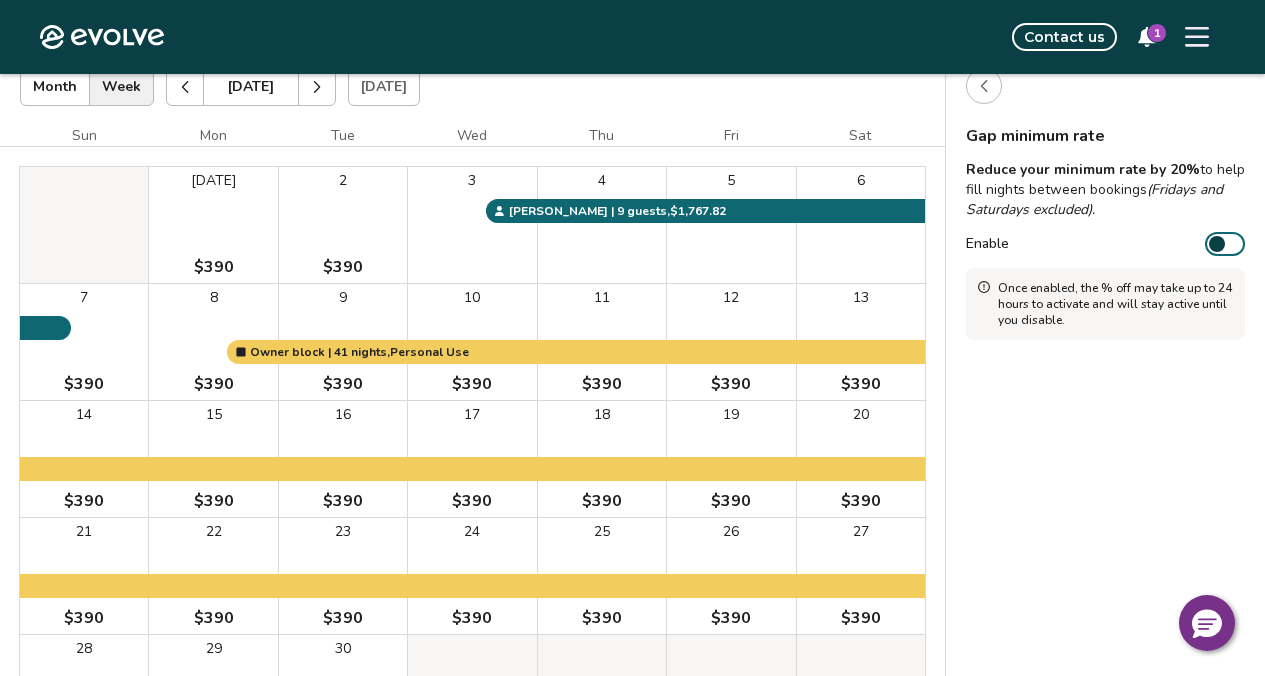 scroll, scrollTop: 132, scrollLeft: 0, axis: vertical 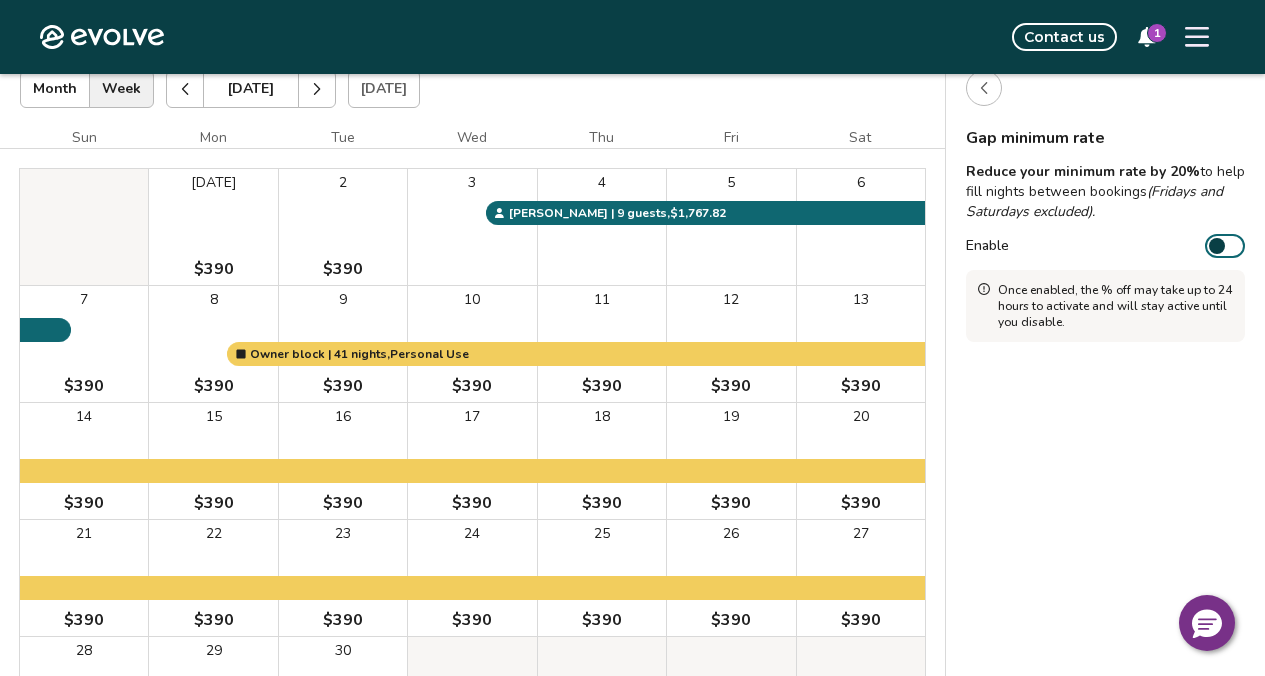 click 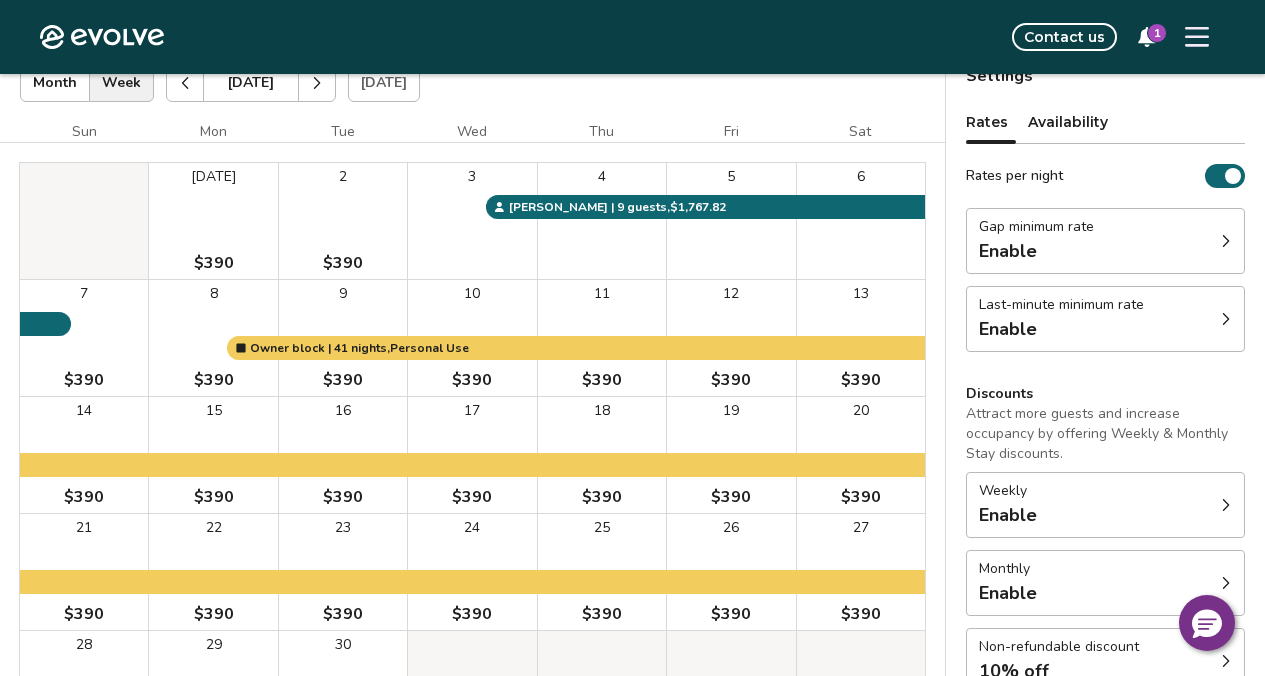 scroll, scrollTop: 198, scrollLeft: 0, axis: vertical 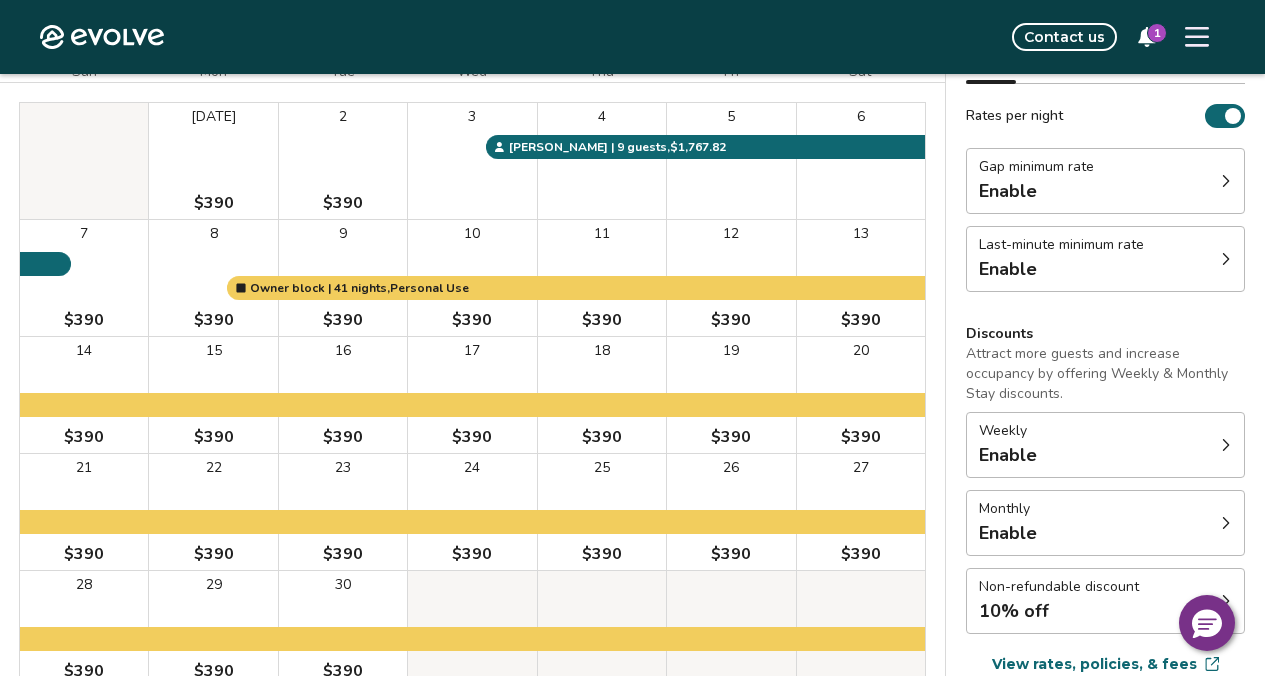 click on "Last-minute minimum rate" at bounding box center [1061, 245] 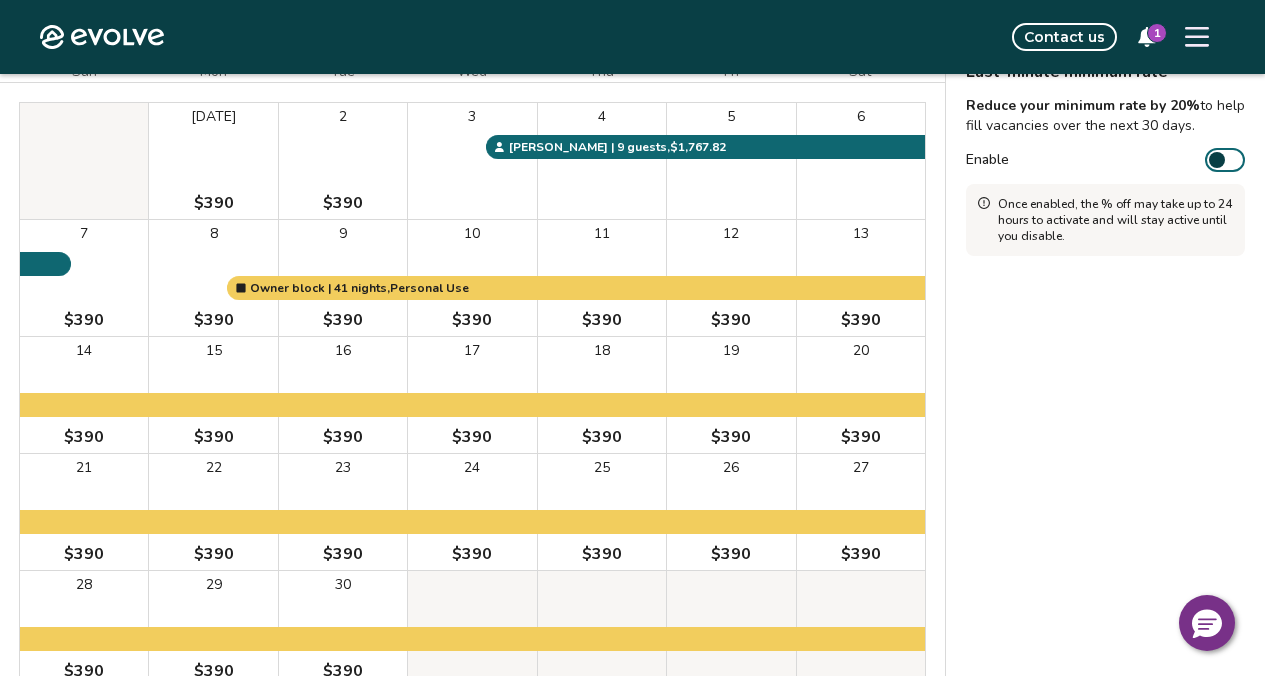 click at bounding box center [1217, 160] 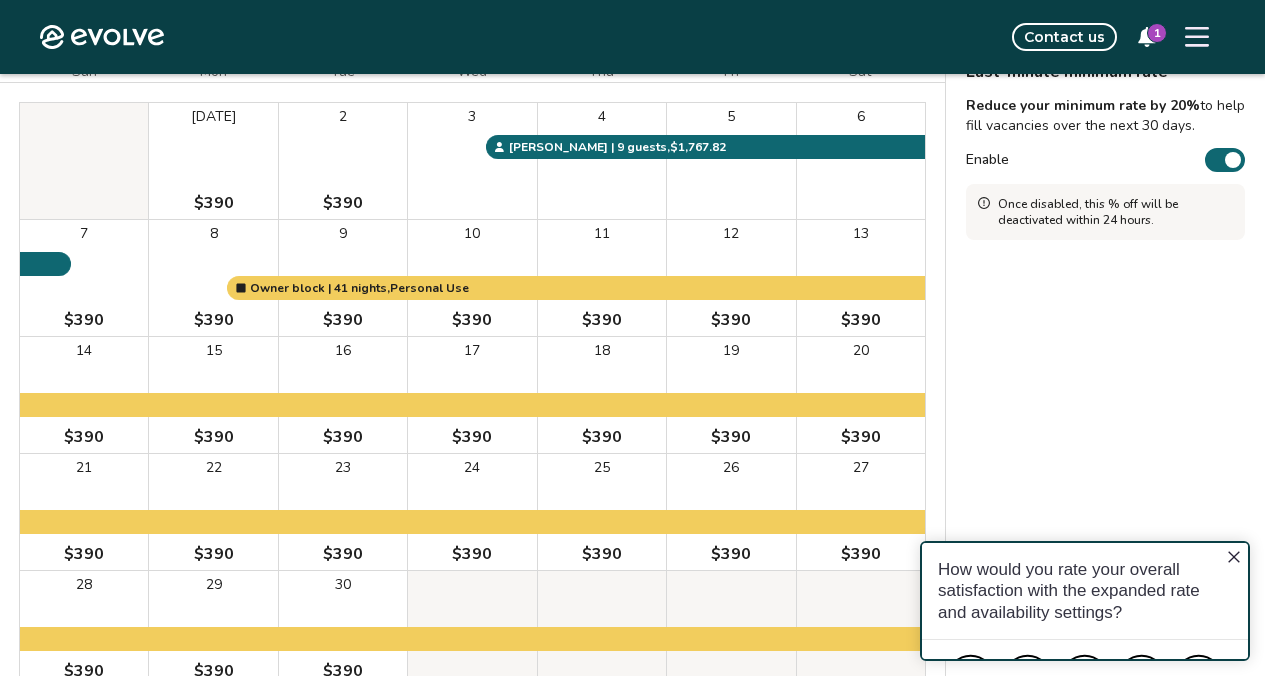 scroll, scrollTop: 0, scrollLeft: 0, axis: both 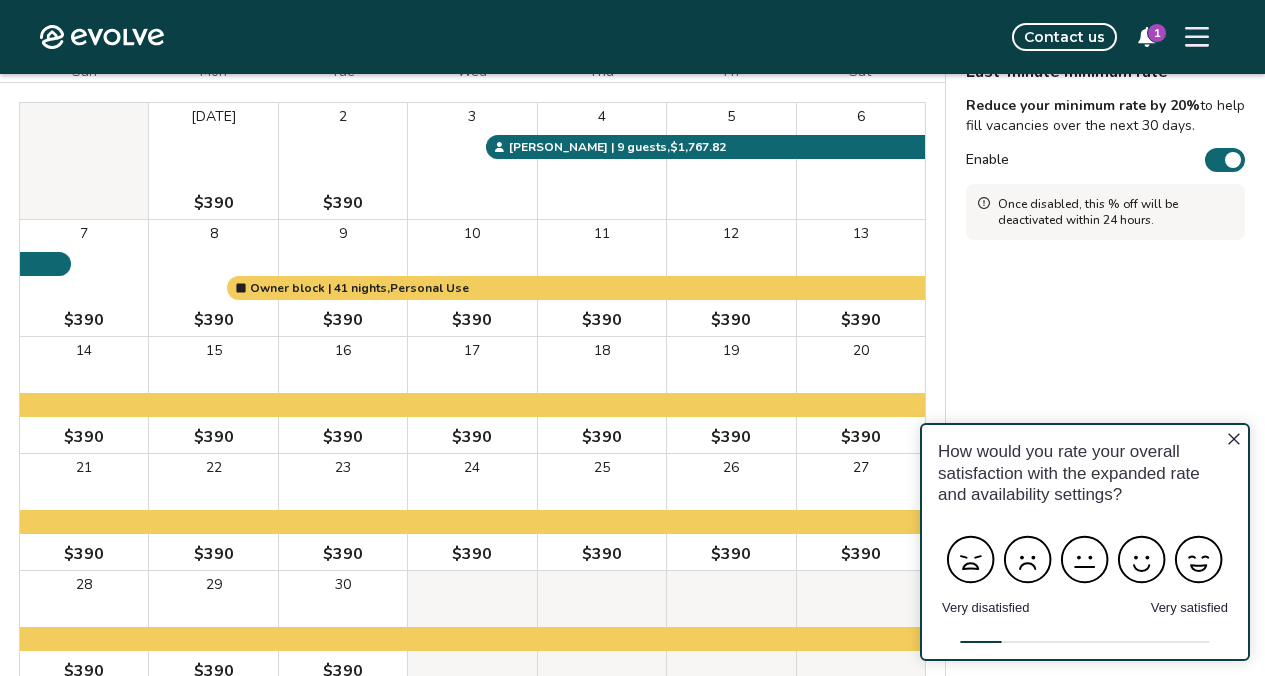 click at bounding box center (1233, 160) 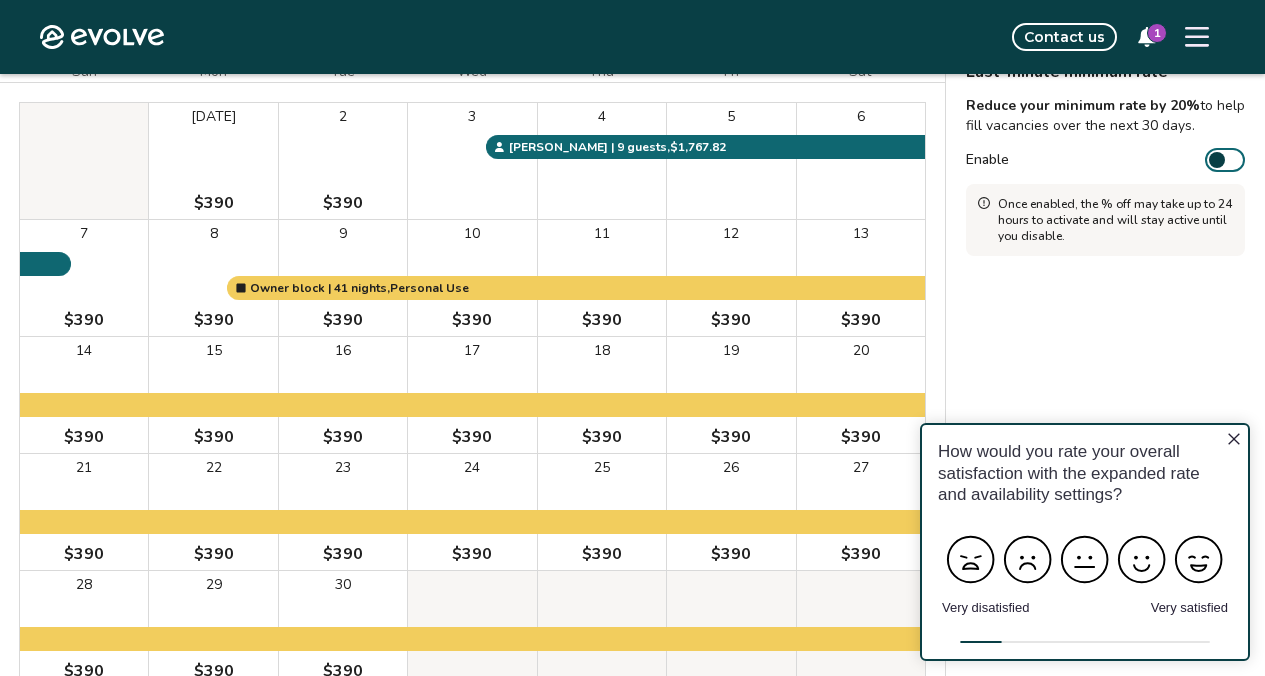 click 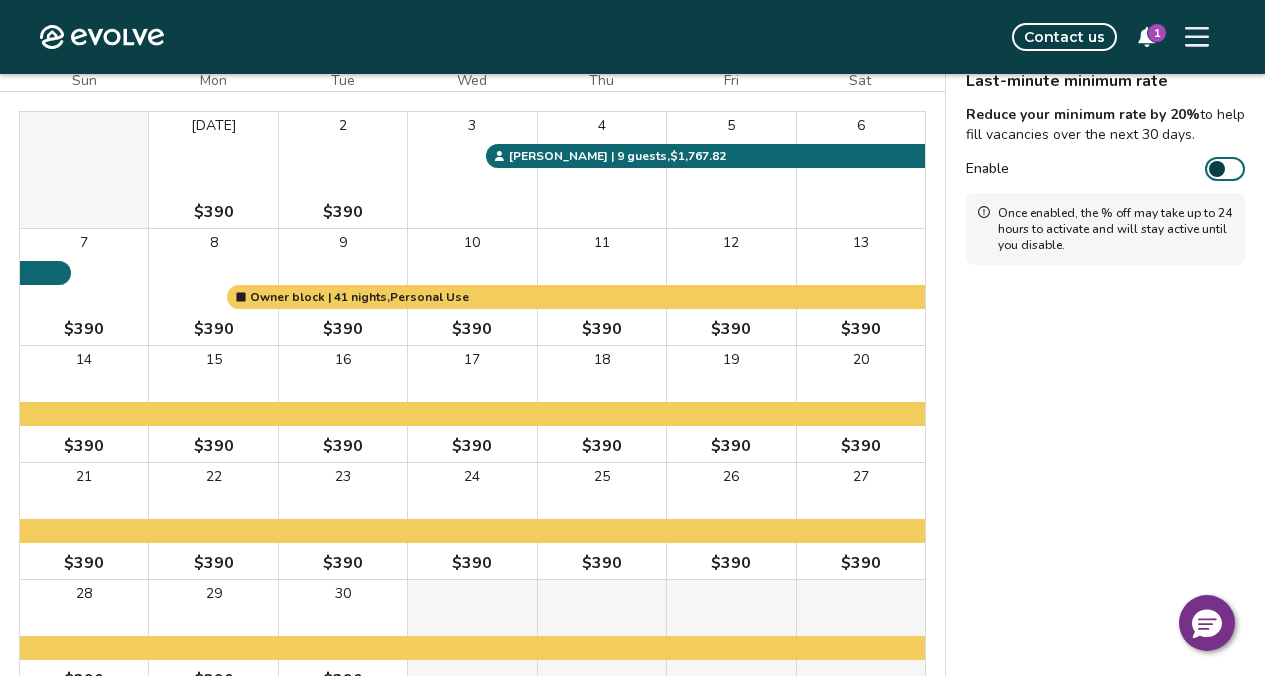 scroll, scrollTop: 130, scrollLeft: 0, axis: vertical 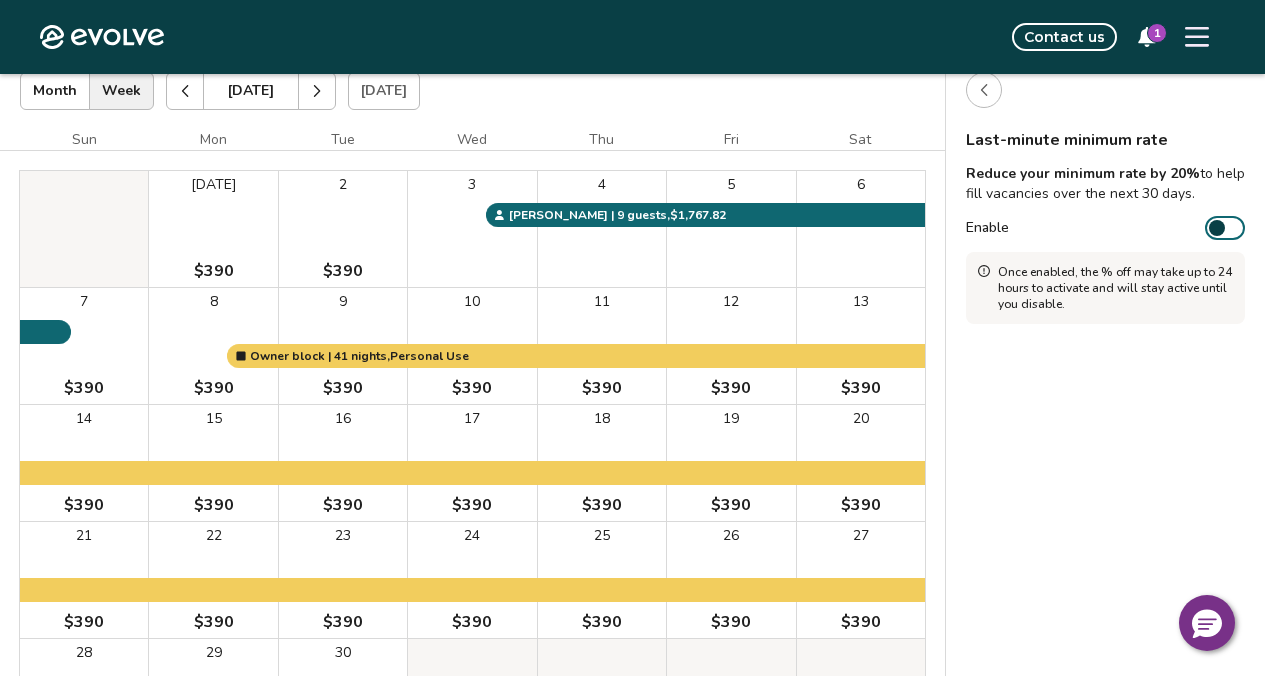 click at bounding box center (984, 90) 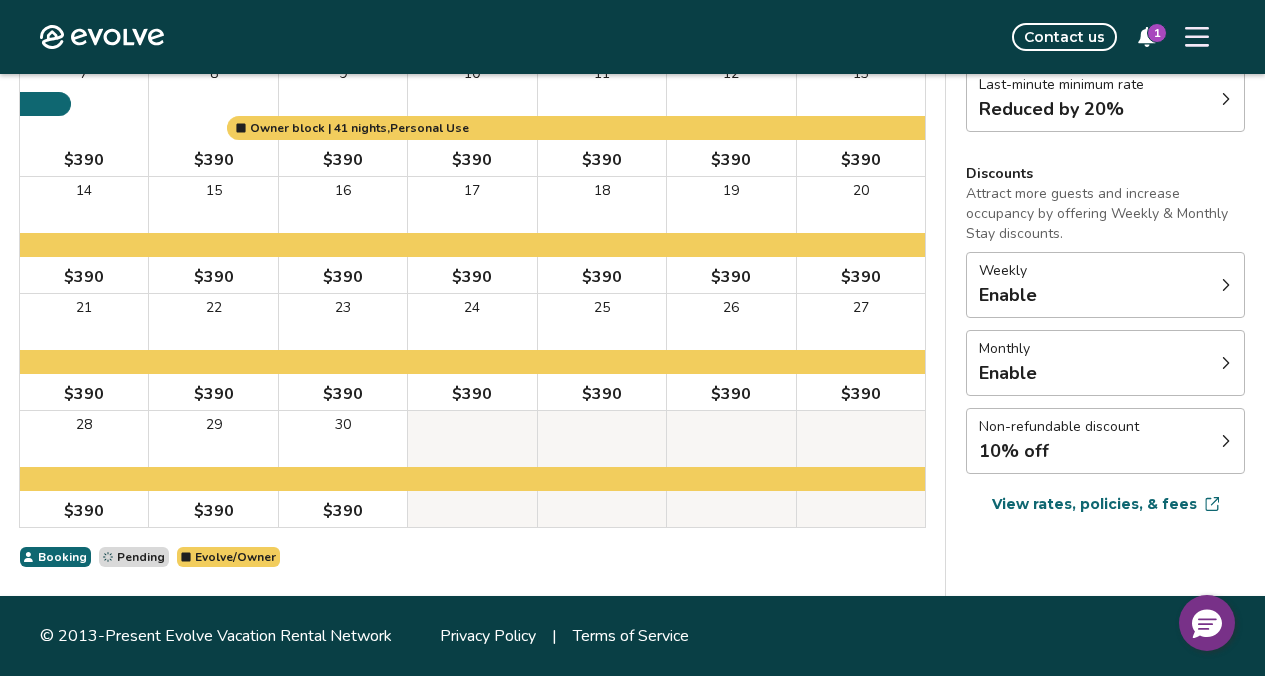 scroll, scrollTop: 451, scrollLeft: 0, axis: vertical 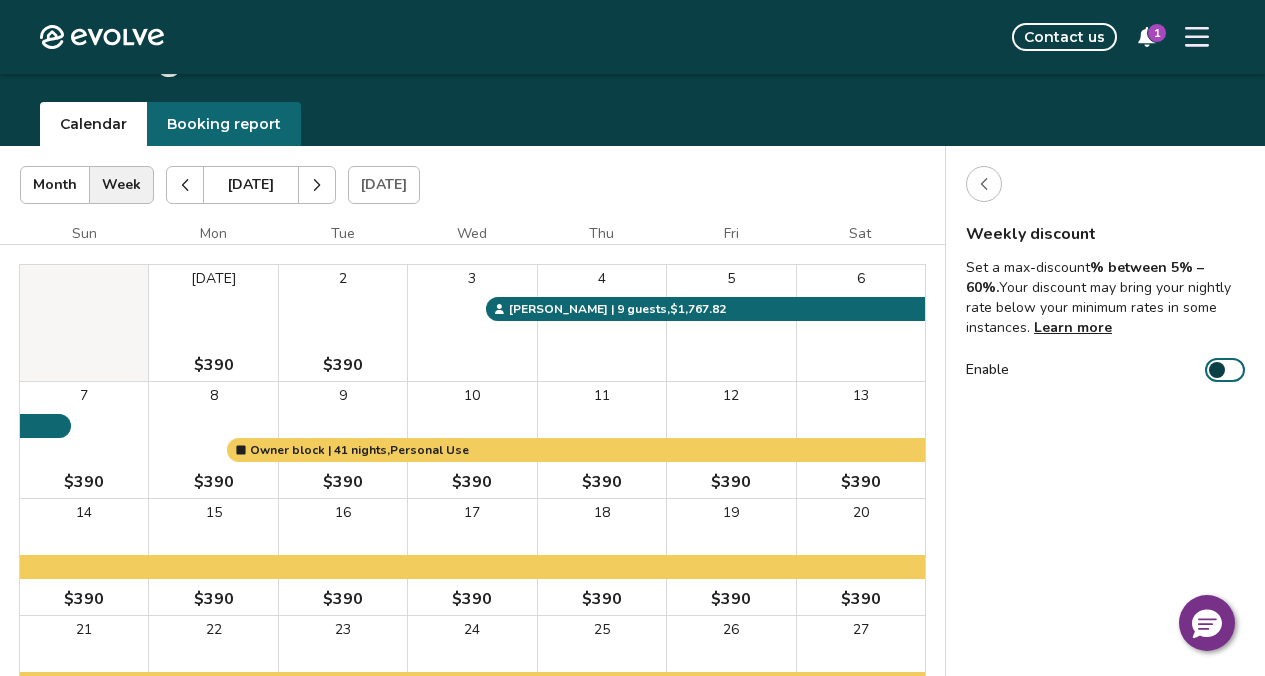 click 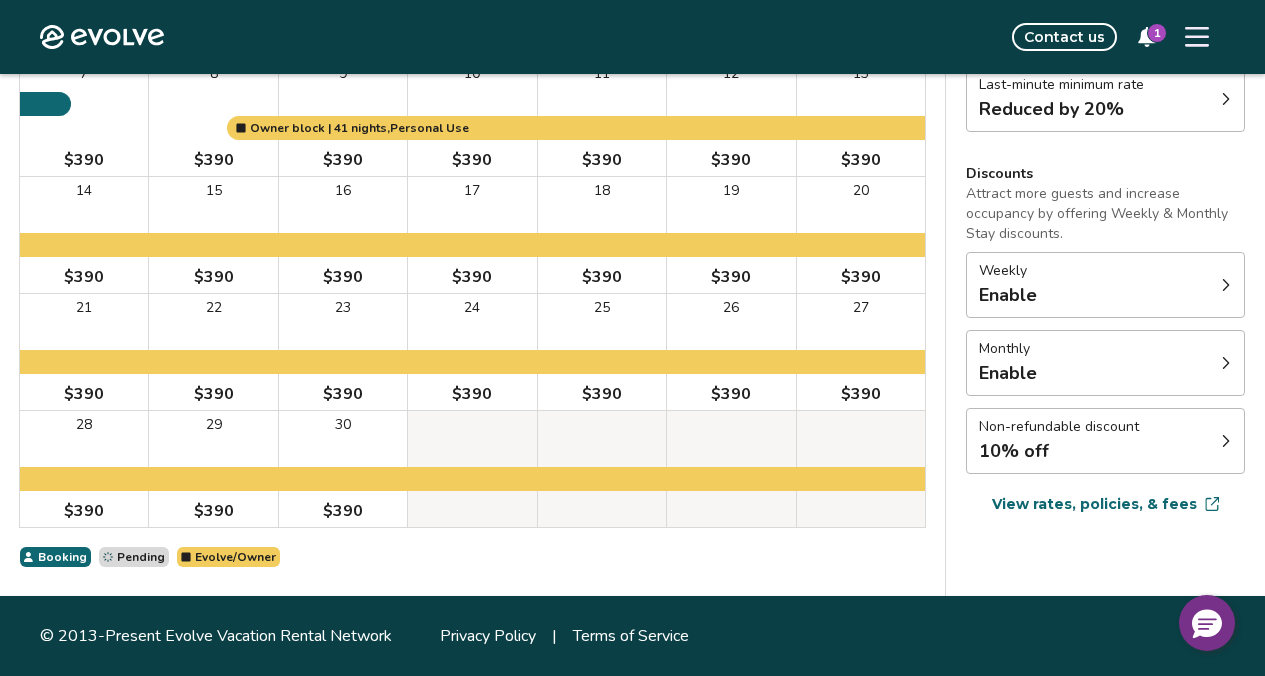 scroll, scrollTop: 567, scrollLeft: 0, axis: vertical 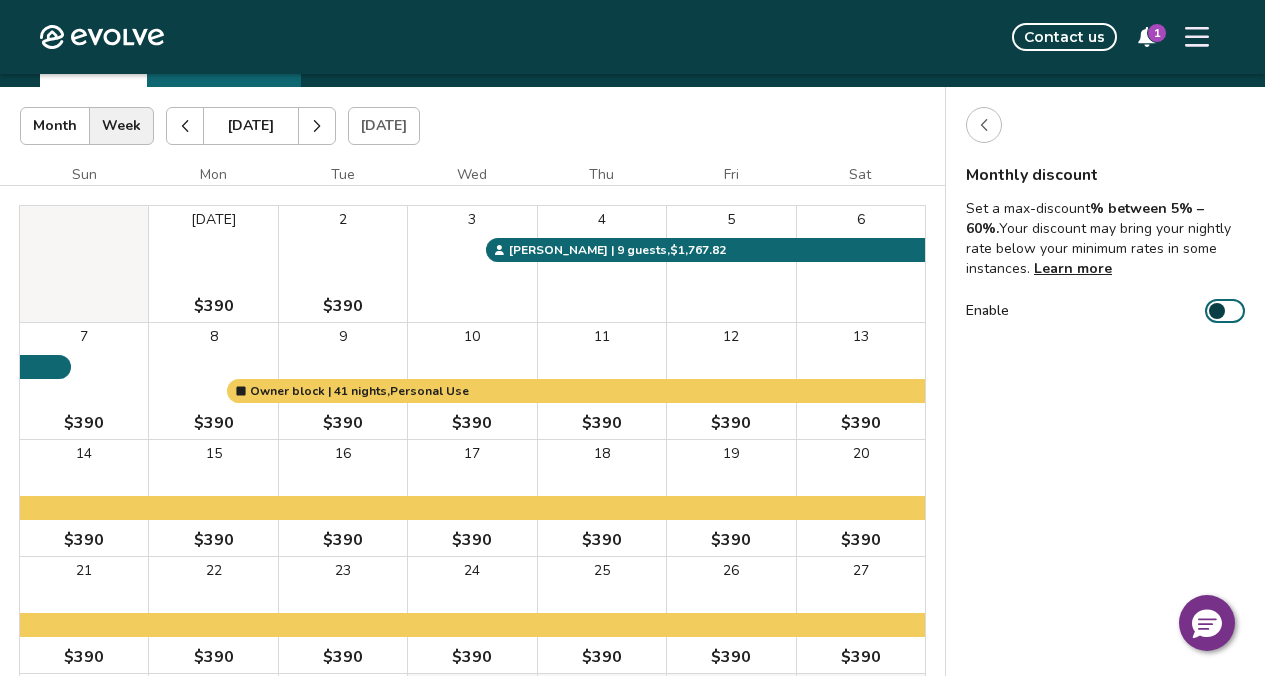 click on "Learn more" at bounding box center [1073, 268] 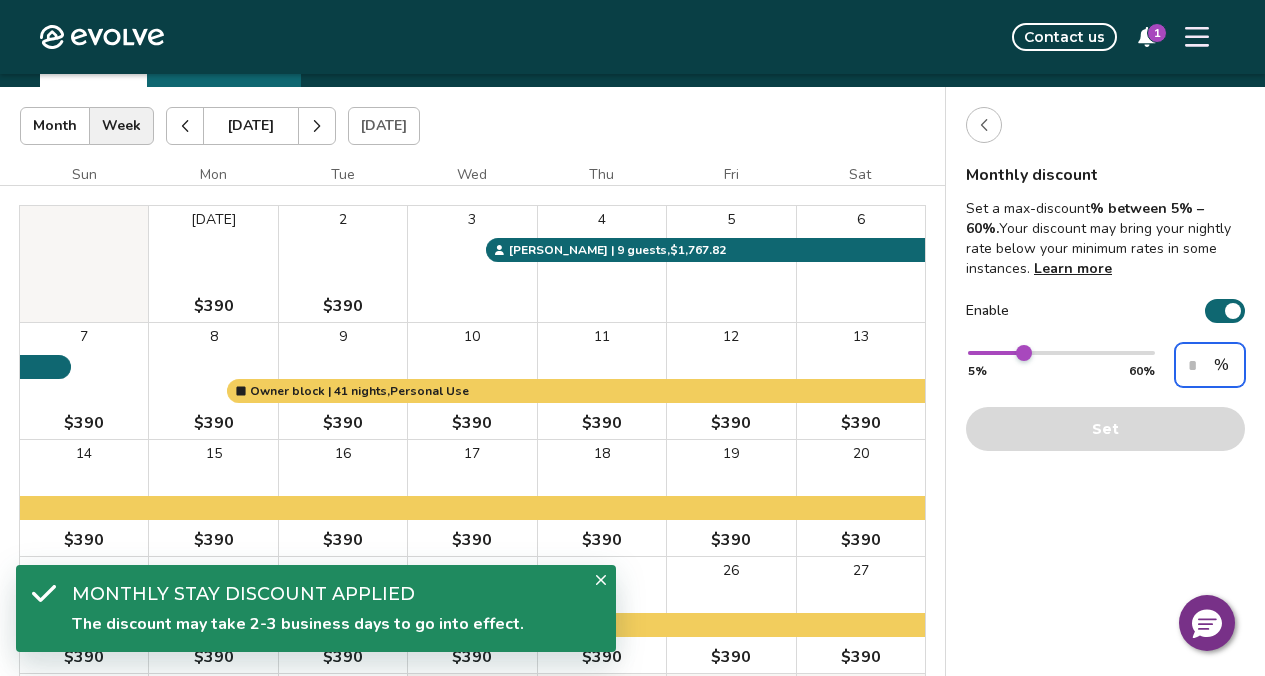 click on "**" at bounding box center [1210, 365] 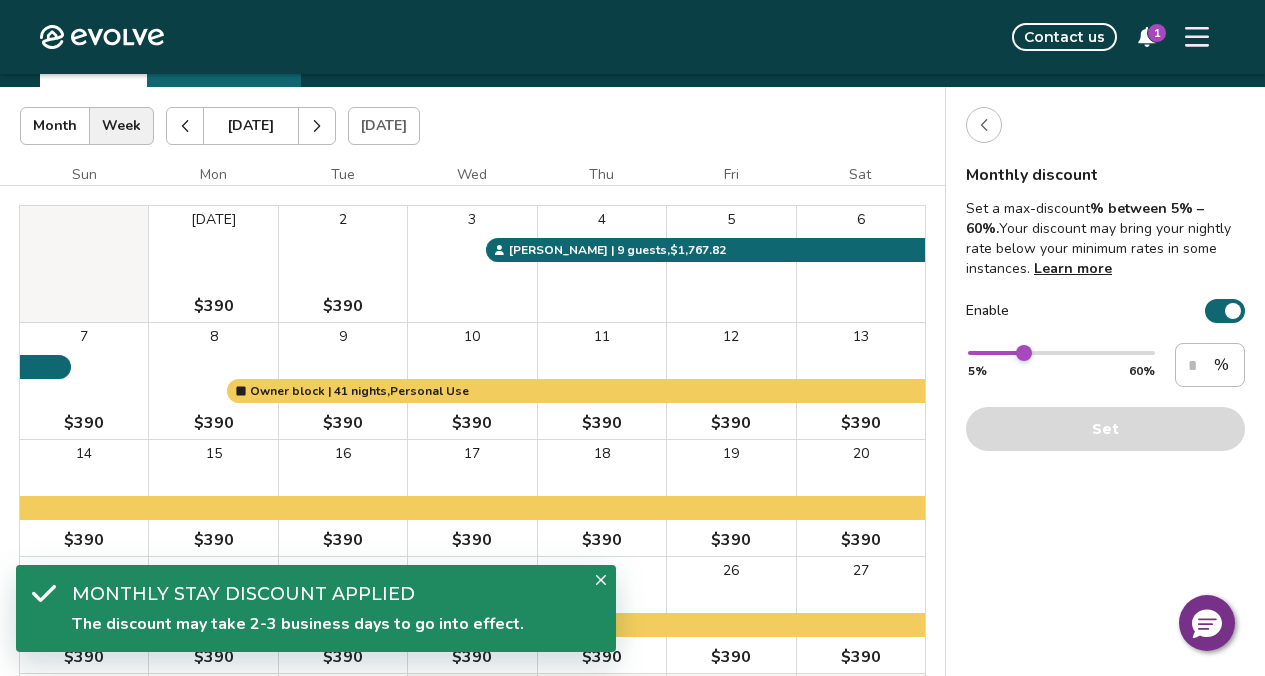 click on "%" at bounding box center [1221, 365] 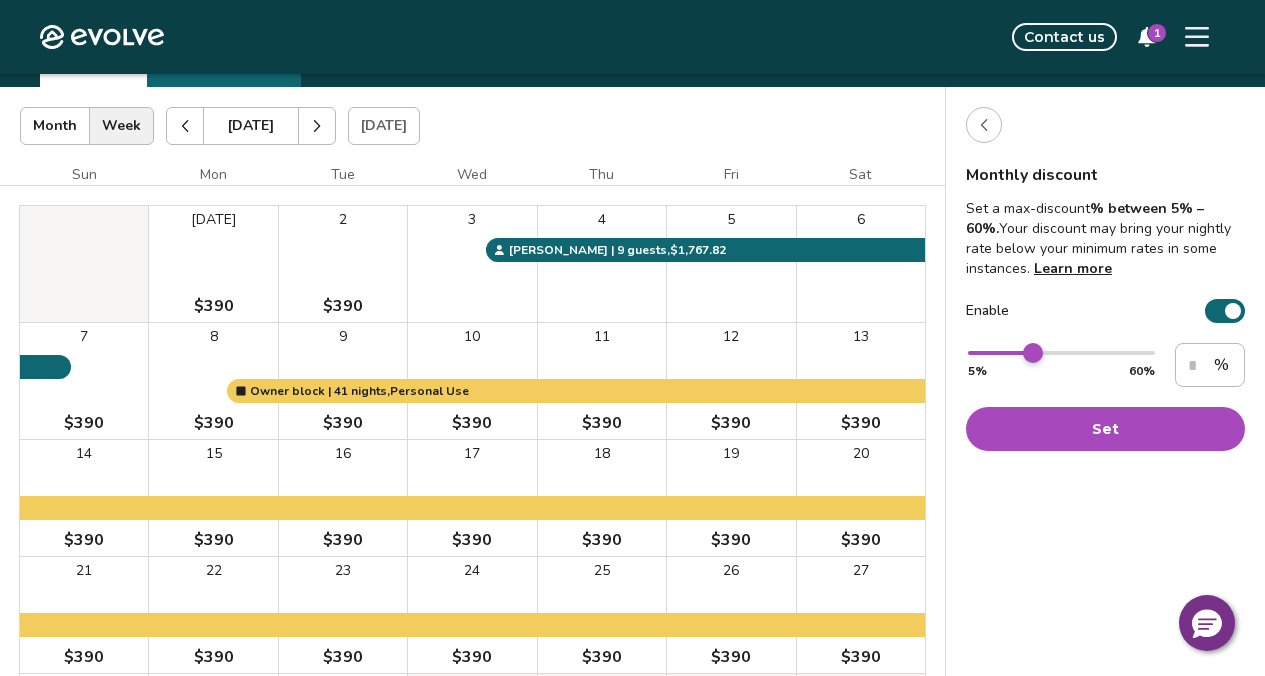 click at bounding box center (1033, 353) 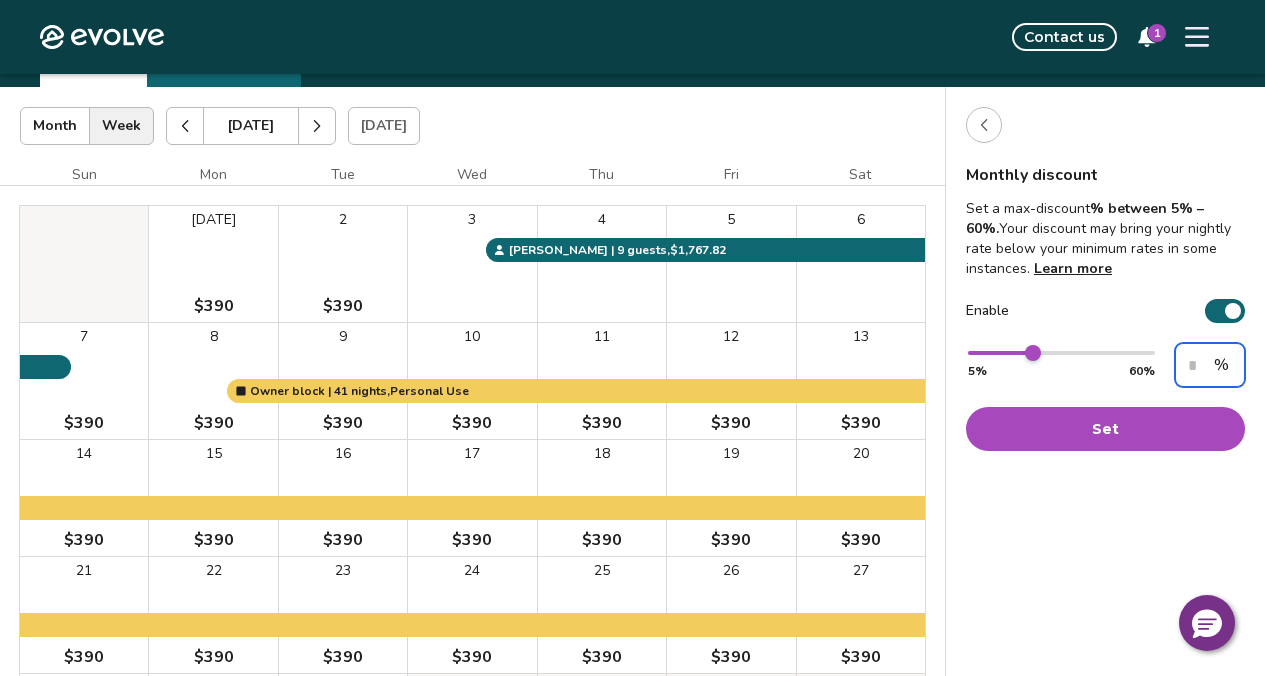 click on "**" at bounding box center [1210, 365] 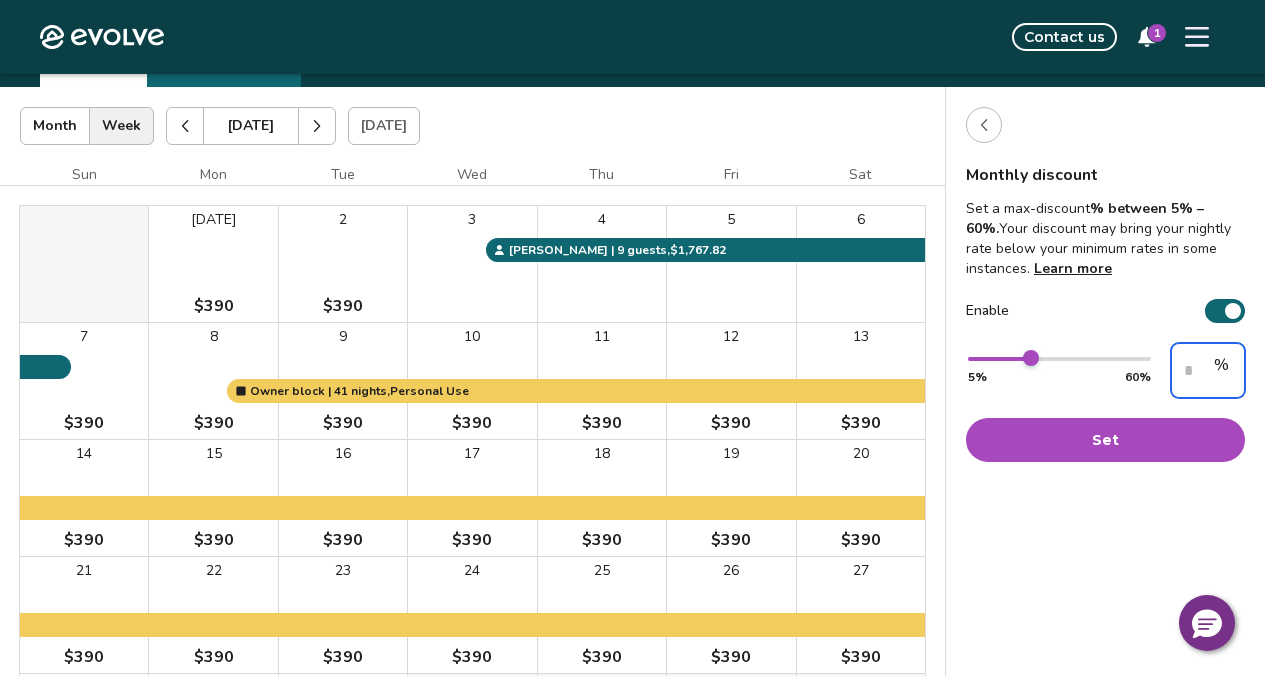 type on "*" 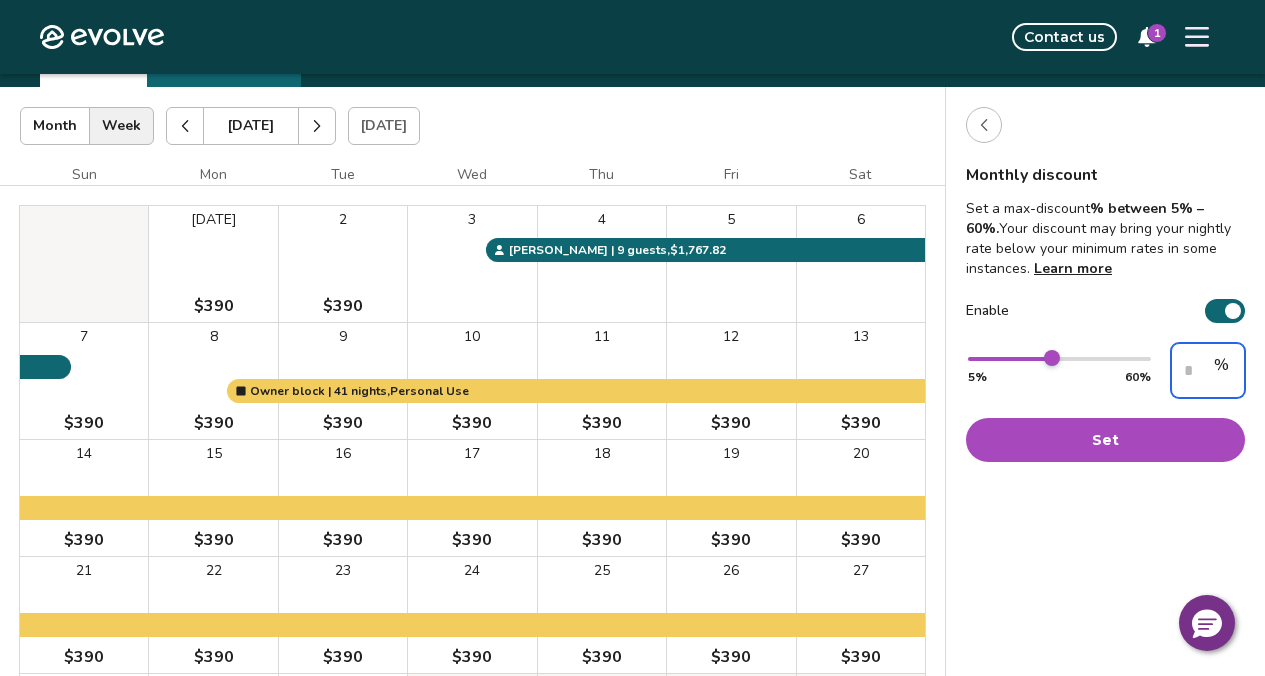 scroll, scrollTop: 0, scrollLeft: 17, axis: horizontal 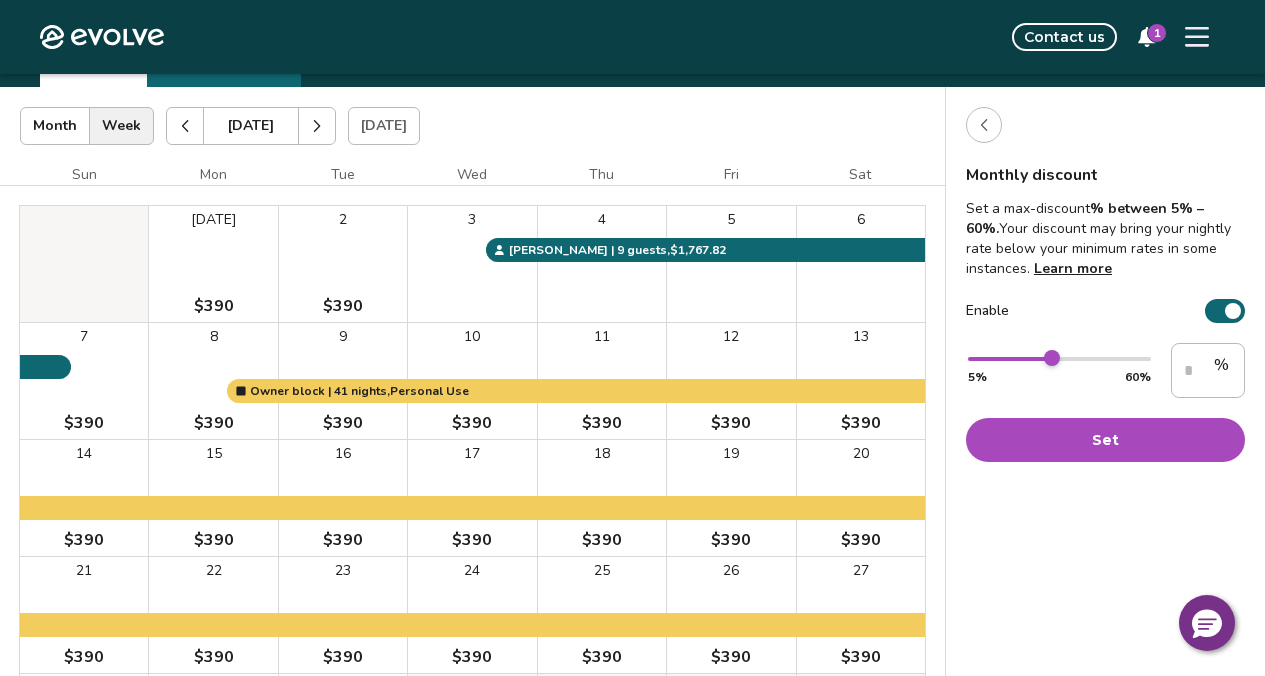 click on "Set" at bounding box center [1105, 440] 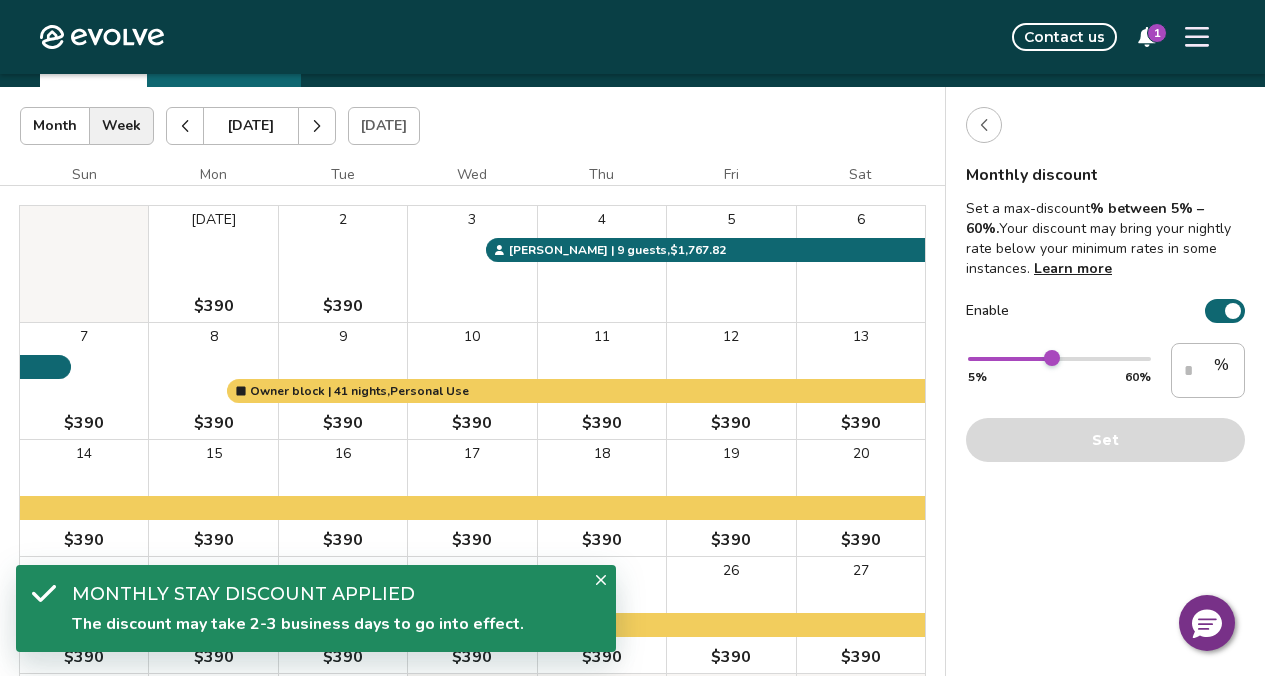 click 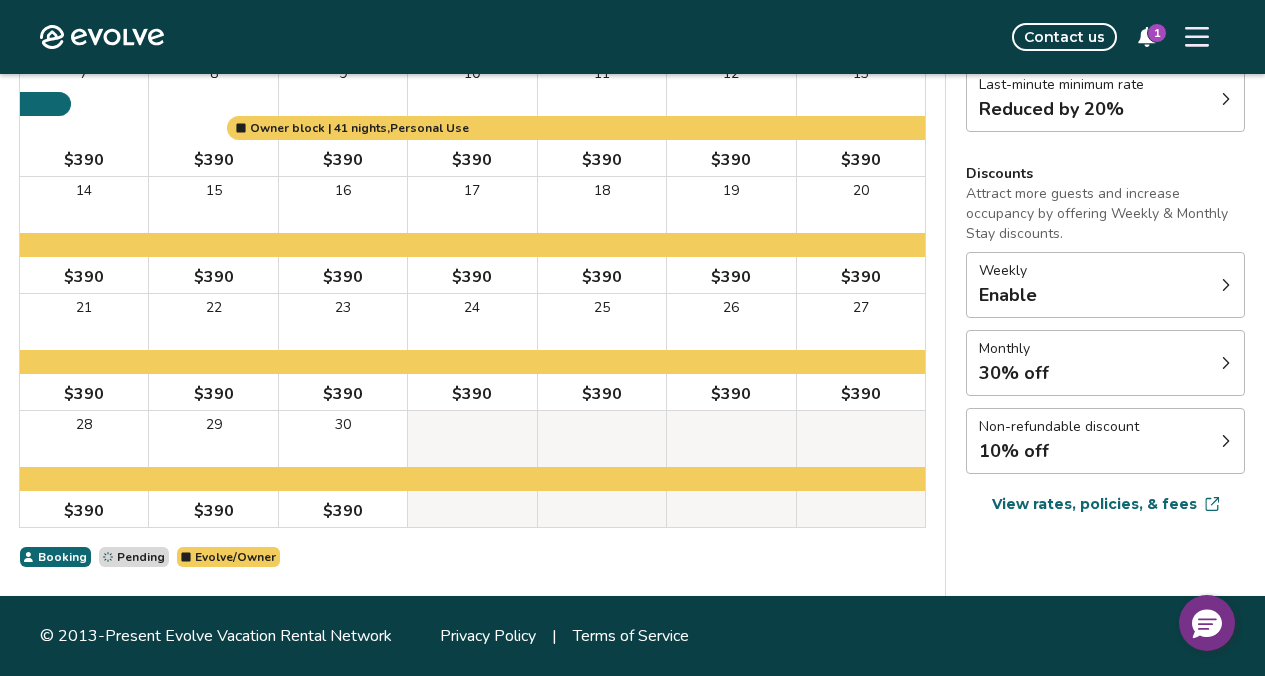 scroll, scrollTop: 470, scrollLeft: 0, axis: vertical 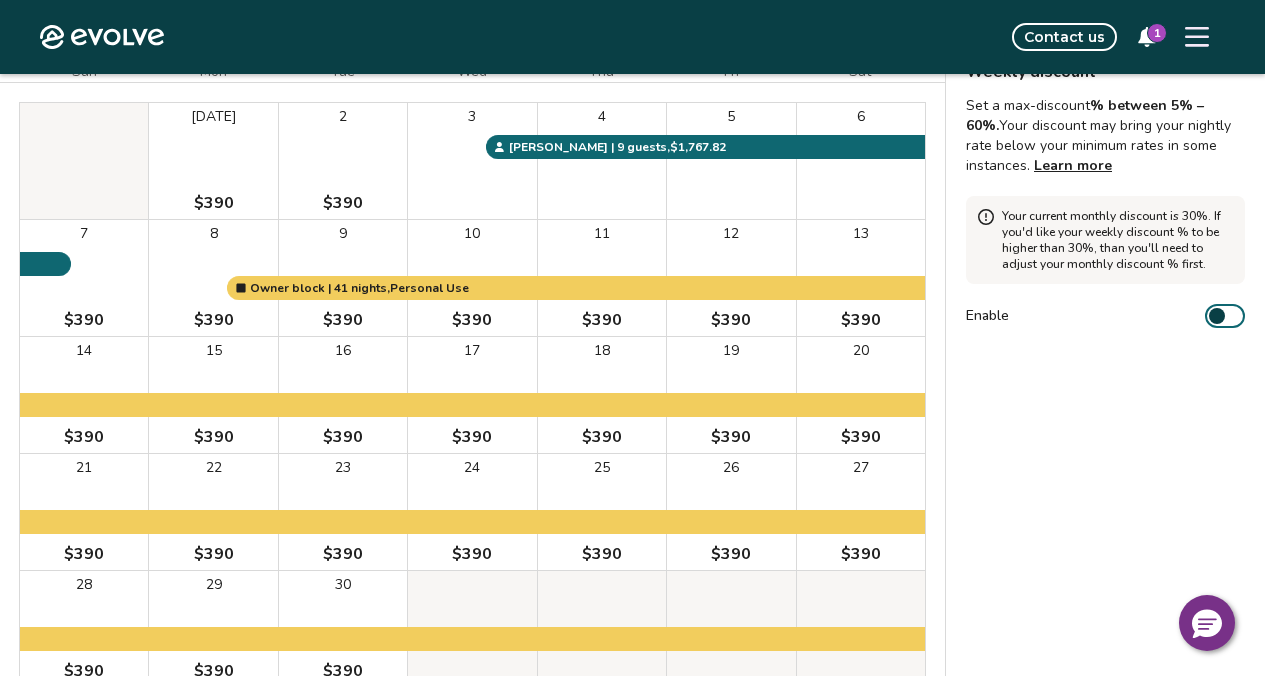 click at bounding box center (1217, 316) 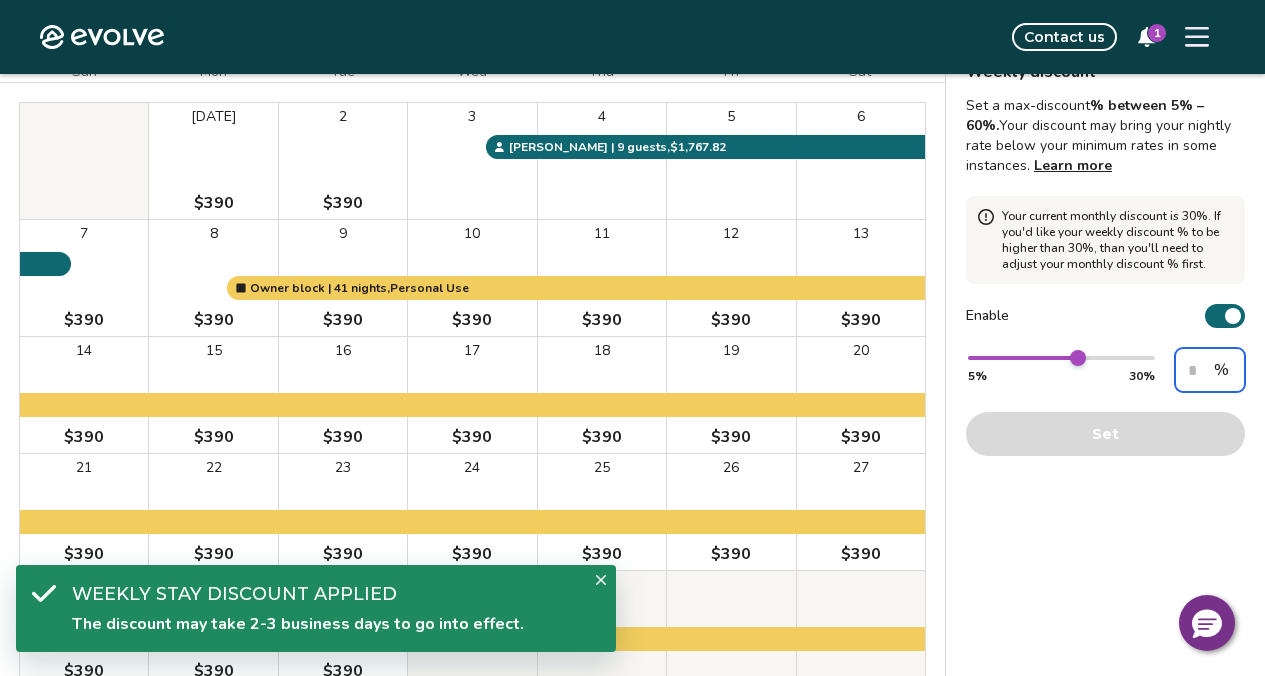 click on "**" at bounding box center (1210, 370) 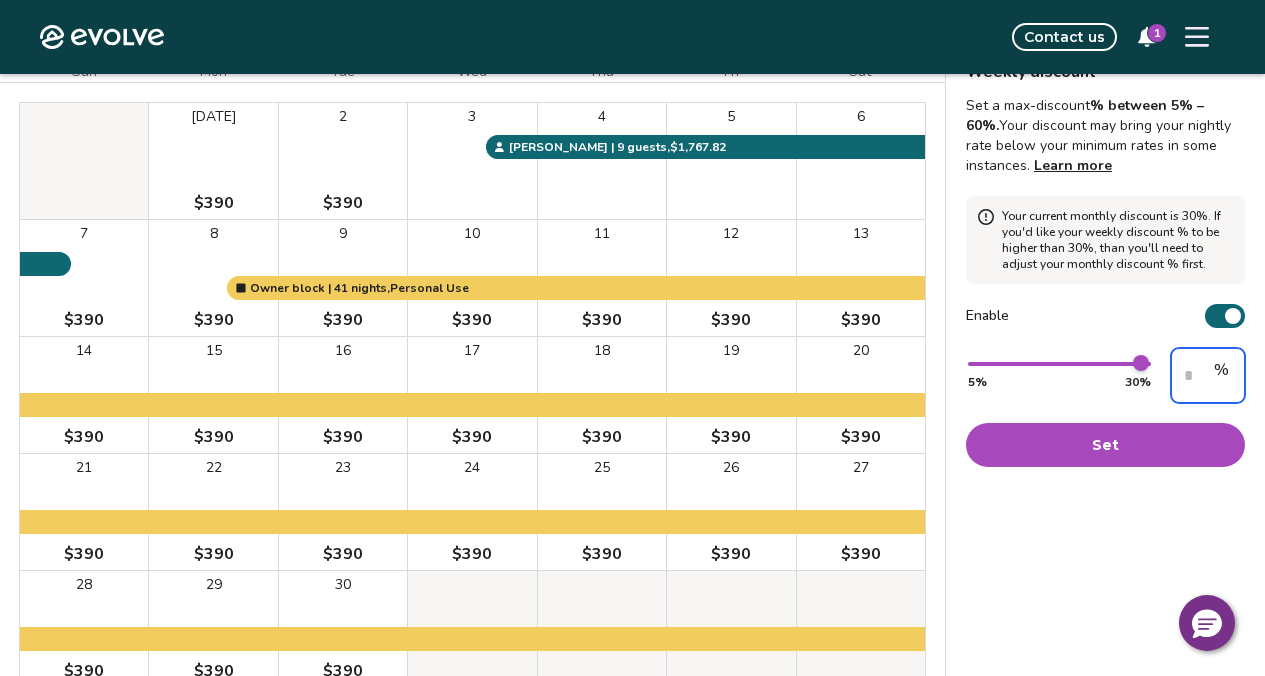 scroll, scrollTop: 0, scrollLeft: 0, axis: both 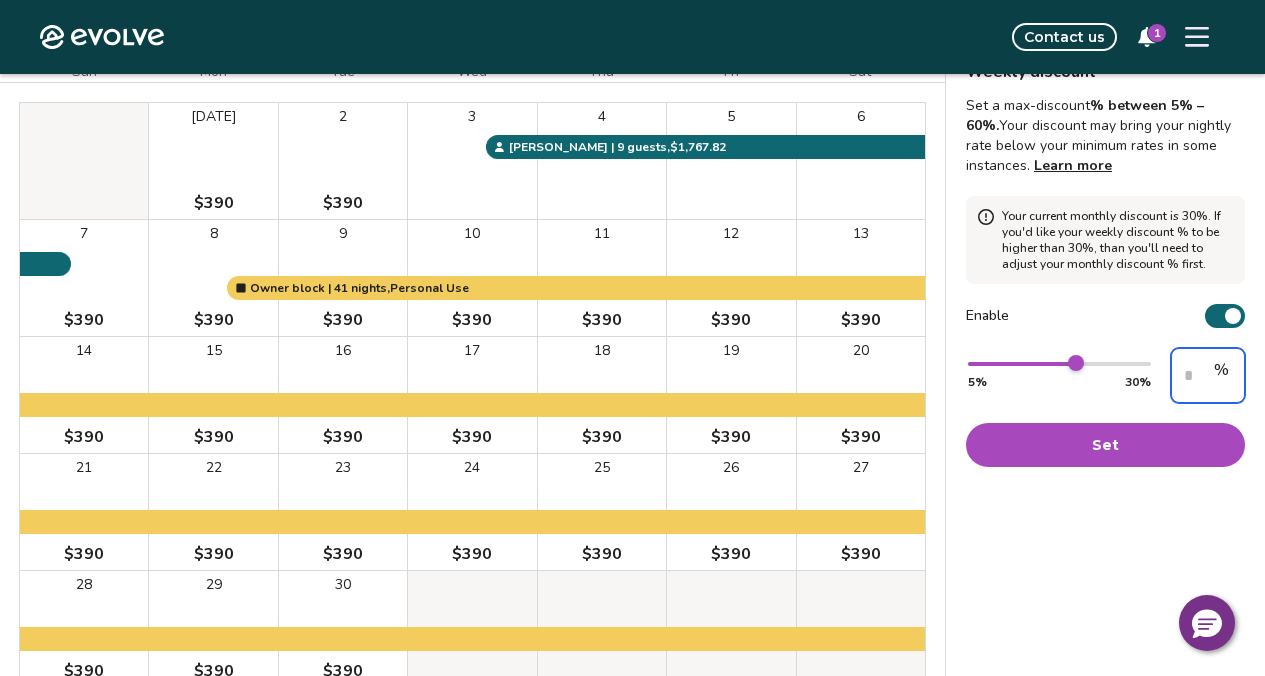 type on "*" 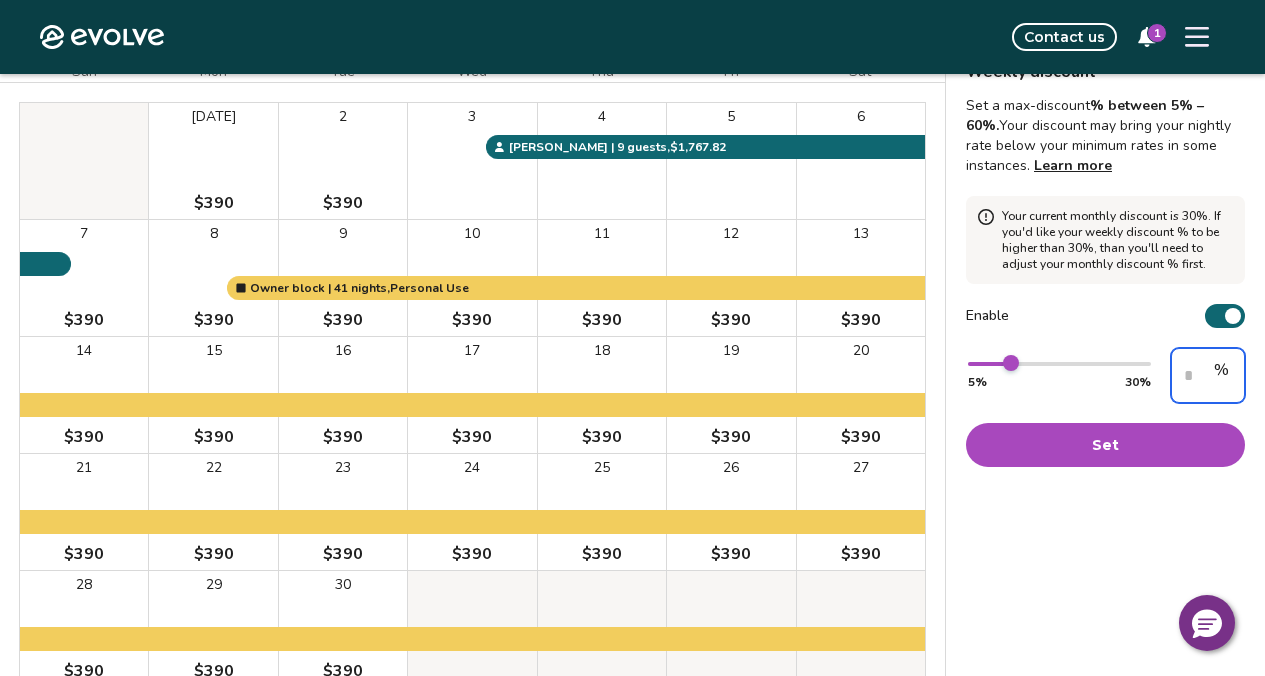 scroll, scrollTop: 0, scrollLeft: 17, axis: horizontal 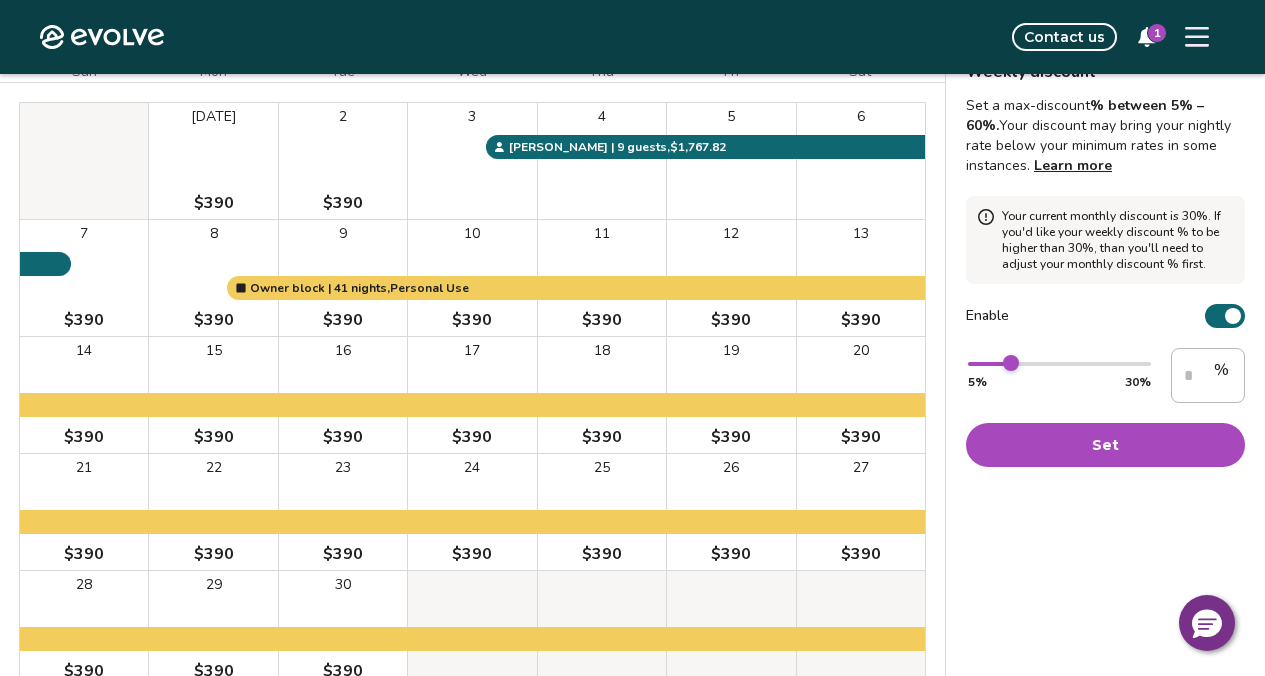 click on "Set" at bounding box center [1105, 445] 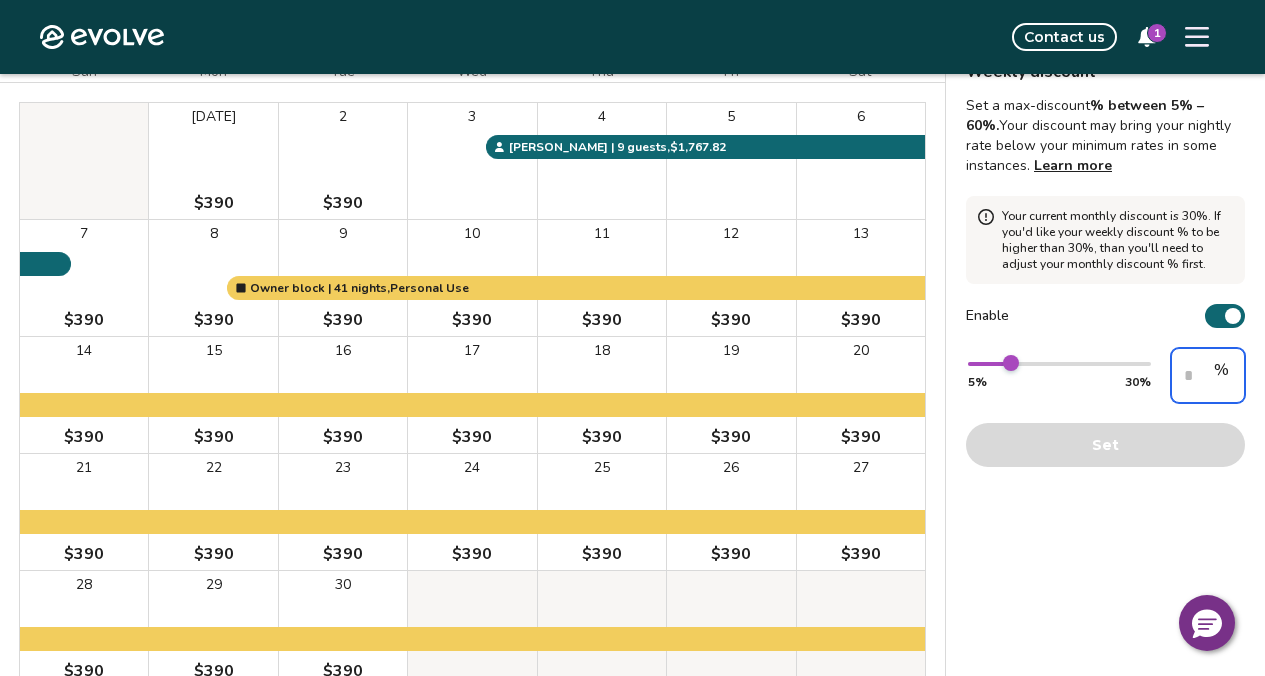 click on "**" at bounding box center (1208, 375) 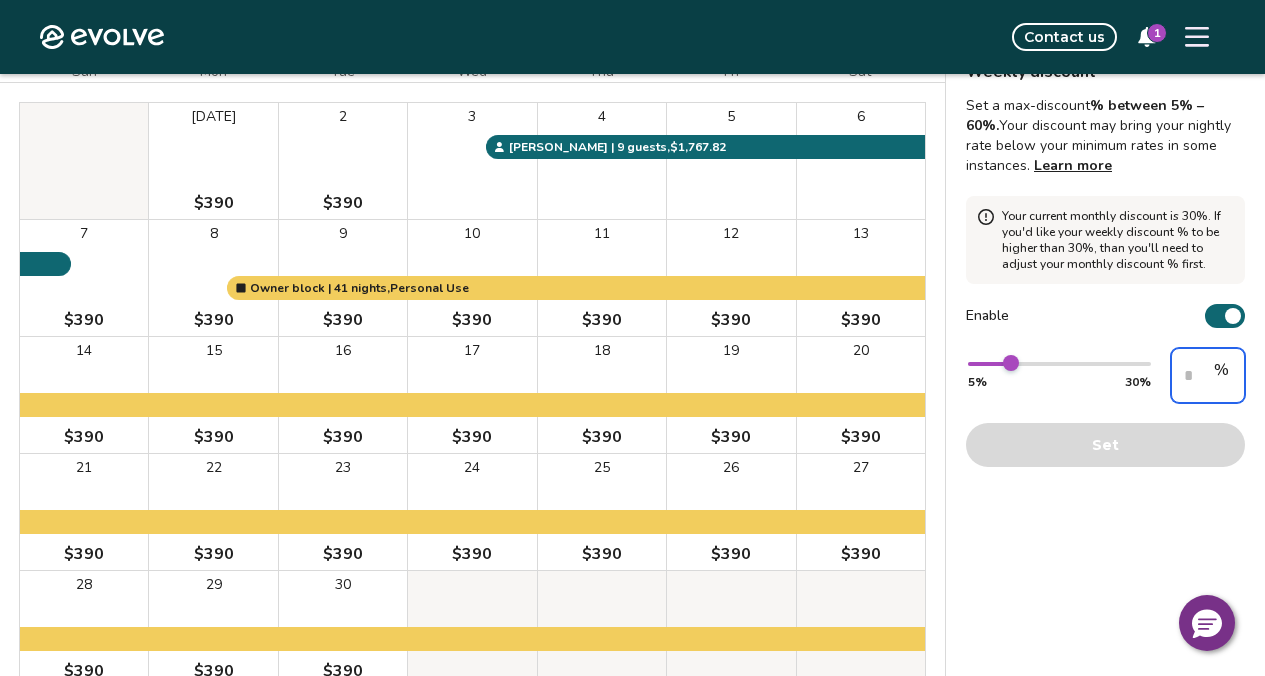 type on "*" 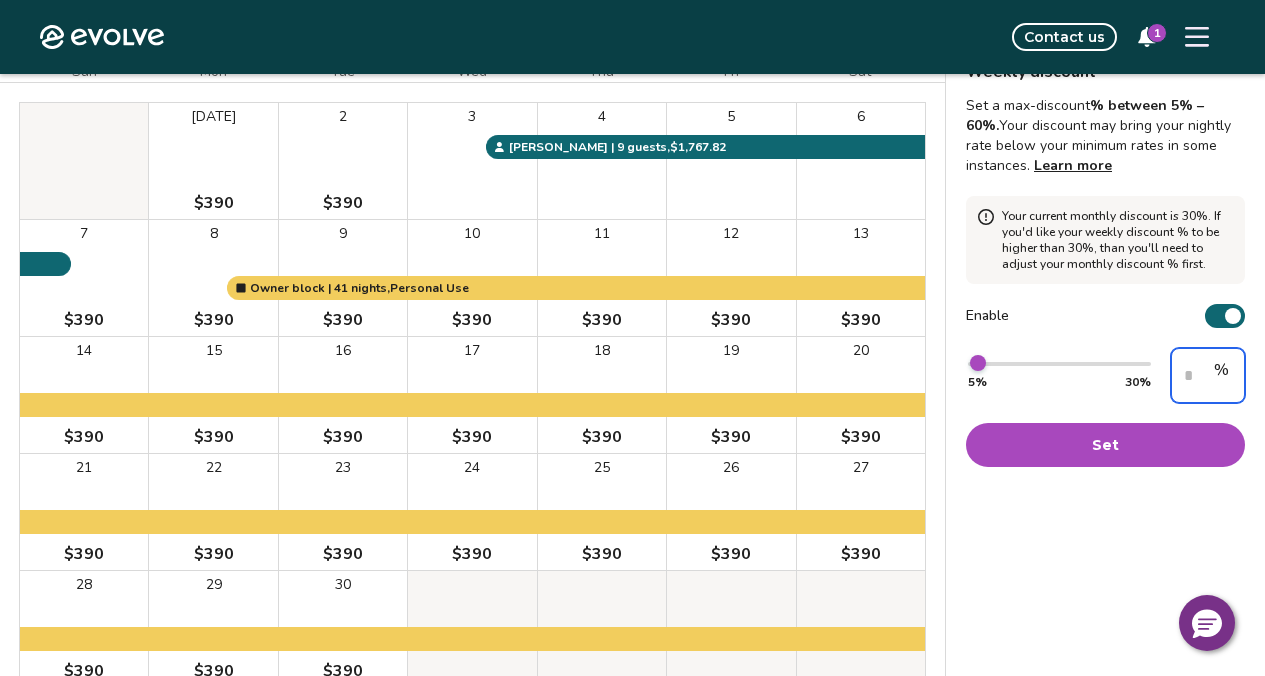 scroll, scrollTop: 0, scrollLeft: 17, axis: horizontal 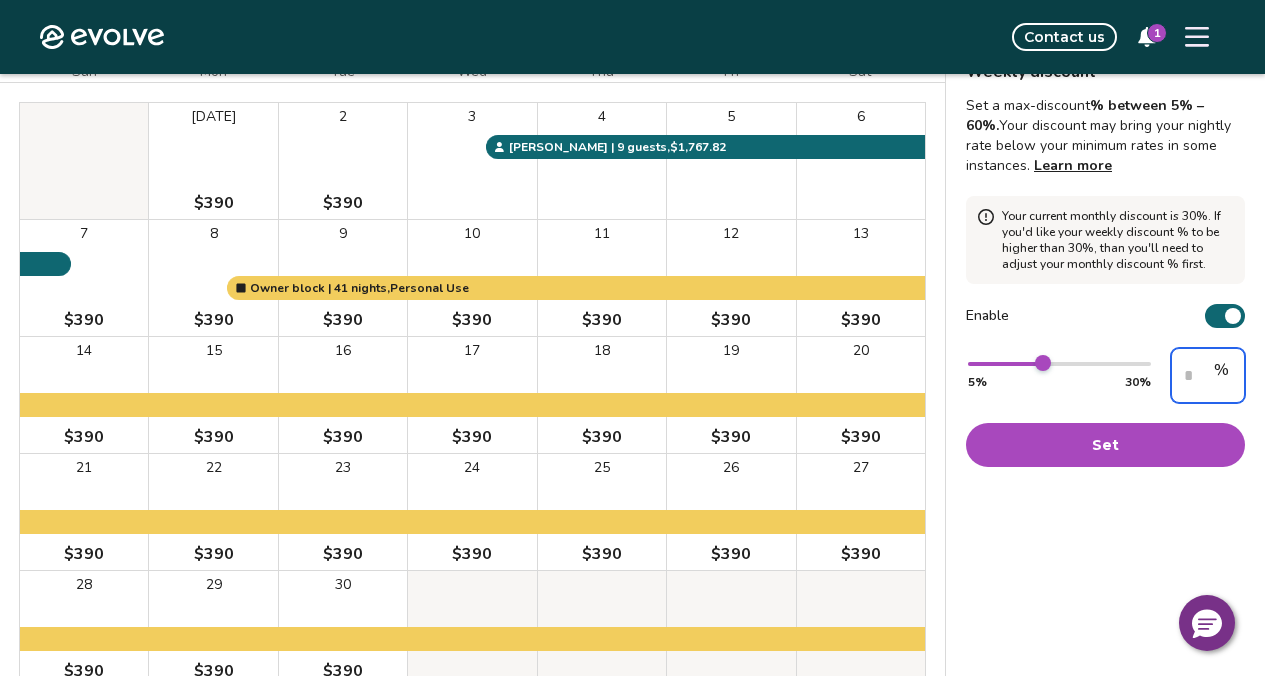 type on "**" 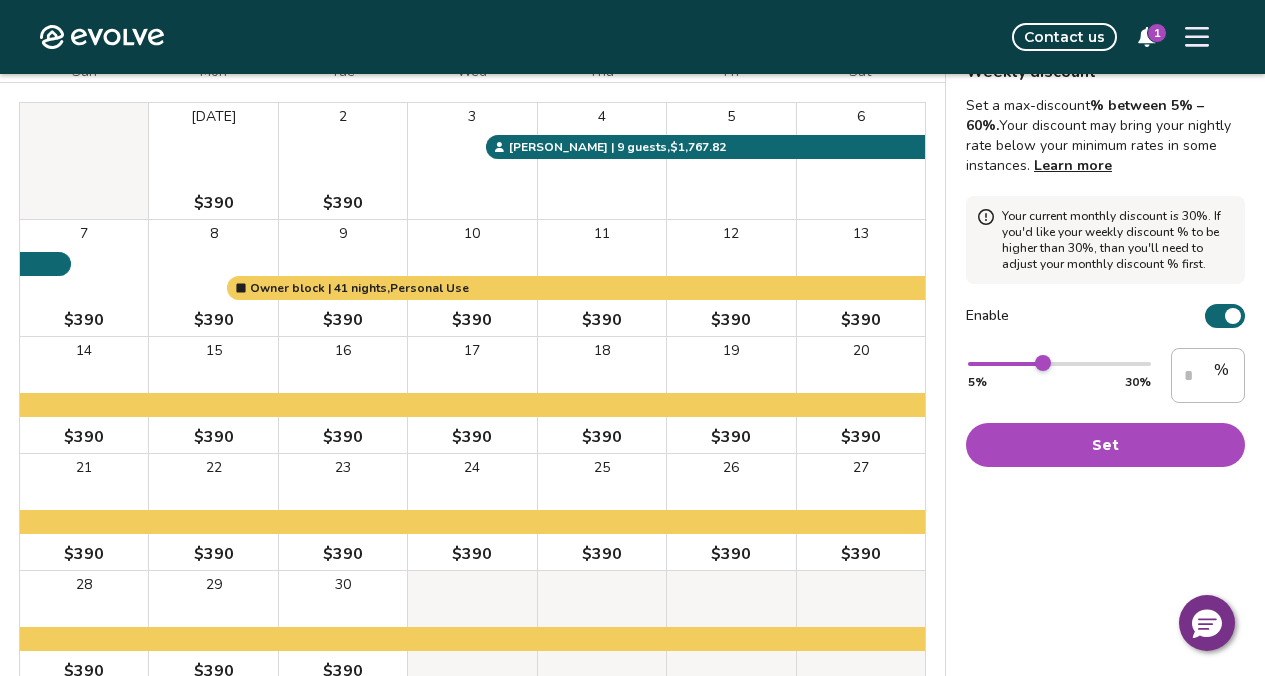 scroll, scrollTop: 0, scrollLeft: 0, axis: both 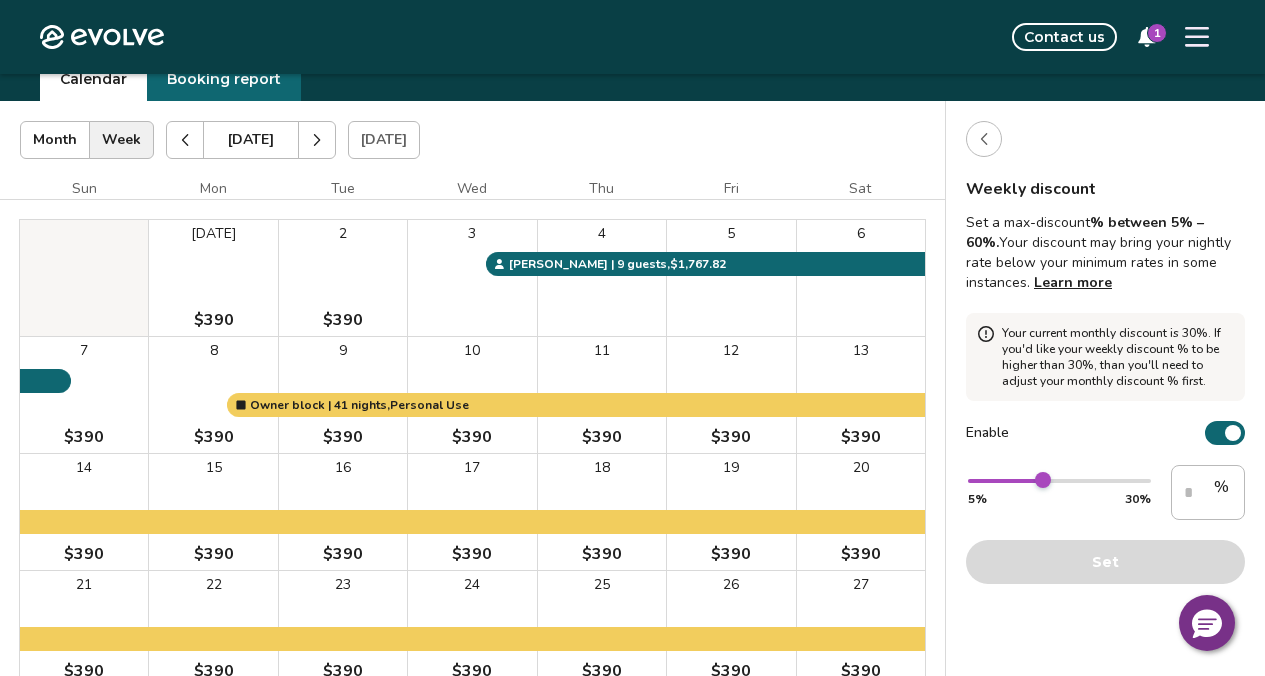 click 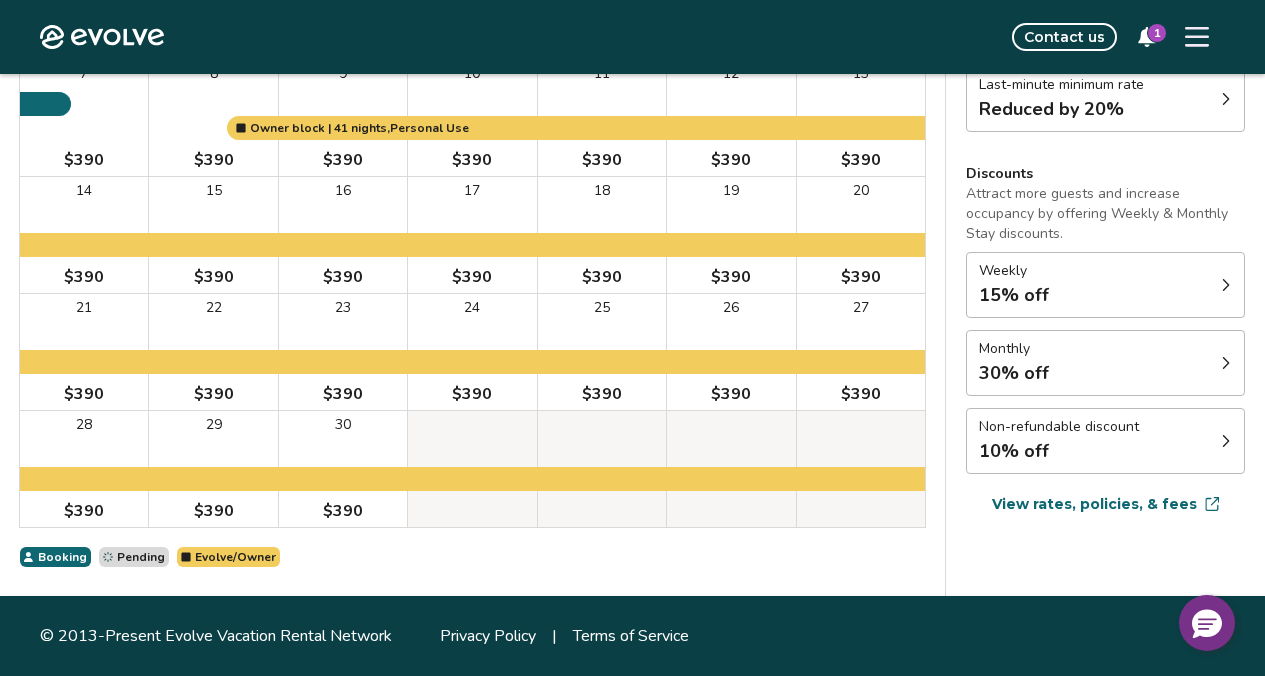 scroll, scrollTop: 532, scrollLeft: 0, axis: vertical 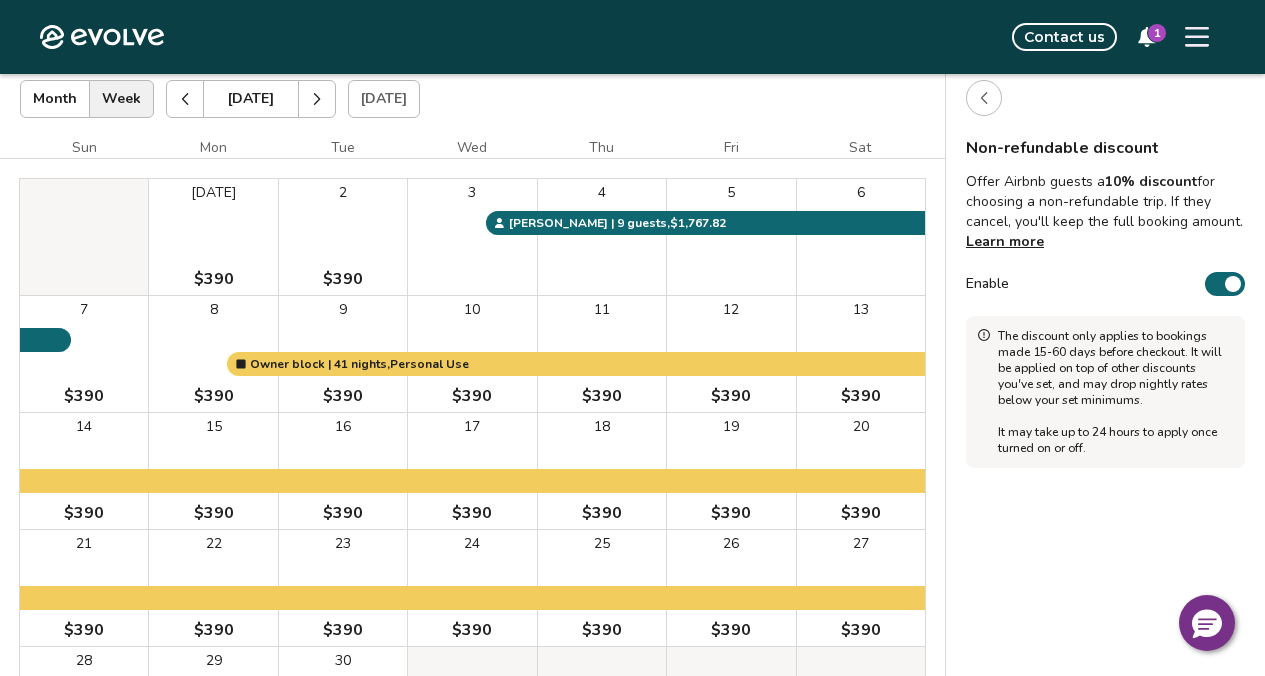 click on "Learn more" at bounding box center (1005, 241) 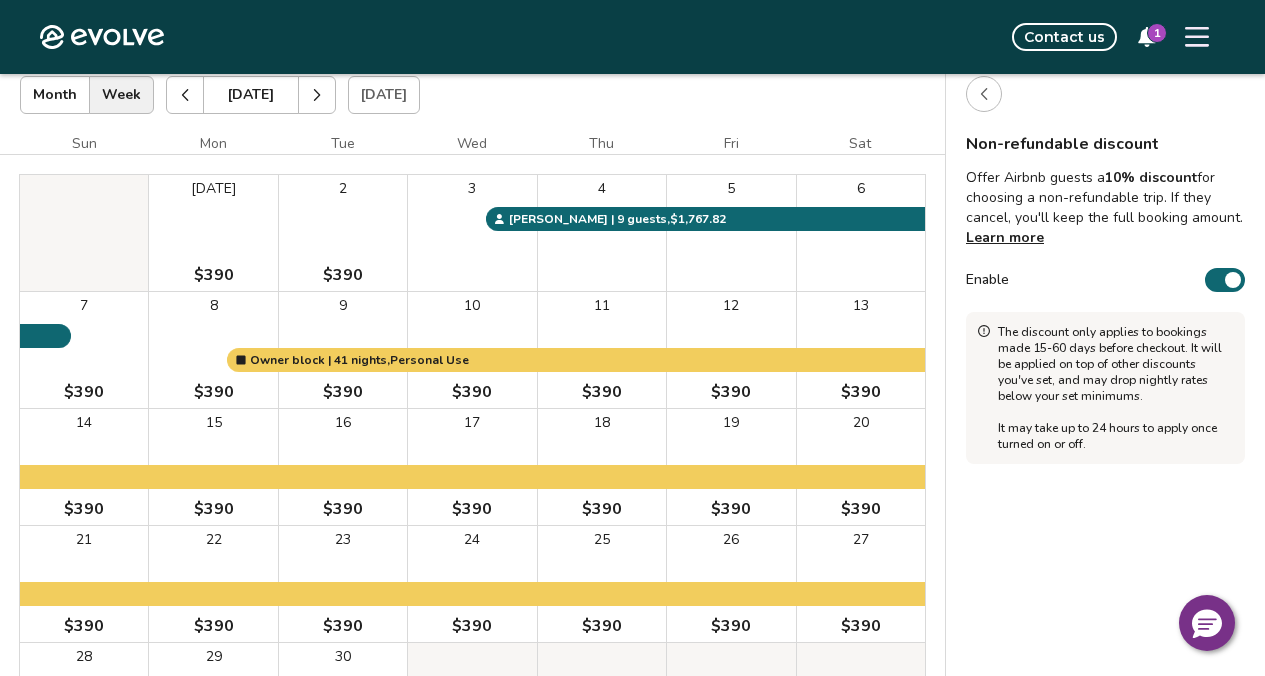 scroll, scrollTop: 126, scrollLeft: 0, axis: vertical 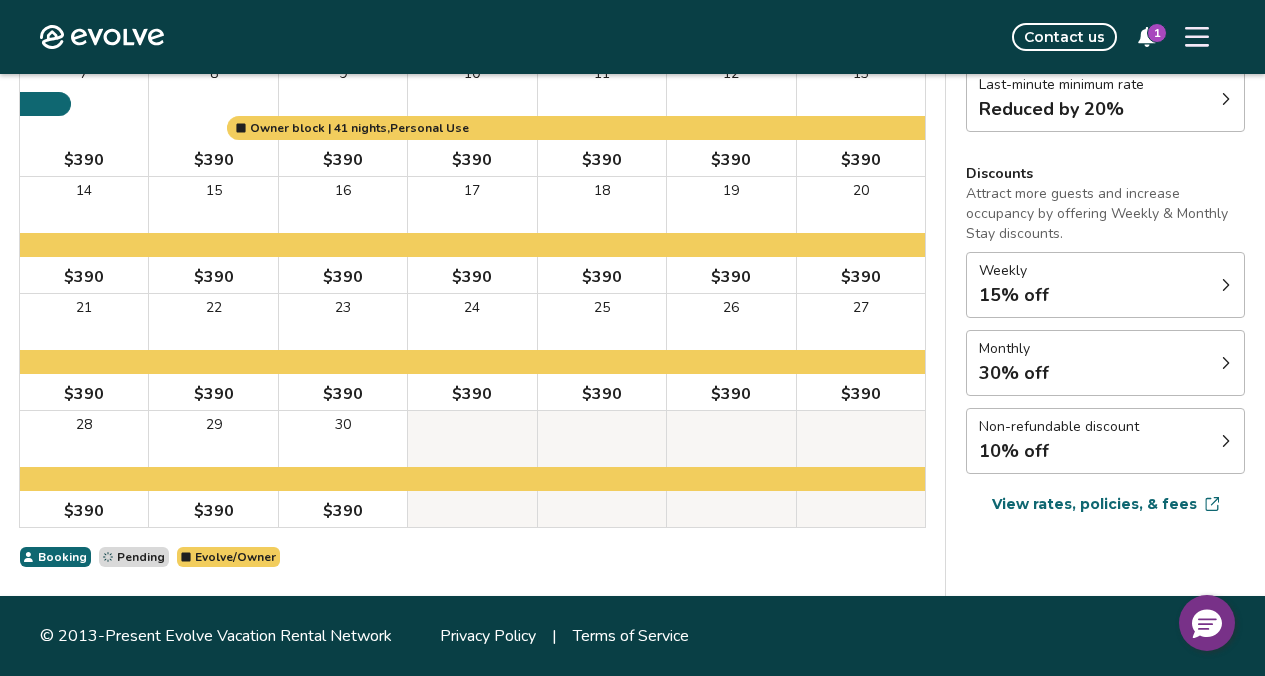 click on "Monthly 30% off" at bounding box center (1105, 363) 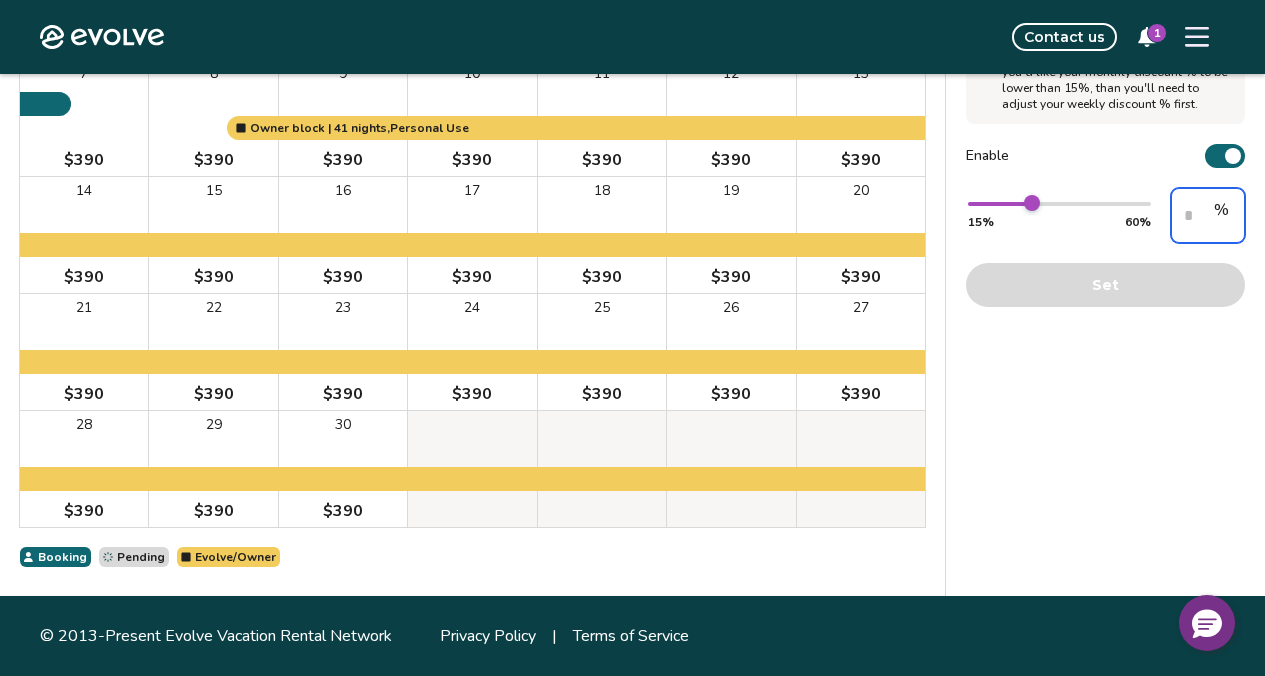 click on "**" at bounding box center (1208, 215) 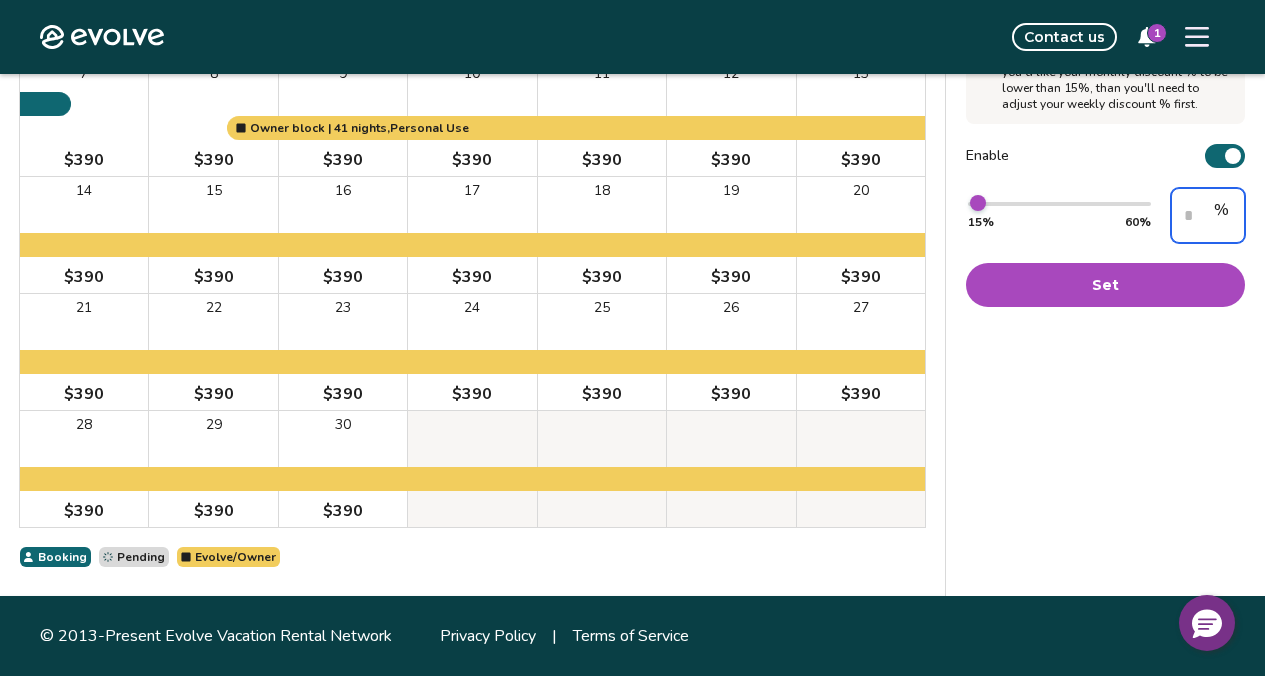 scroll, scrollTop: 0, scrollLeft: 17, axis: horizontal 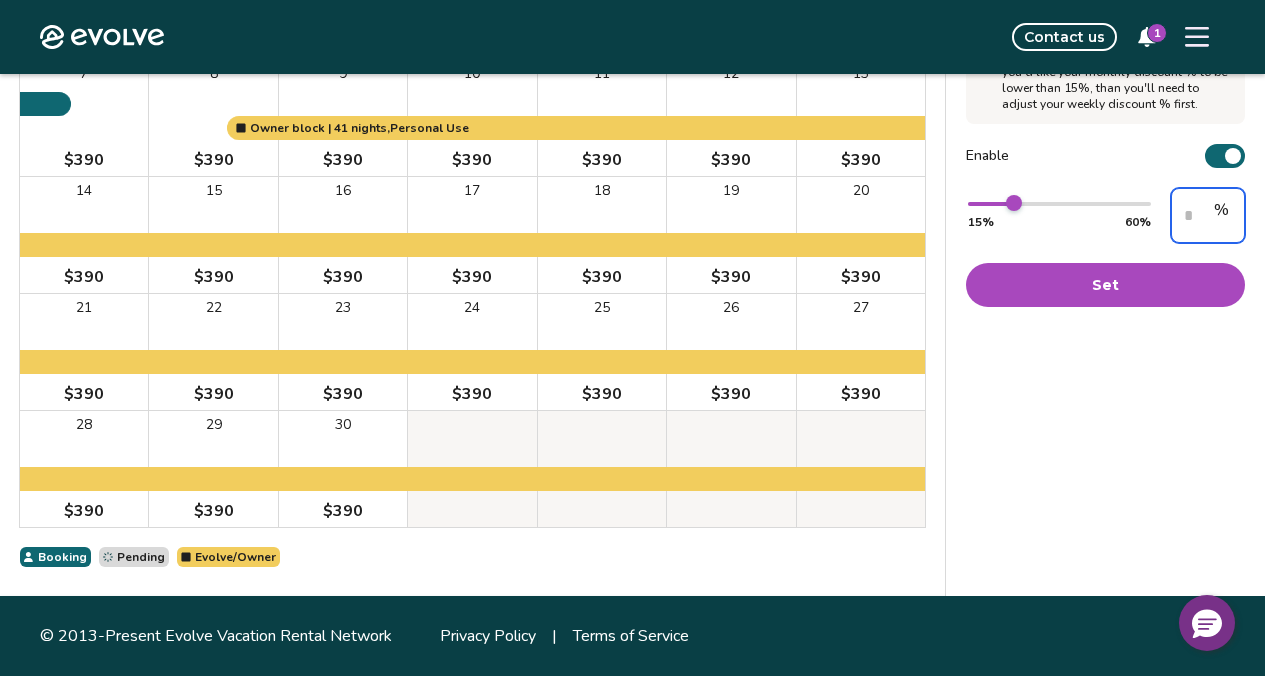 type on "**" 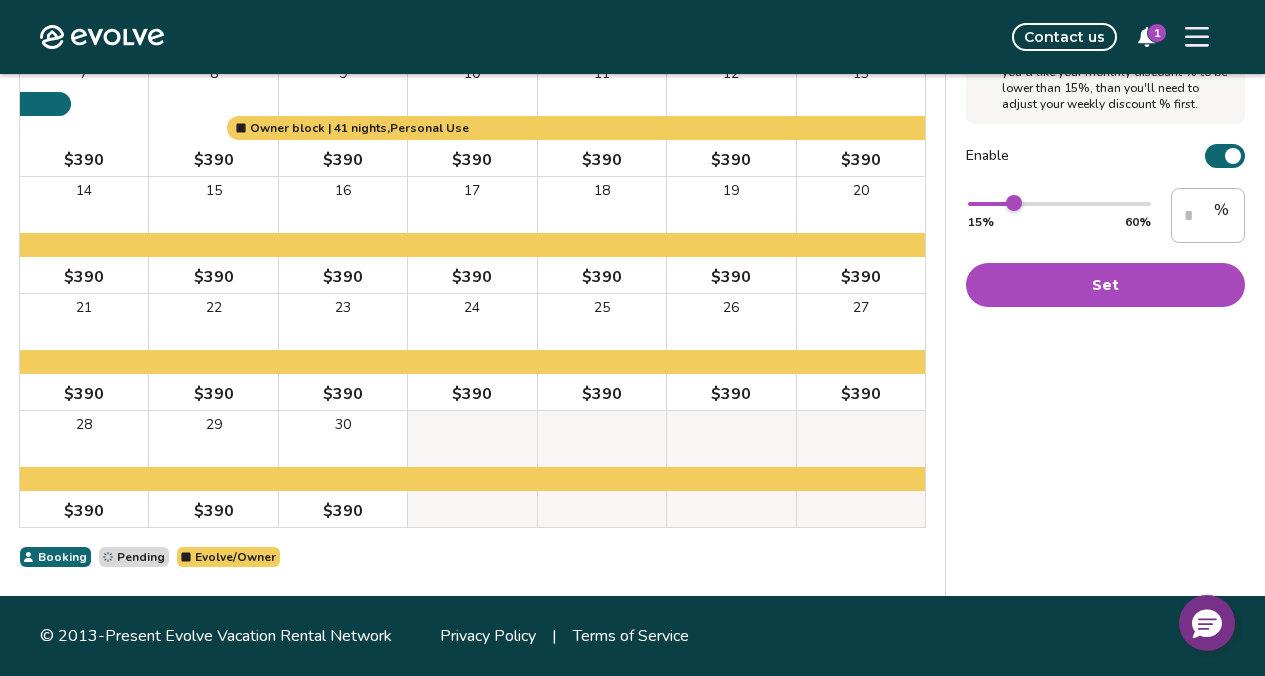 scroll, scrollTop: 0, scrollLeft: 0, axis: both 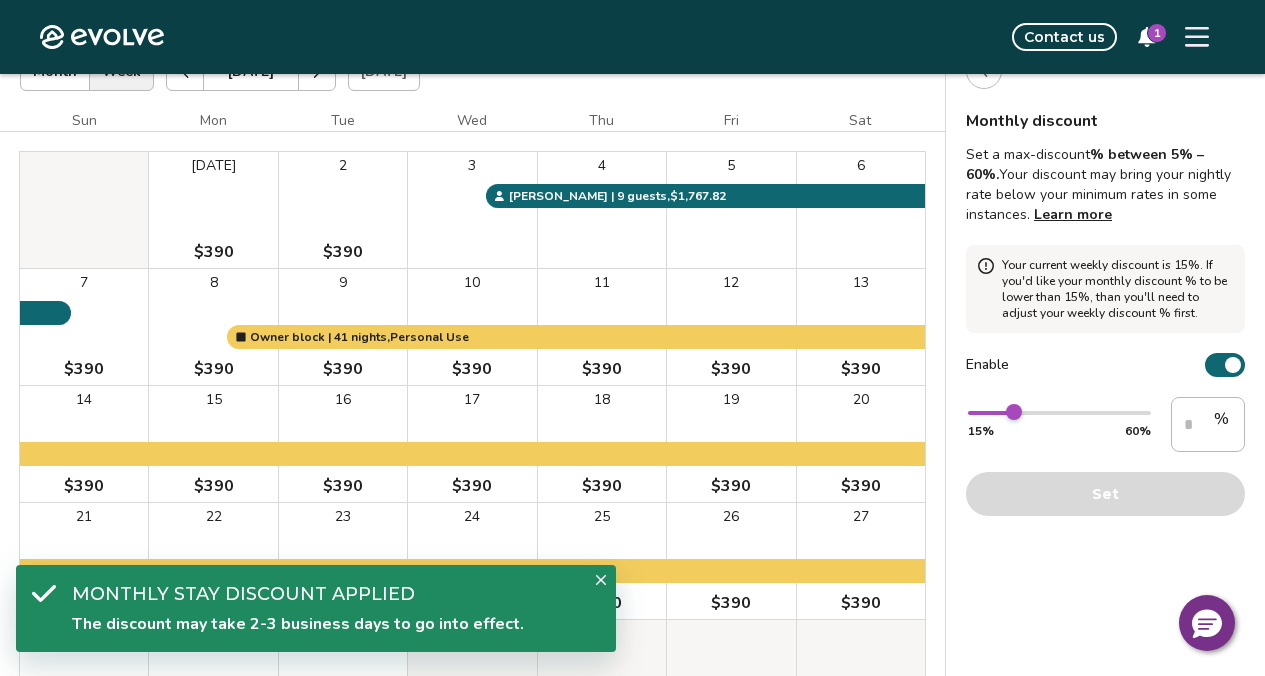 click 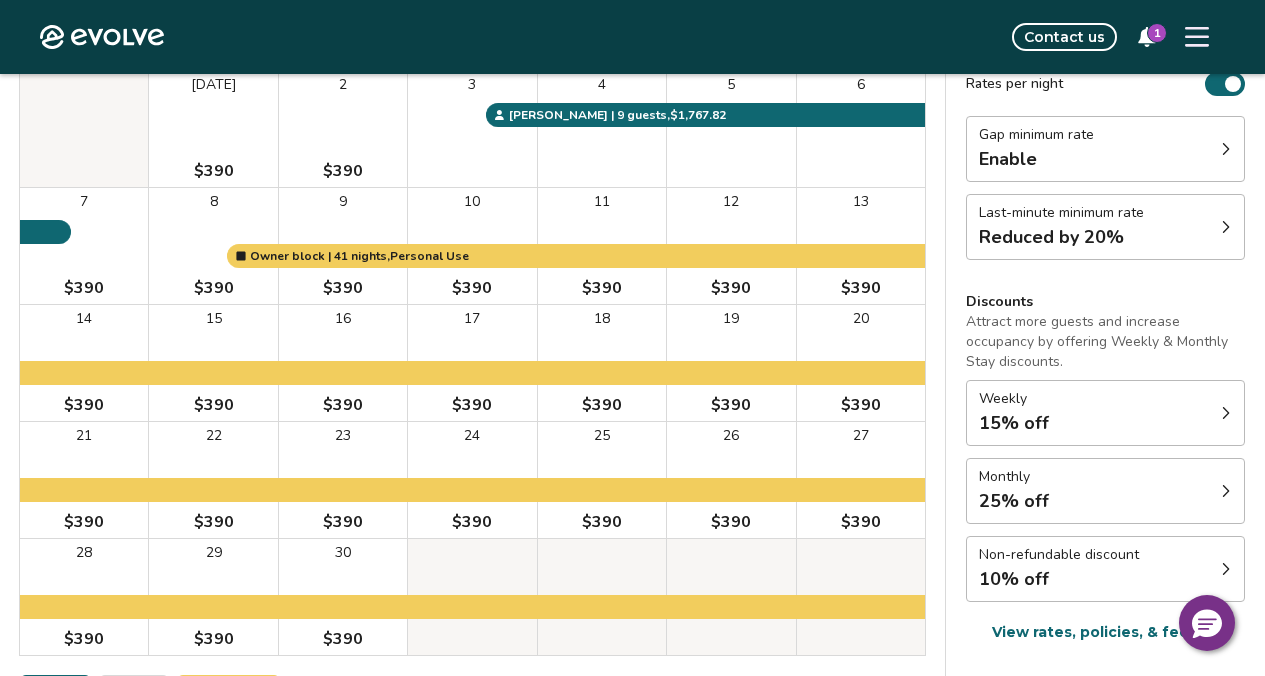scroll, scrollTop: 120, scrollLeft: 0, axis: vertical 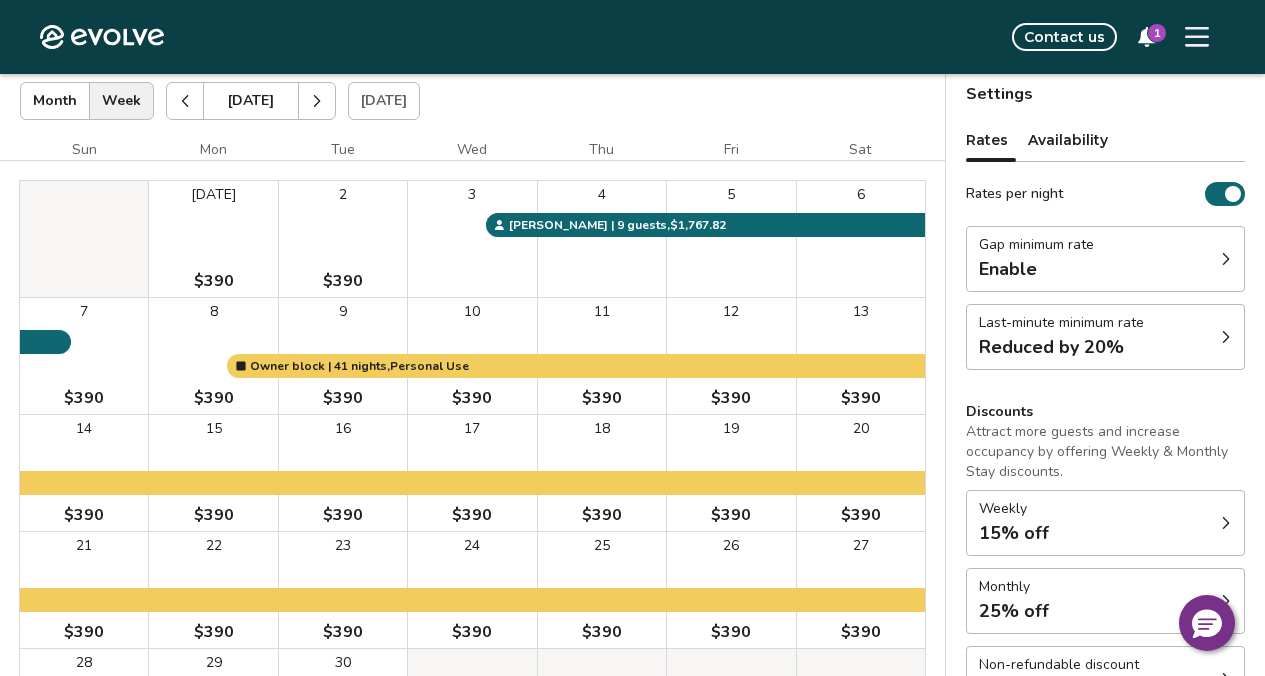 click on "Enable" at bounding box center [1036, 269] 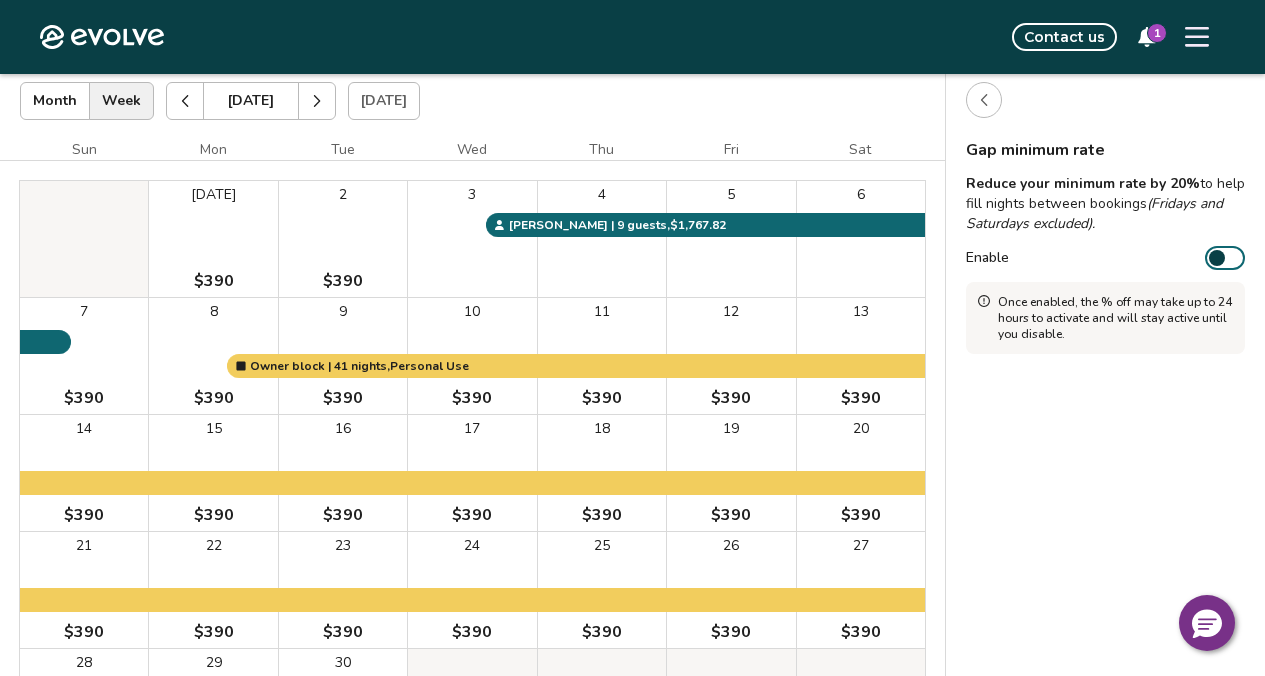 click at bounding box center [1217, 258] 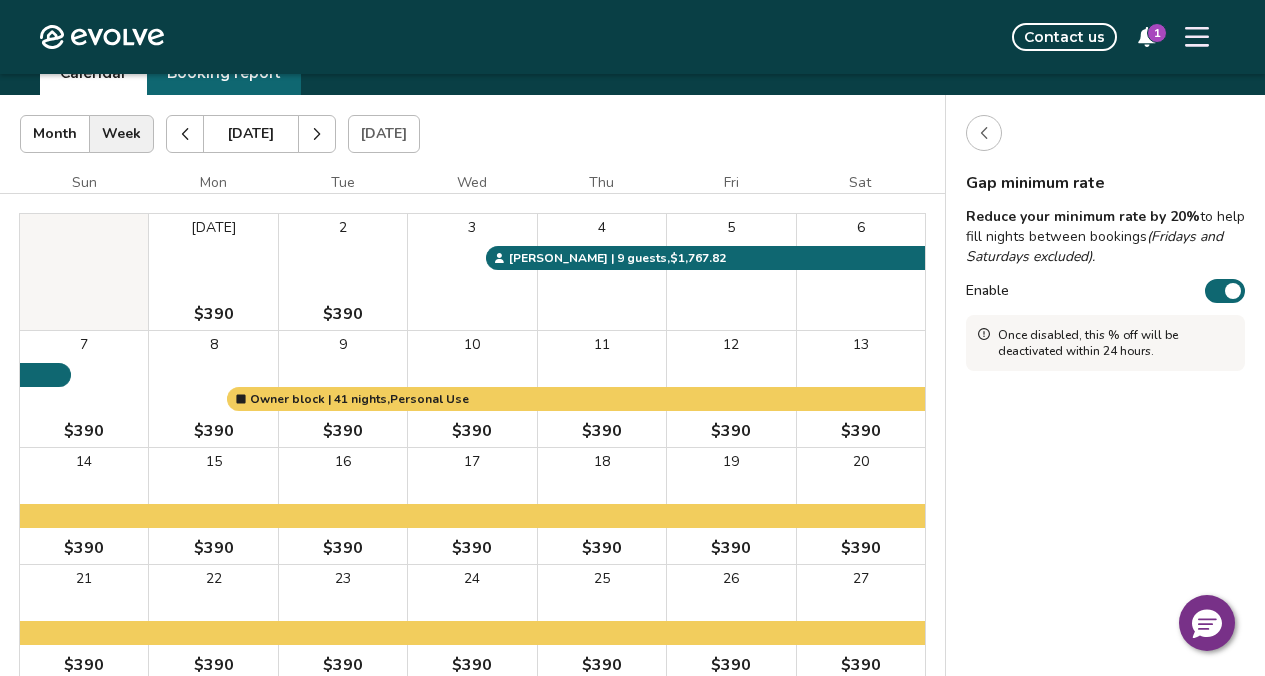scroll, scrollTop: 68, scrollLeft: 0, axis: vertical 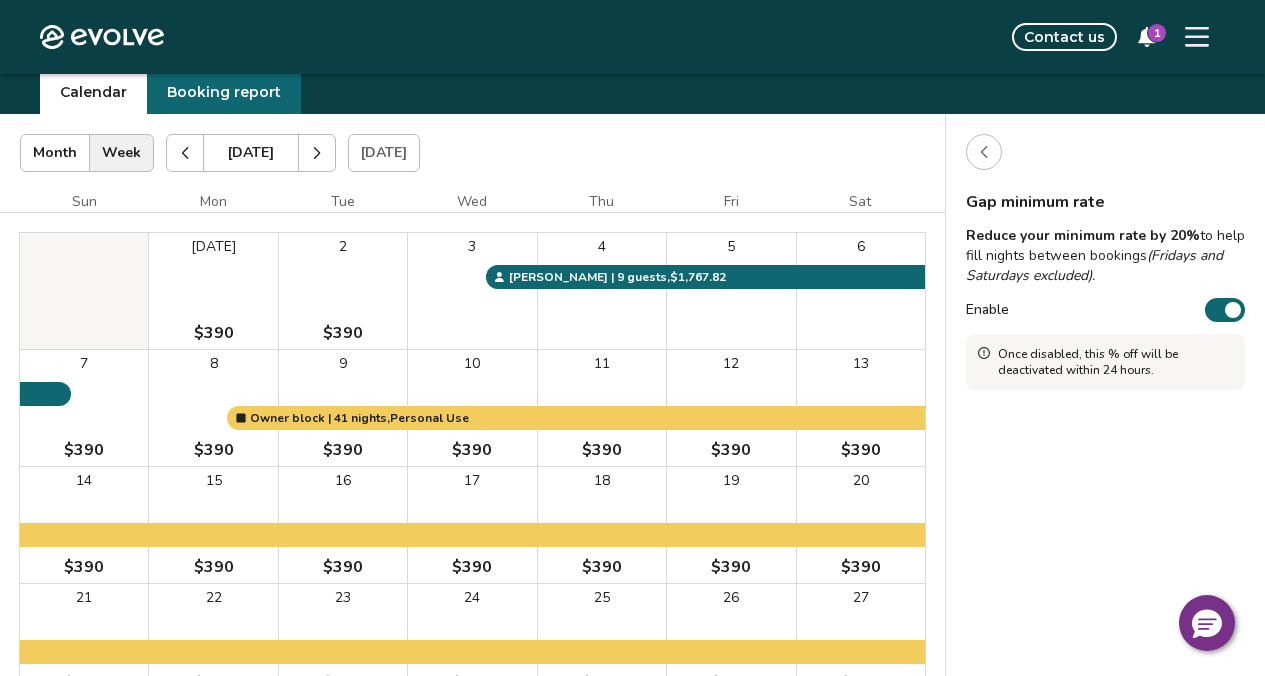 click at bounding box center (1233, 310) 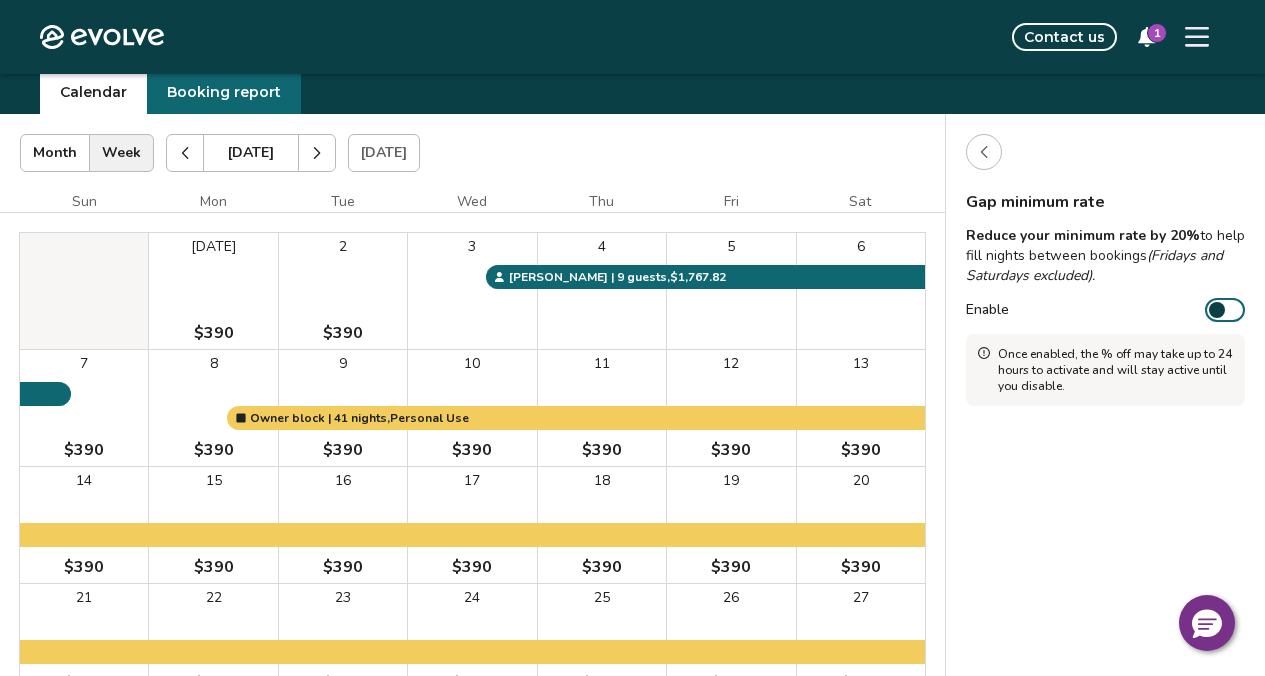 click 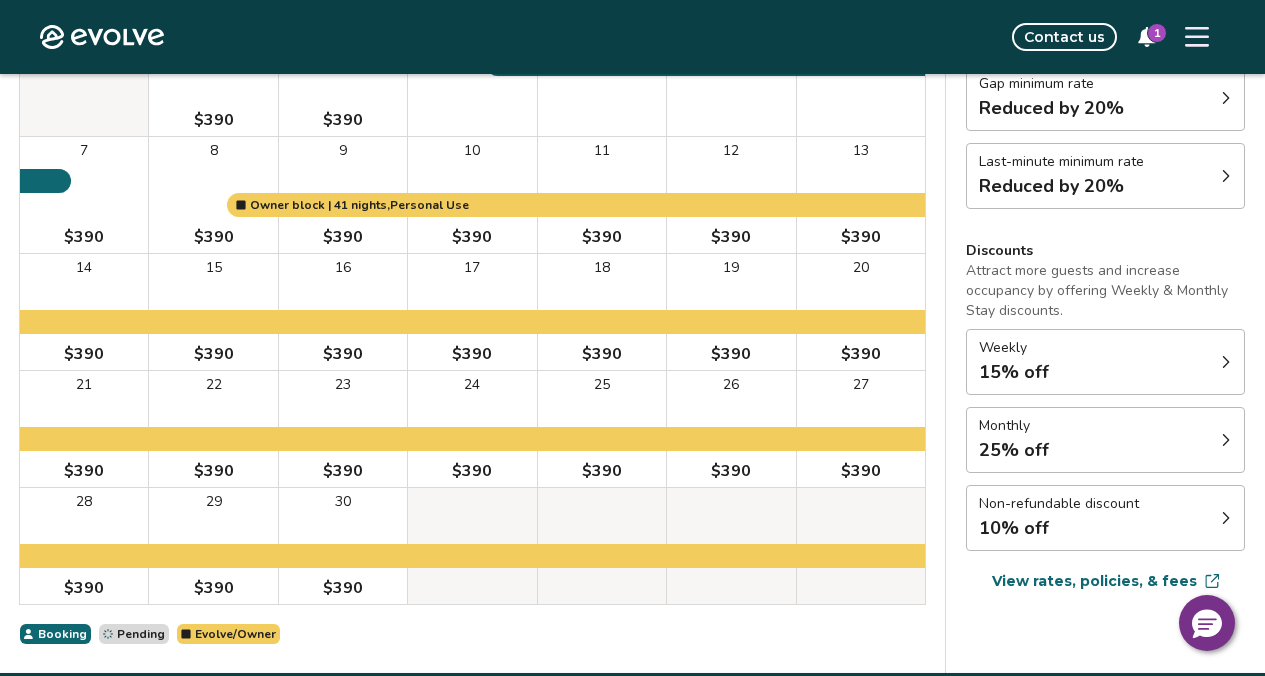 scroll, scrollTop: 244, scrollLeft: 0, axis: vertical 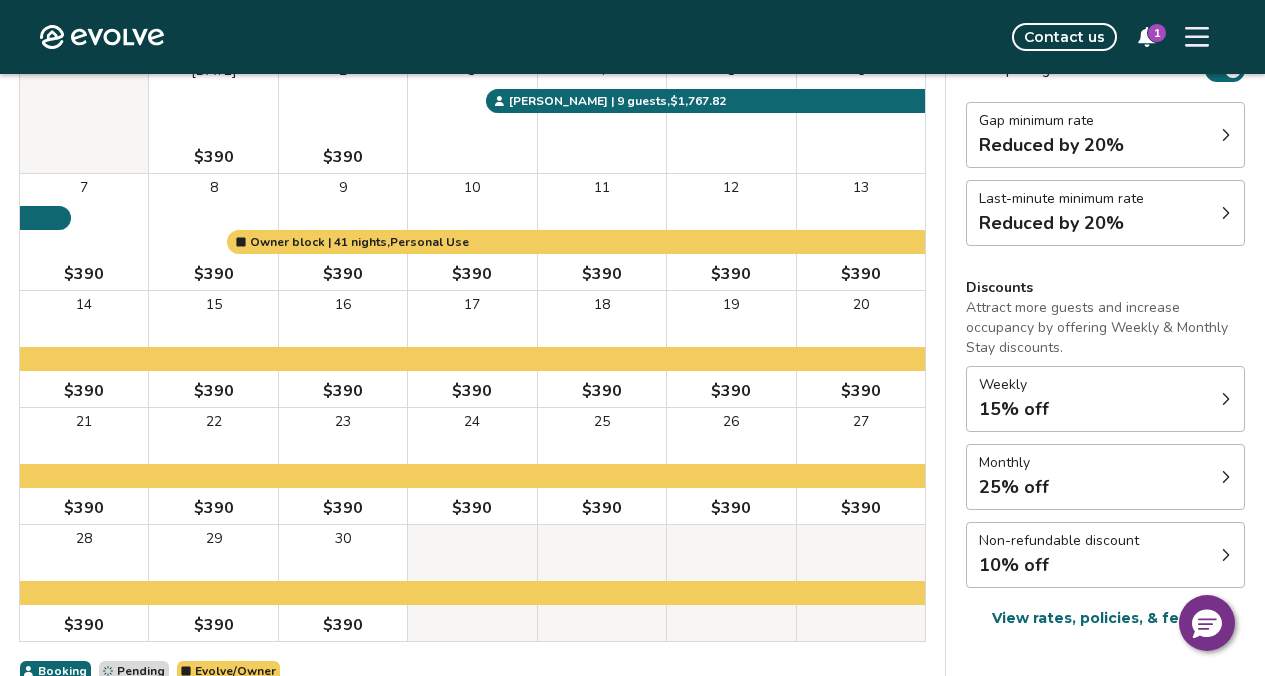 click on "Last-minute minimum rate" at bounding box center [1061, 199] 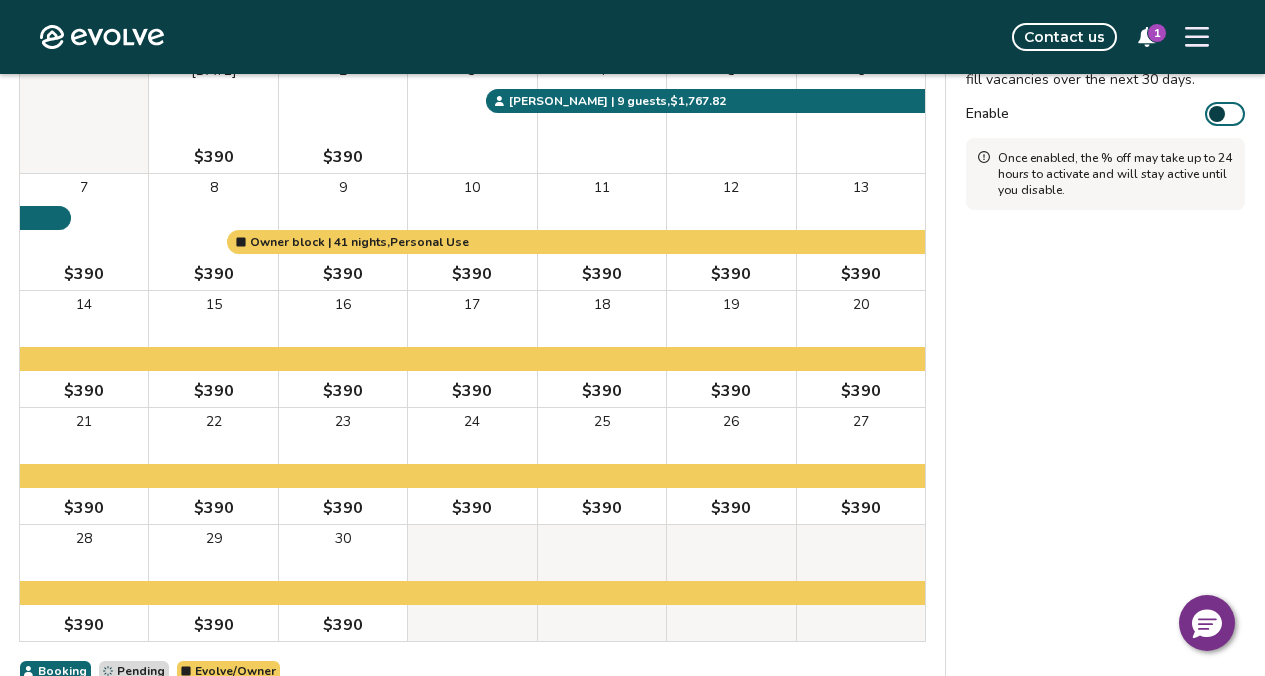 click at bounding box center (1217, 114) 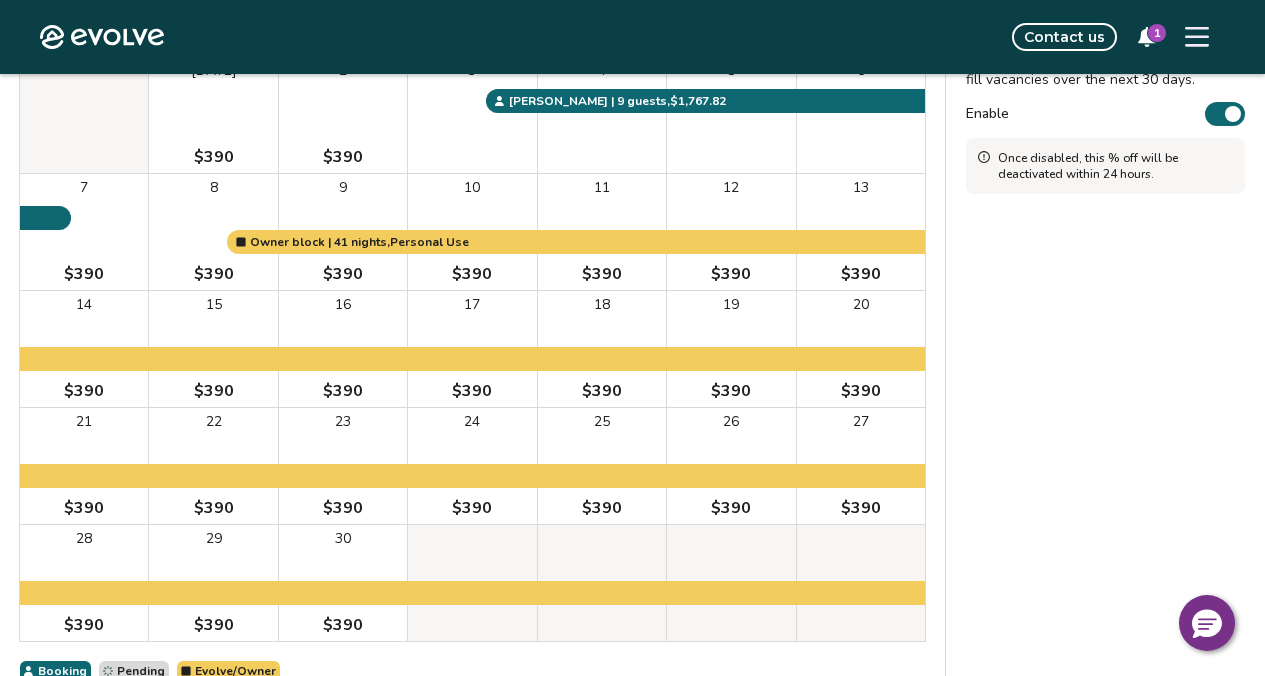click at bounding box center (1233, 114) 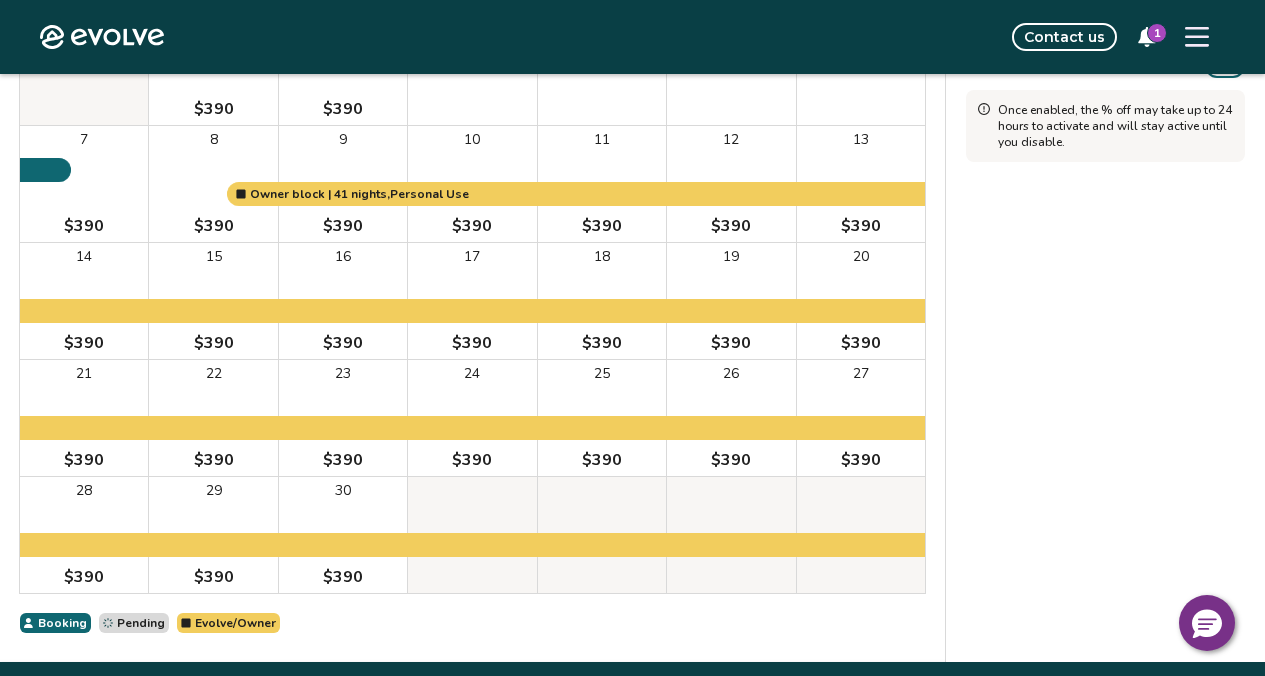 scroll, scrollTop: 41, scrollLeft: 0, axis: vertical 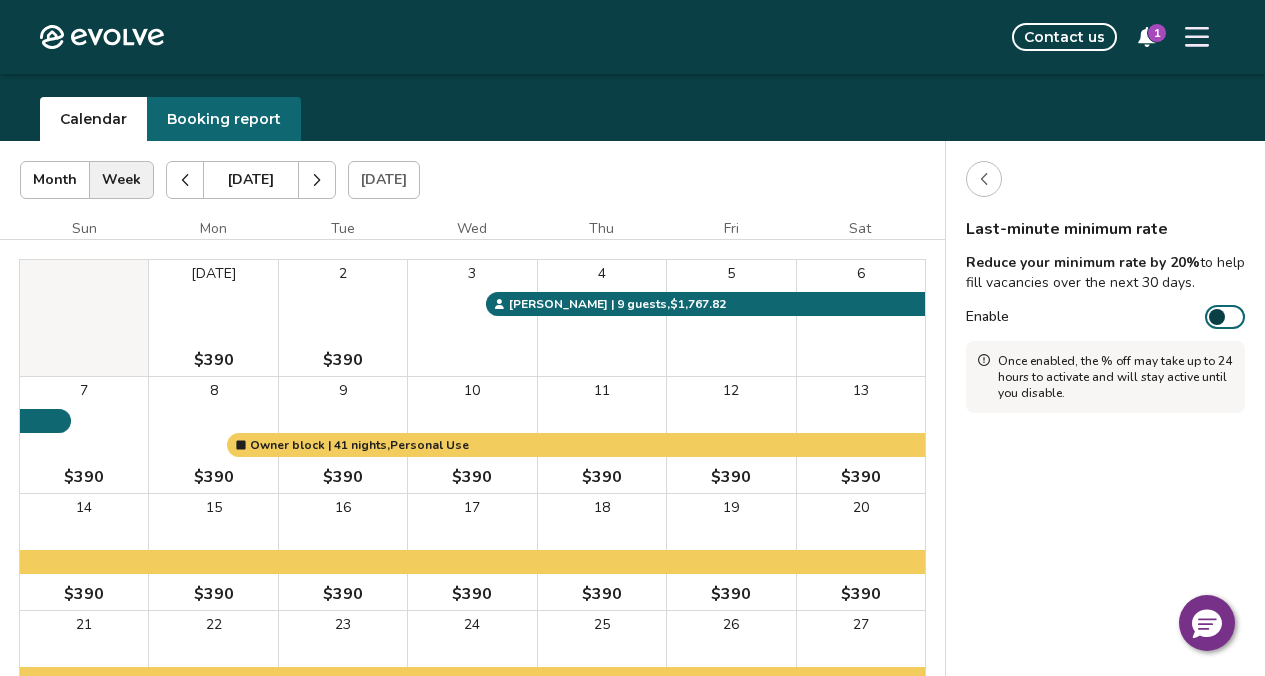 click 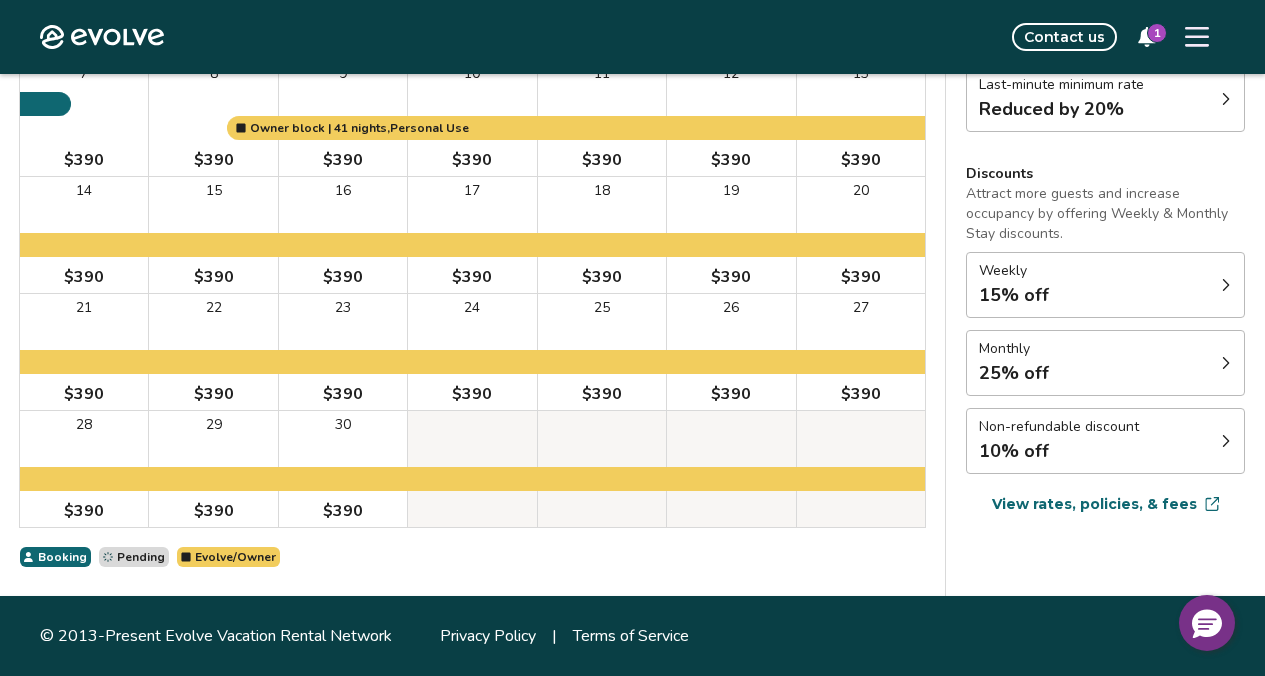 scroll, scrollTop: 606, scrollLeft: 0, axis: vertical 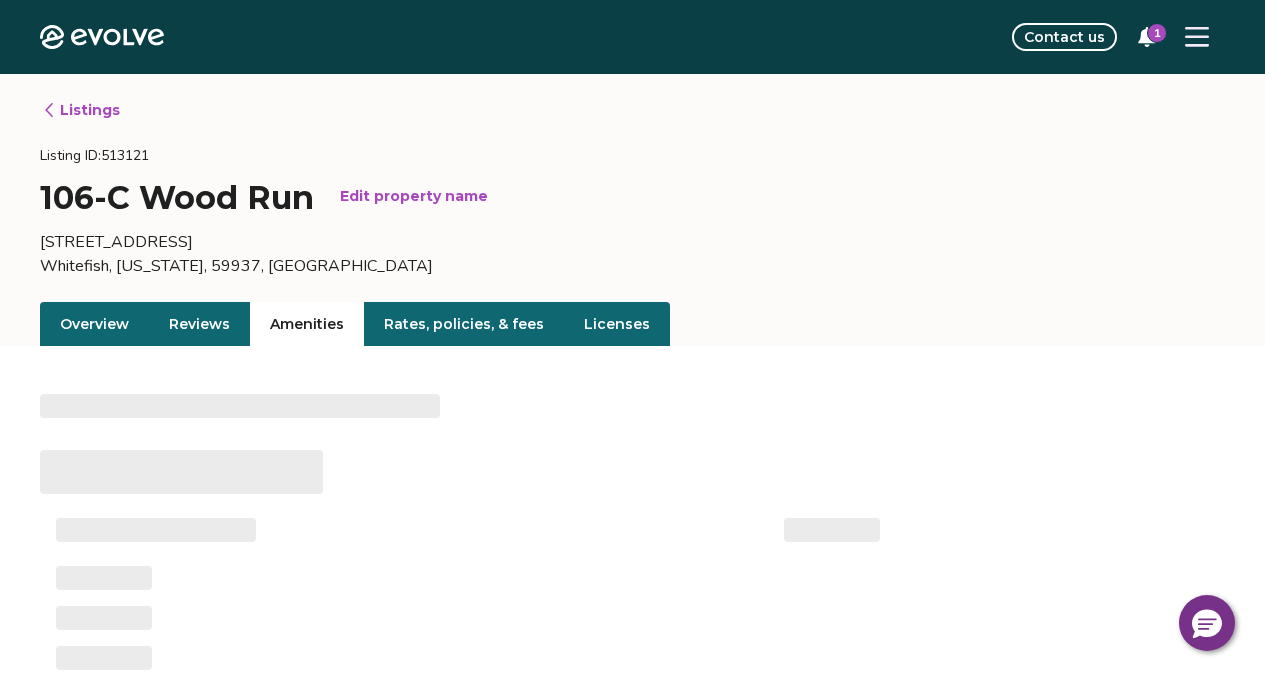 click on "Amenities" at bounding box center [307, 324] 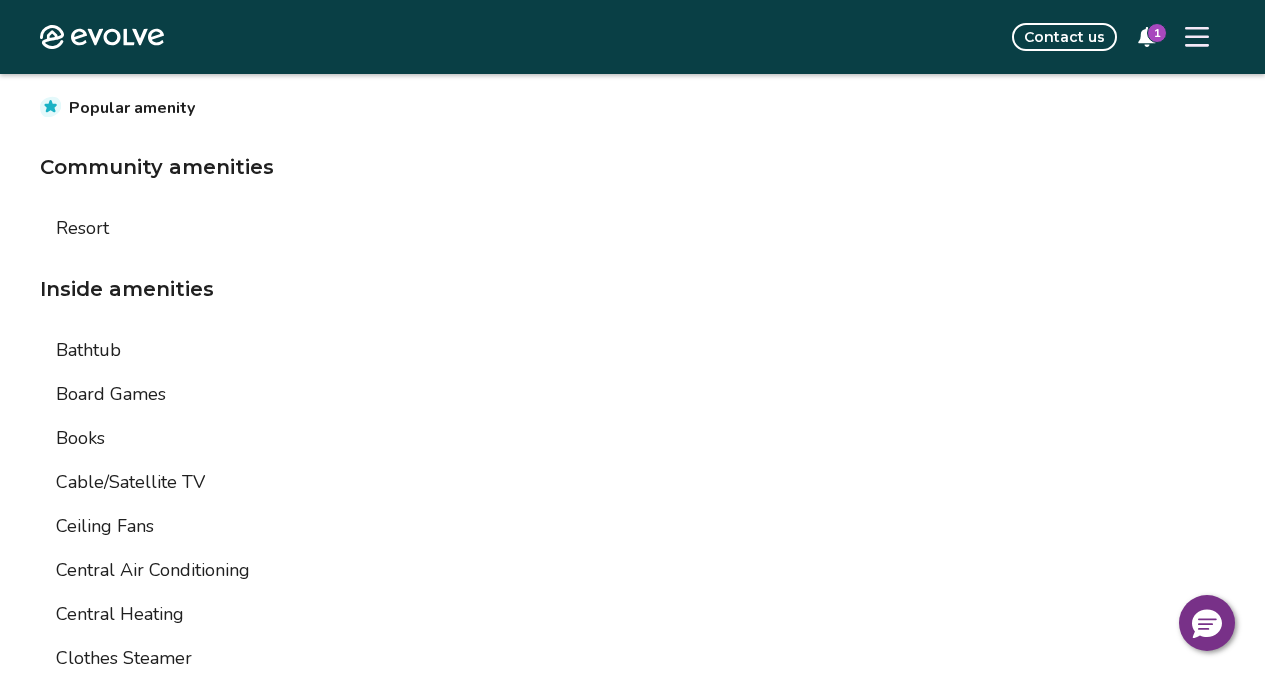 scroll, scrollTop: 573, scrollLeft: 0, axis: vertical 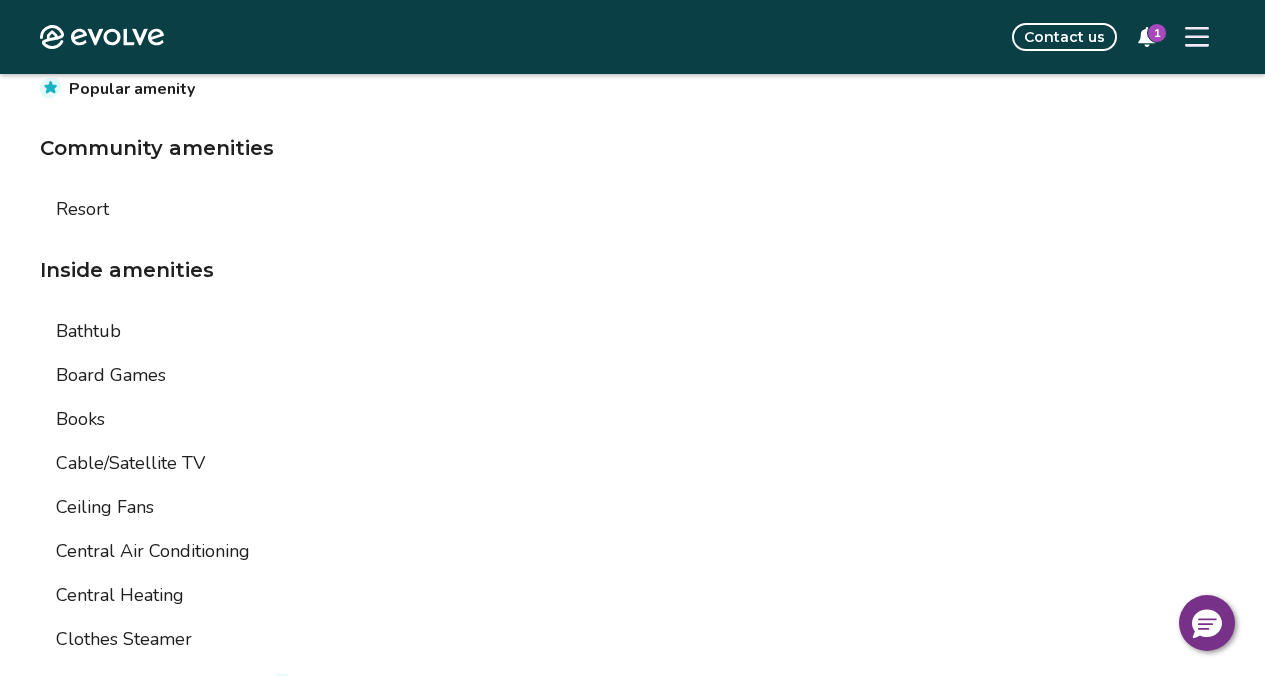 click on "Update amenities" at bounding box center (126, 21) 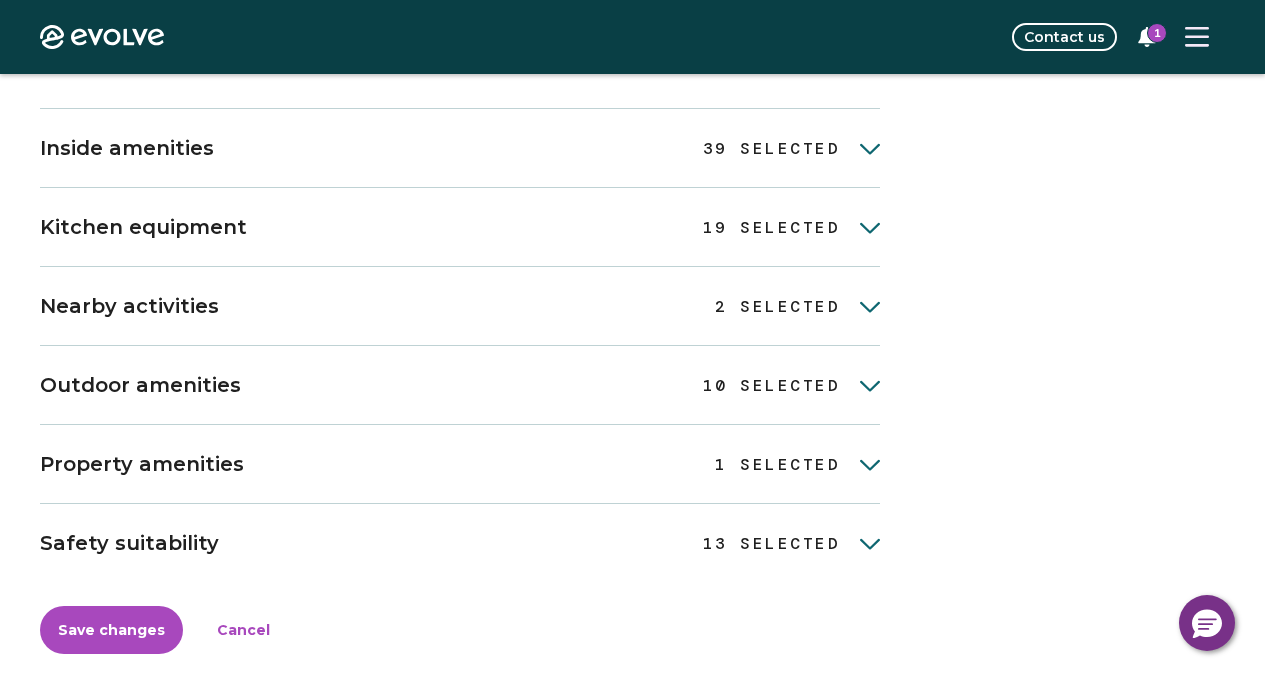 scroll, scrollTop: 968, scrollLeft: 0, axis: vertical 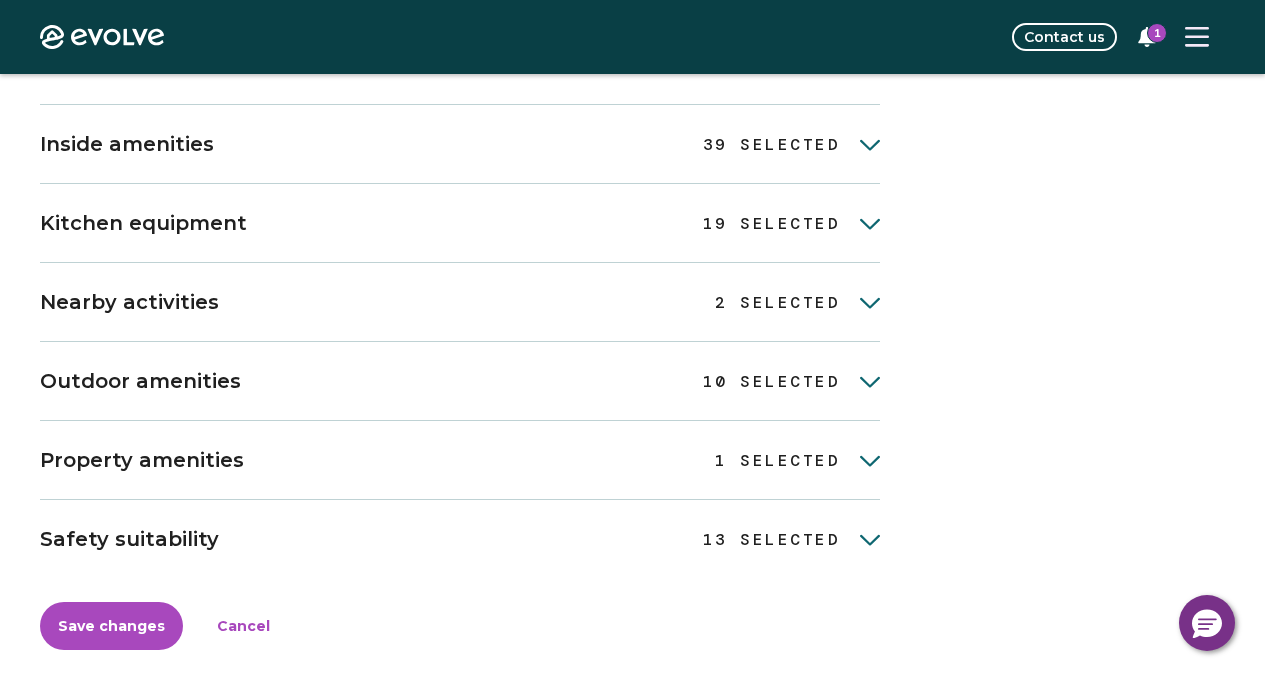 click 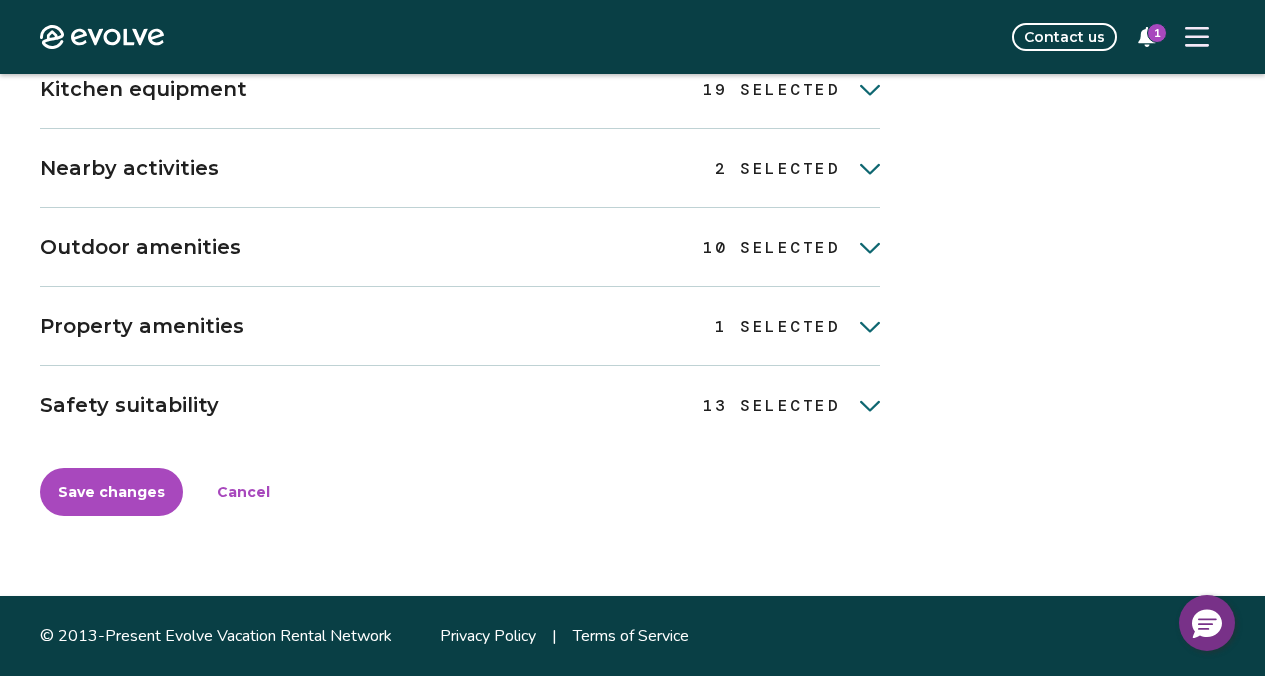 scroll, scrollTop: 5477, scrollLeft: 0, axis: vertical 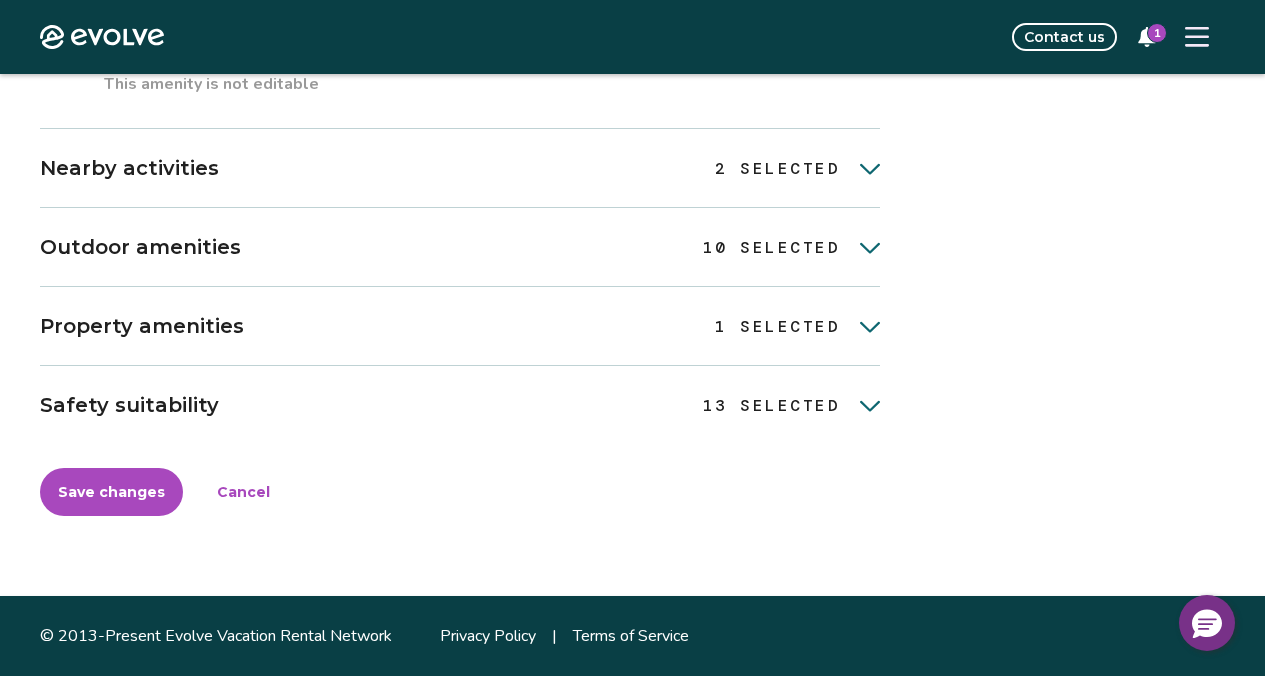 click on "2 SELECTED" at bounding box center [777, 169] 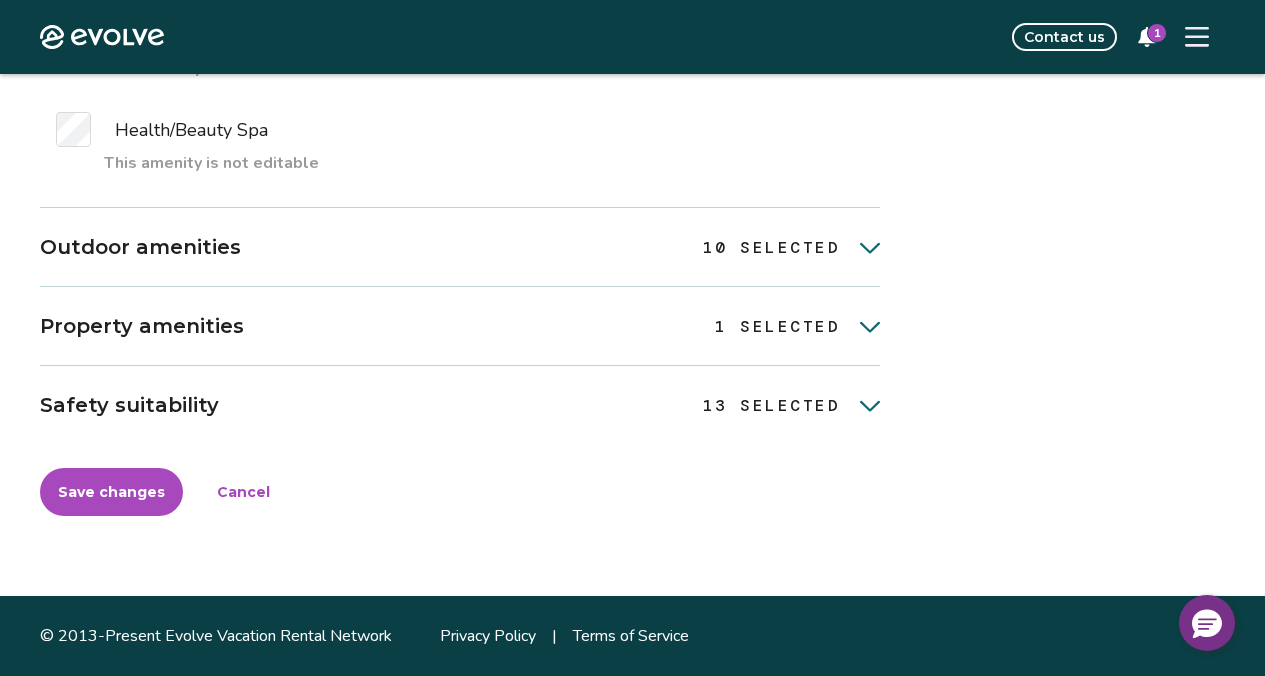 scroll, scrollTop: 8027, scrollLeft: 0, axis: vertical 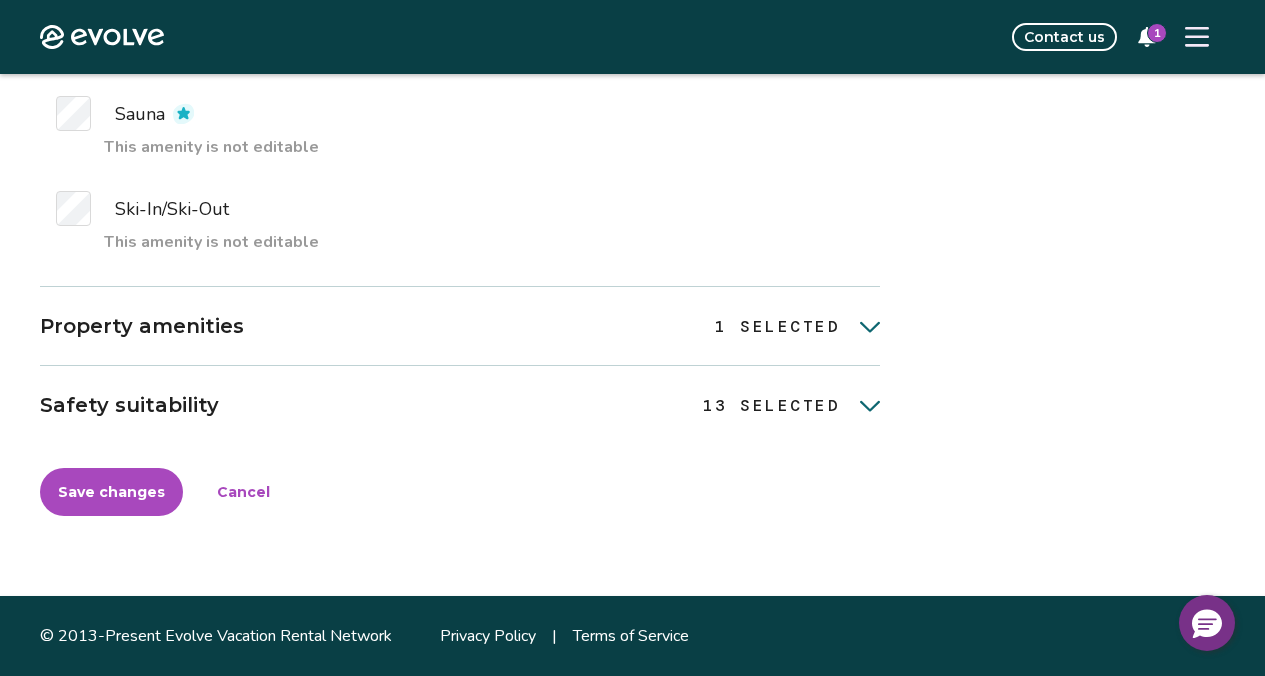 click on "1 SELECTED" at bounding box center (777, 327) 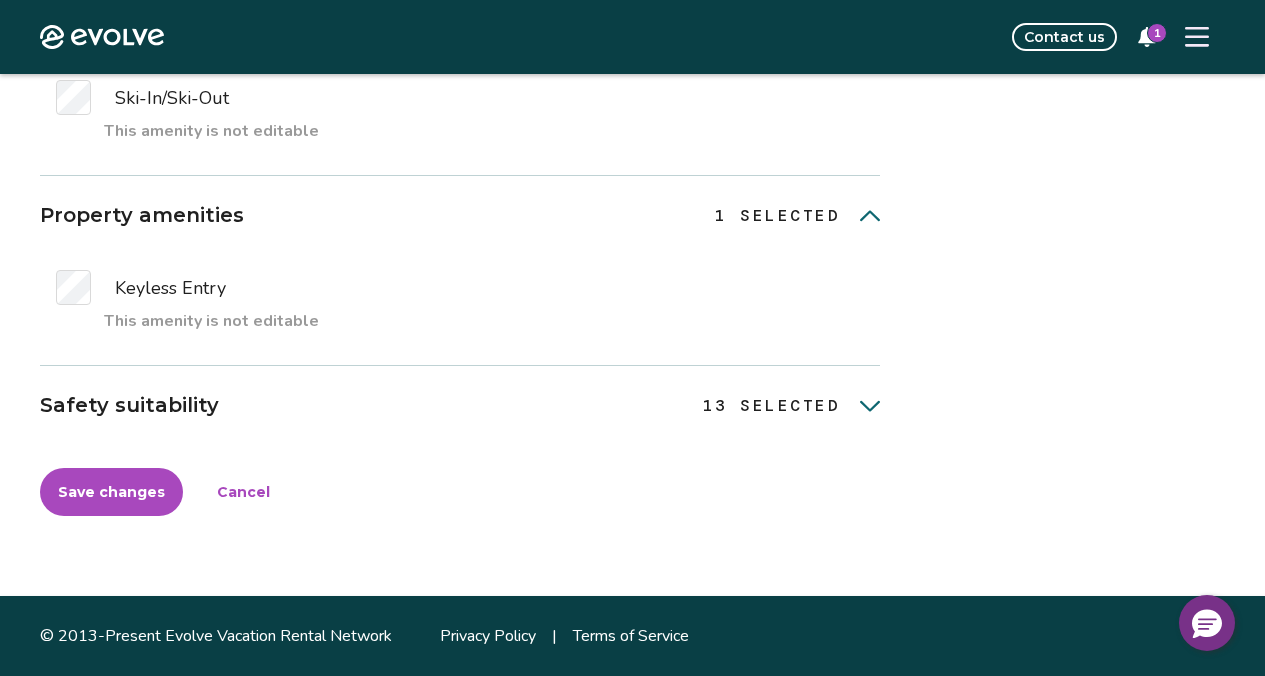 scroll, scrollTop: 9720, scrollLeft: 0, axis: vertical 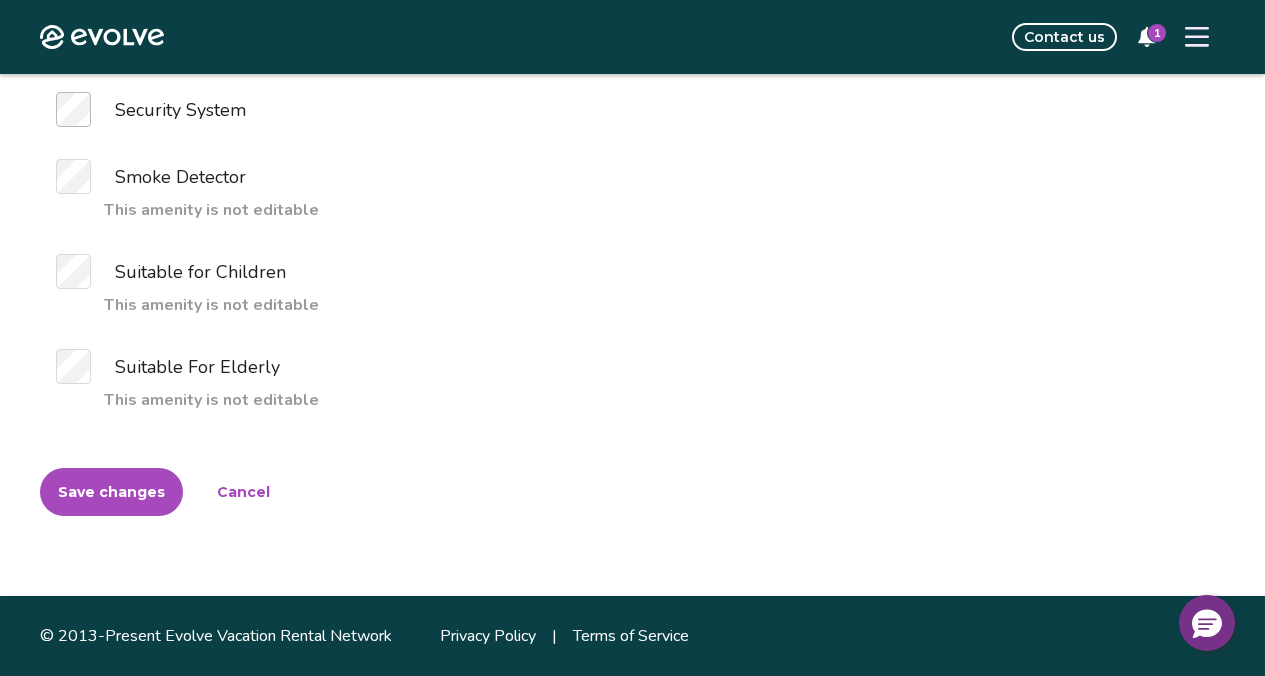 click on "Save changes" at bounding box center [111, 492] 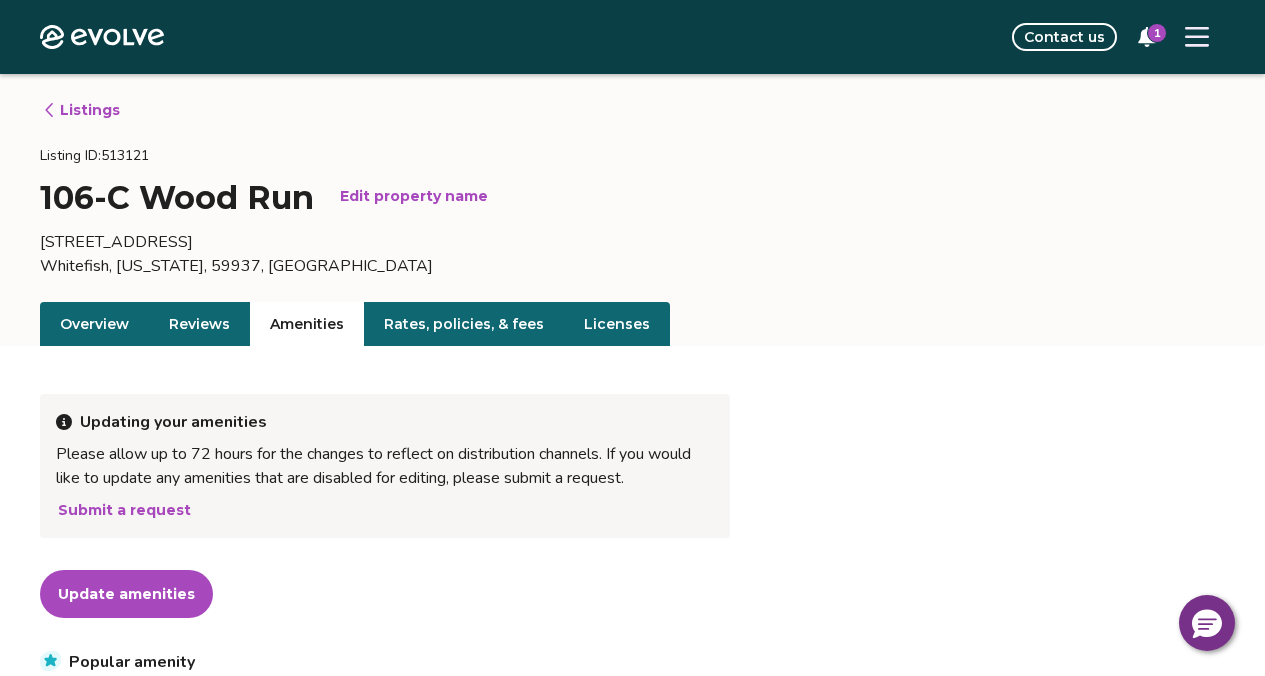 scroll, scrollTop: 0, scrollLeft: 0, axis: both 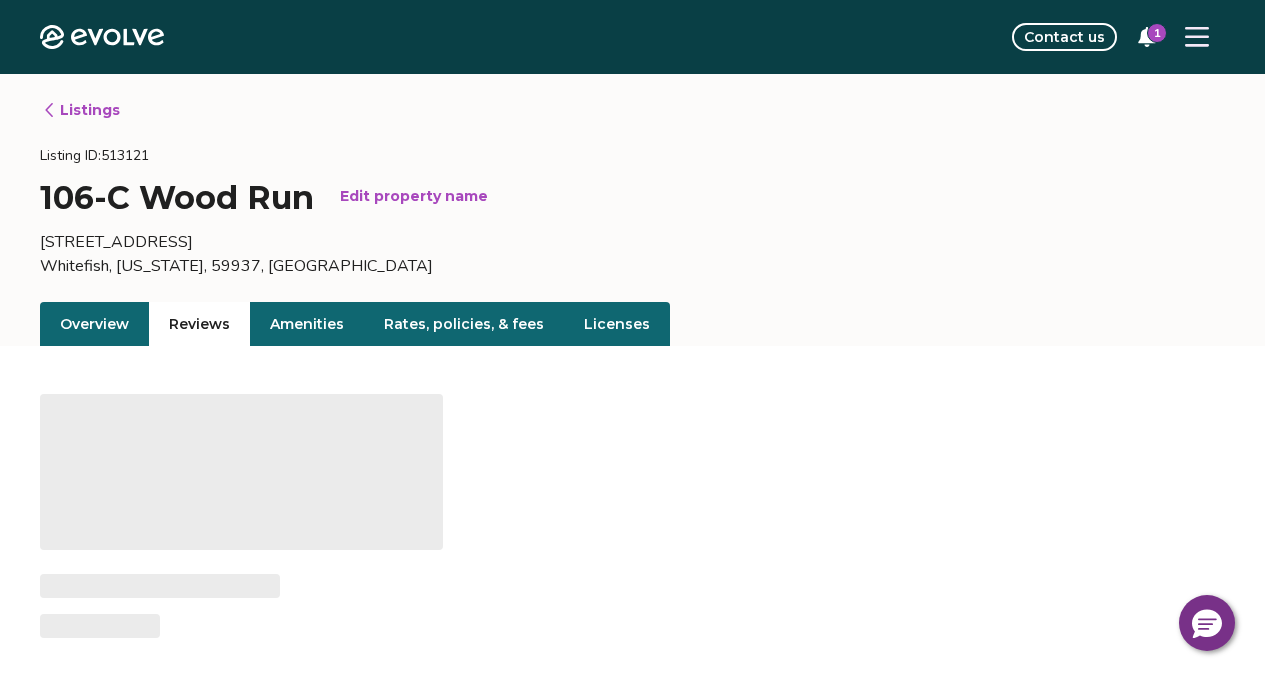 click on "Reviews" at bounding box center [199, 324] 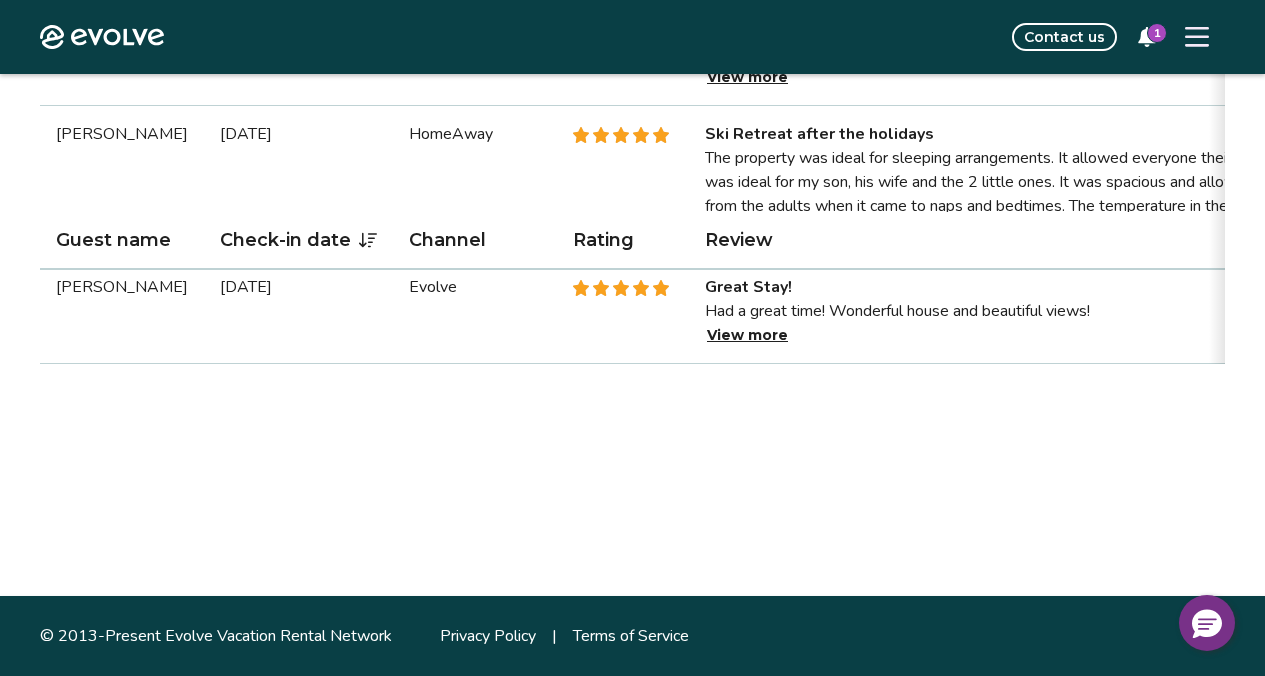 scroll, scrollTop: 2000, scrollLeft: 0, axis: vertical 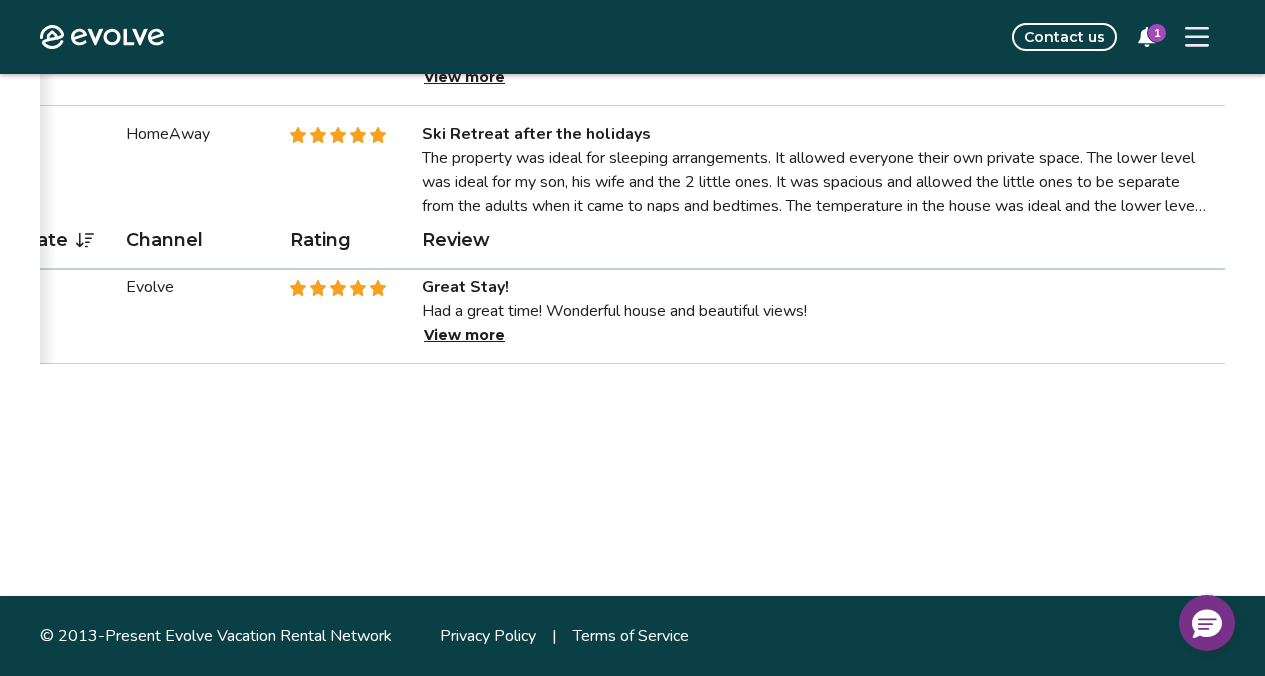 click on "View more" at bounding box center [464, 230] 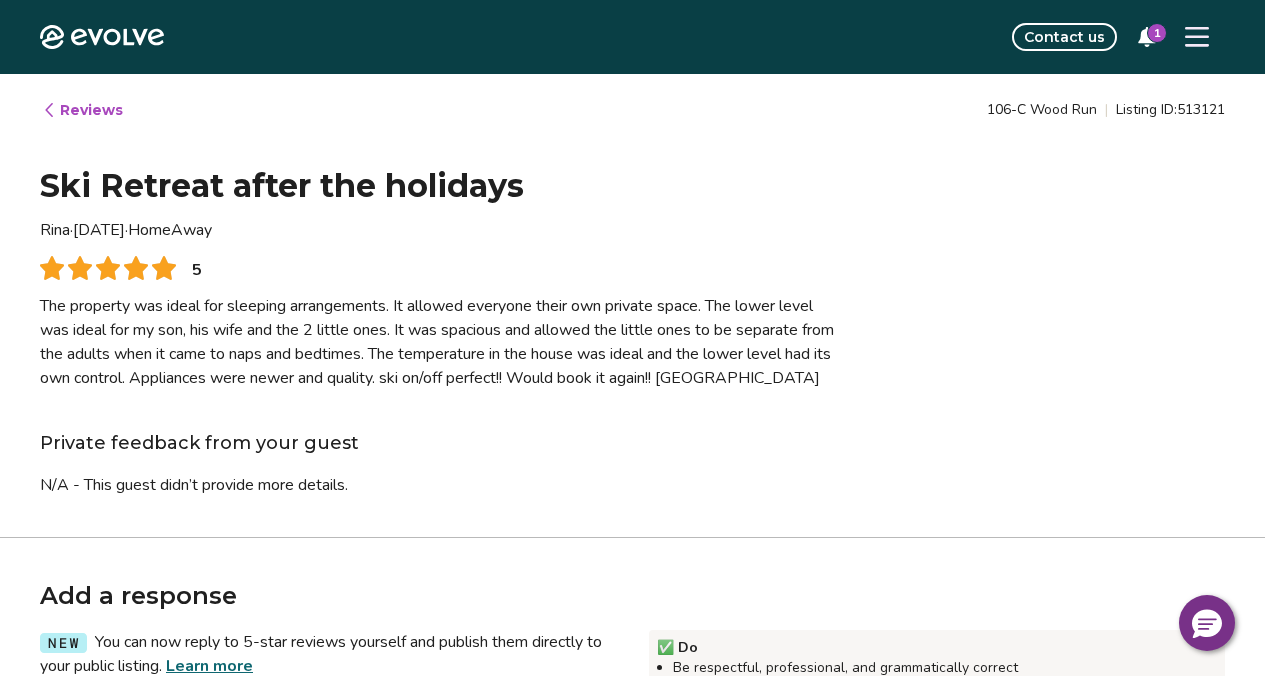click on "Reviews" at bounding box center [82, 110] 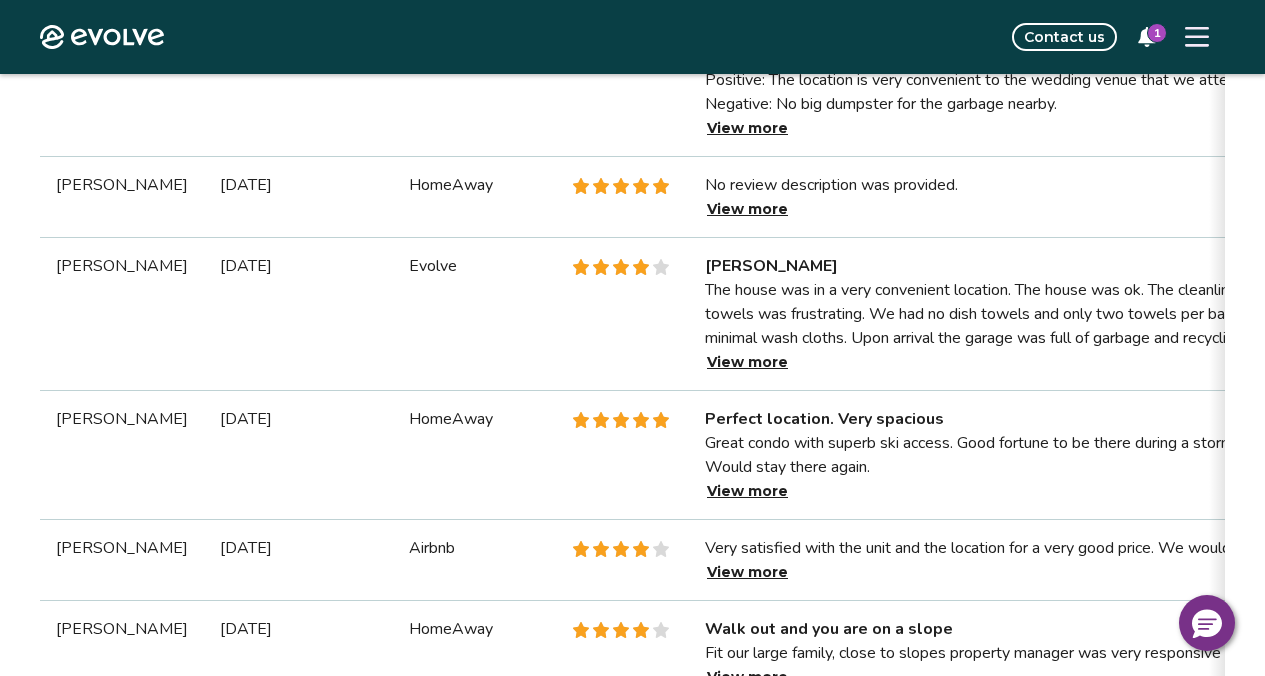 click on "View more" at bounding box center [747, 128] 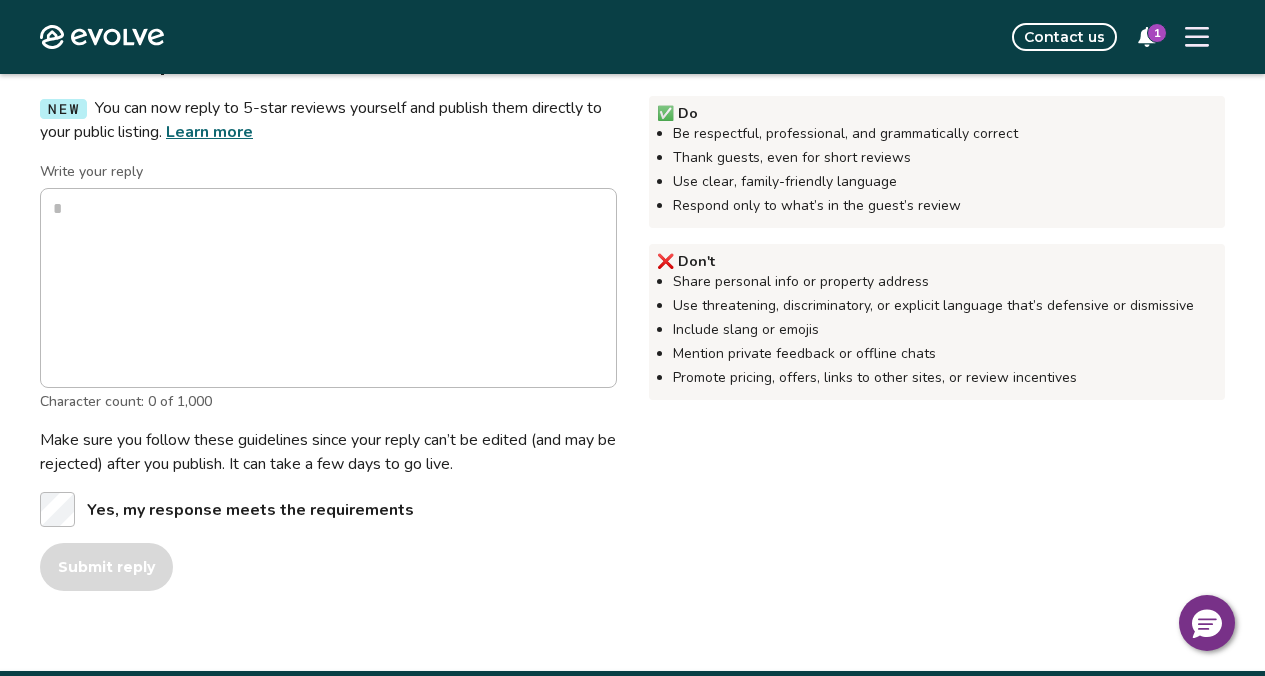 scroll, scrollTop: 626, scrollLeft: 0, axis: vertical 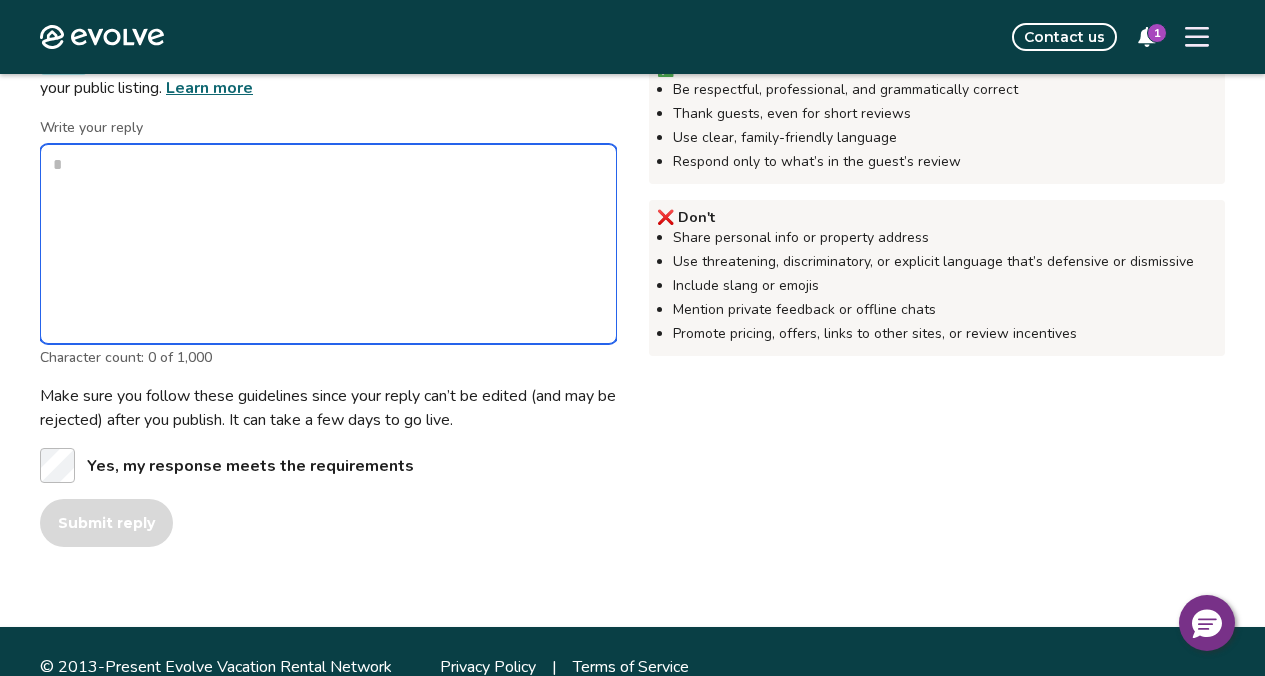 click on "Write your reply" at bounding box center [328, 244] 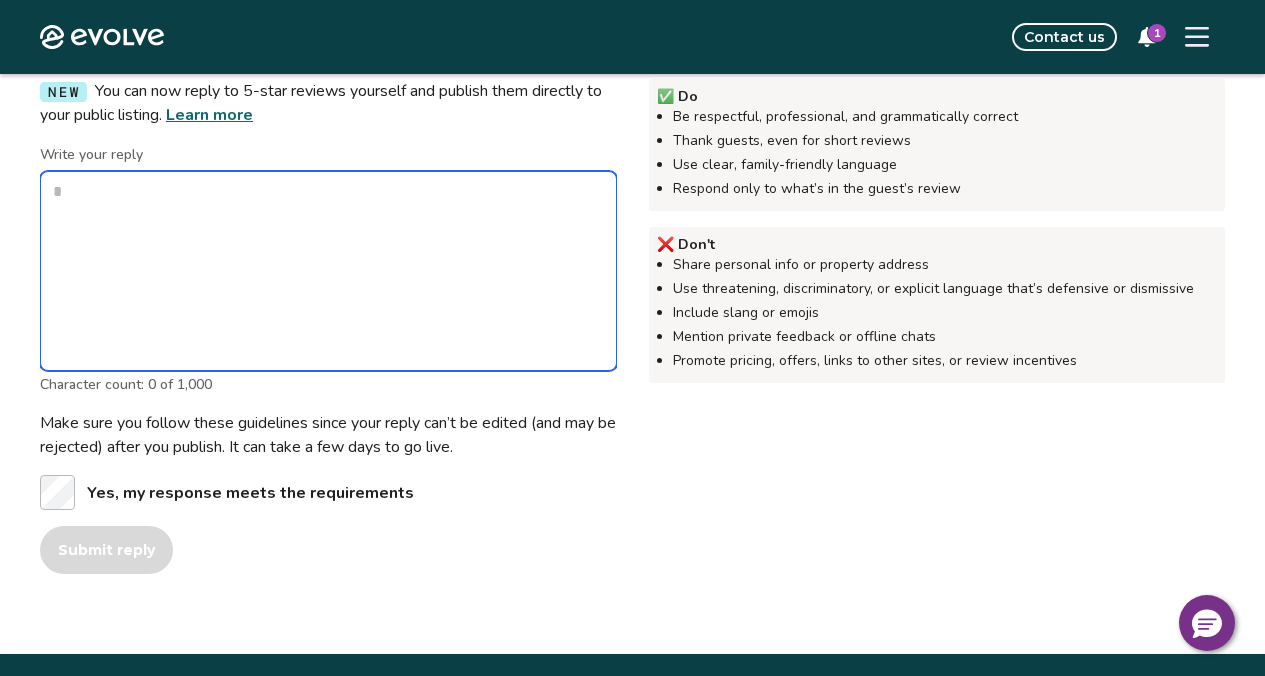 scroll, scrollTop: 604, scrollLeft: 0, axis: vertical 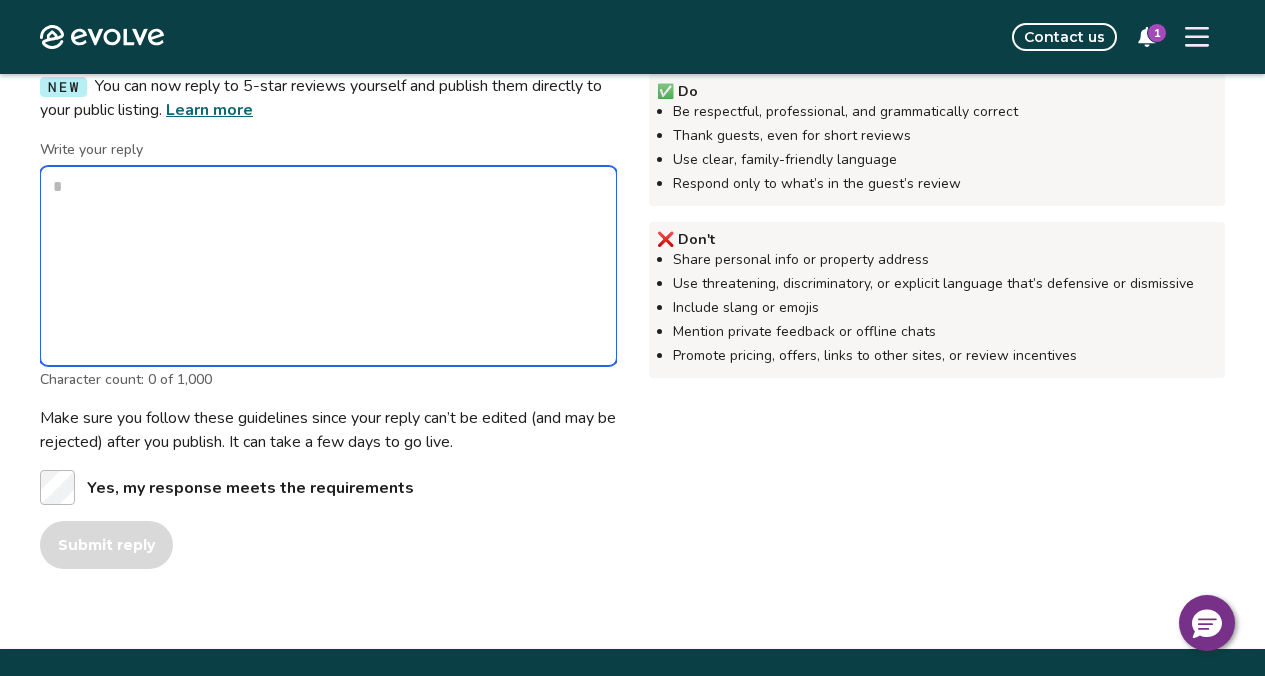 type on "*" 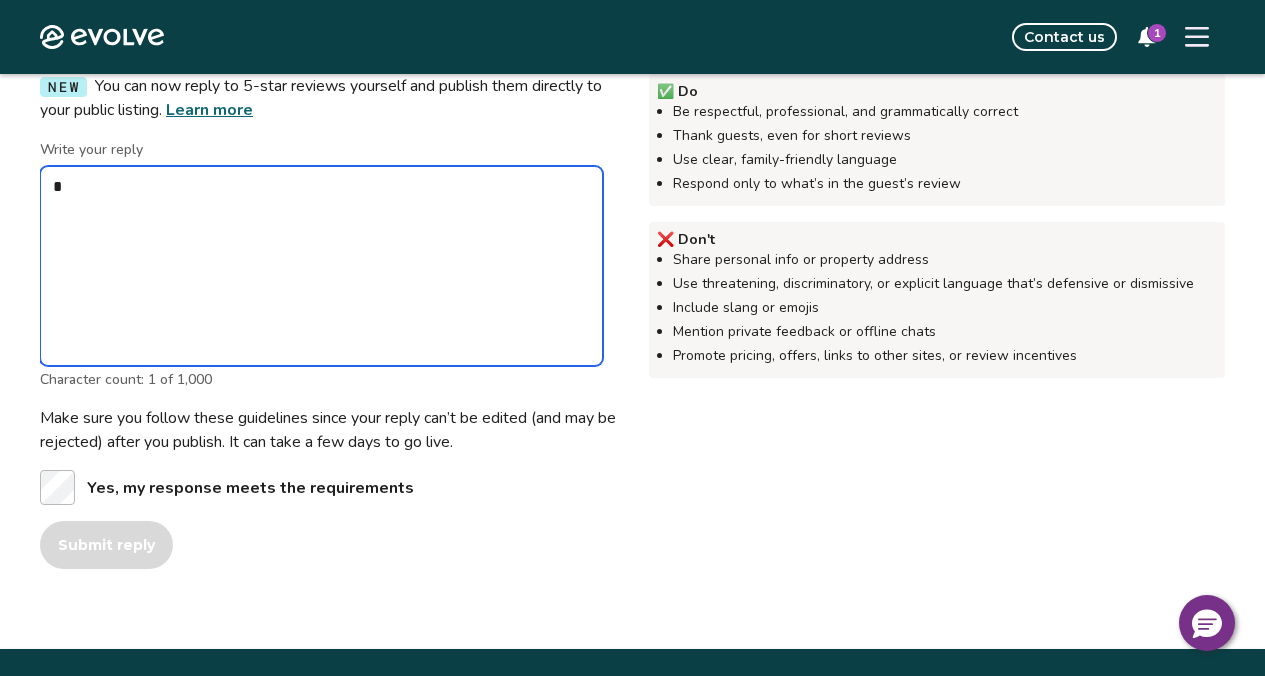 type on "*" 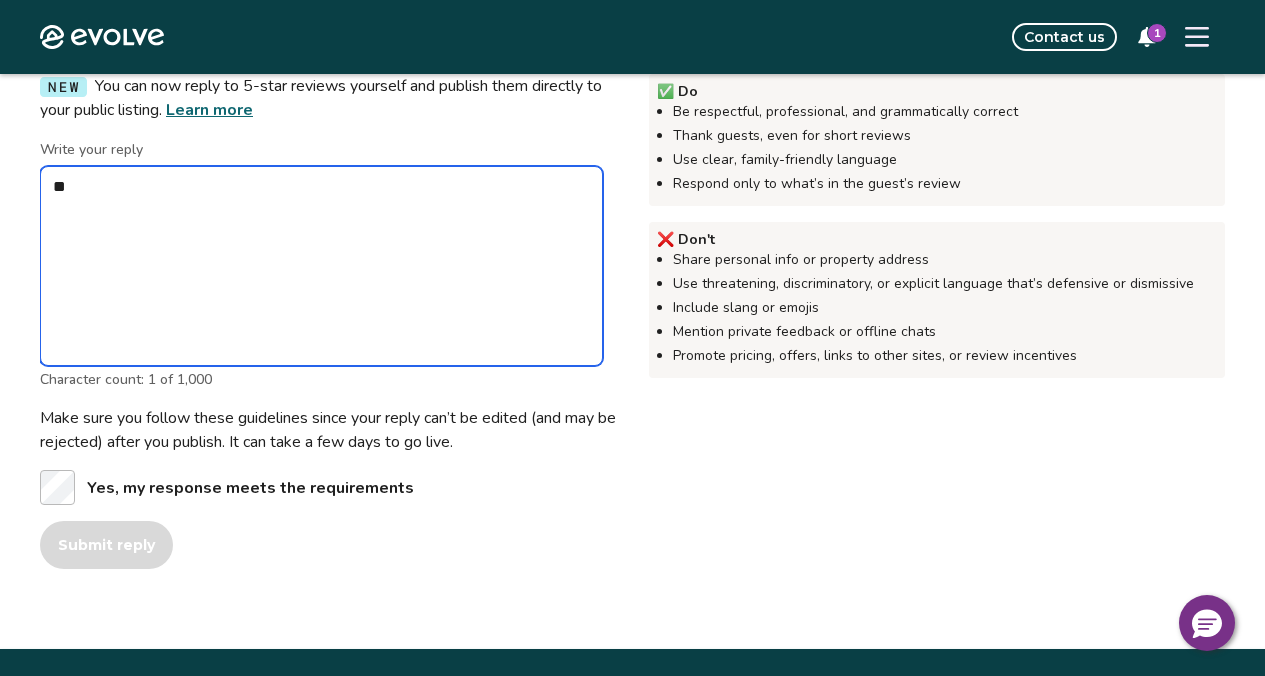 type on "*" 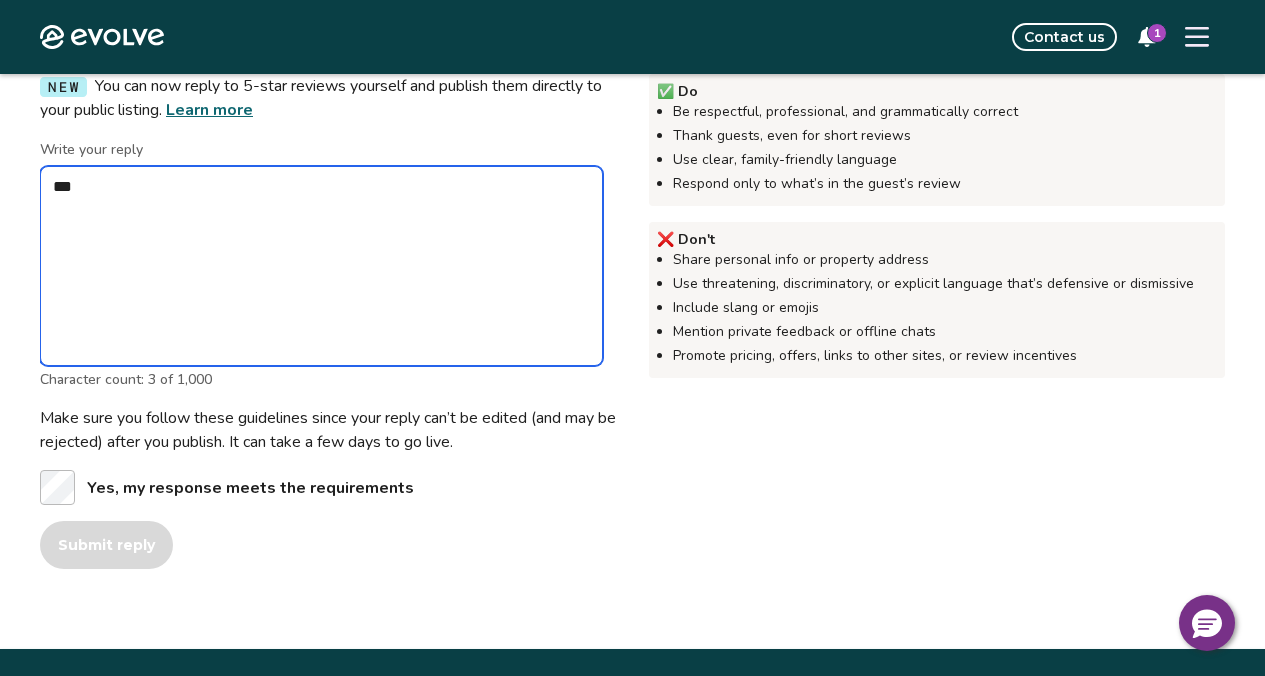 type on "*" 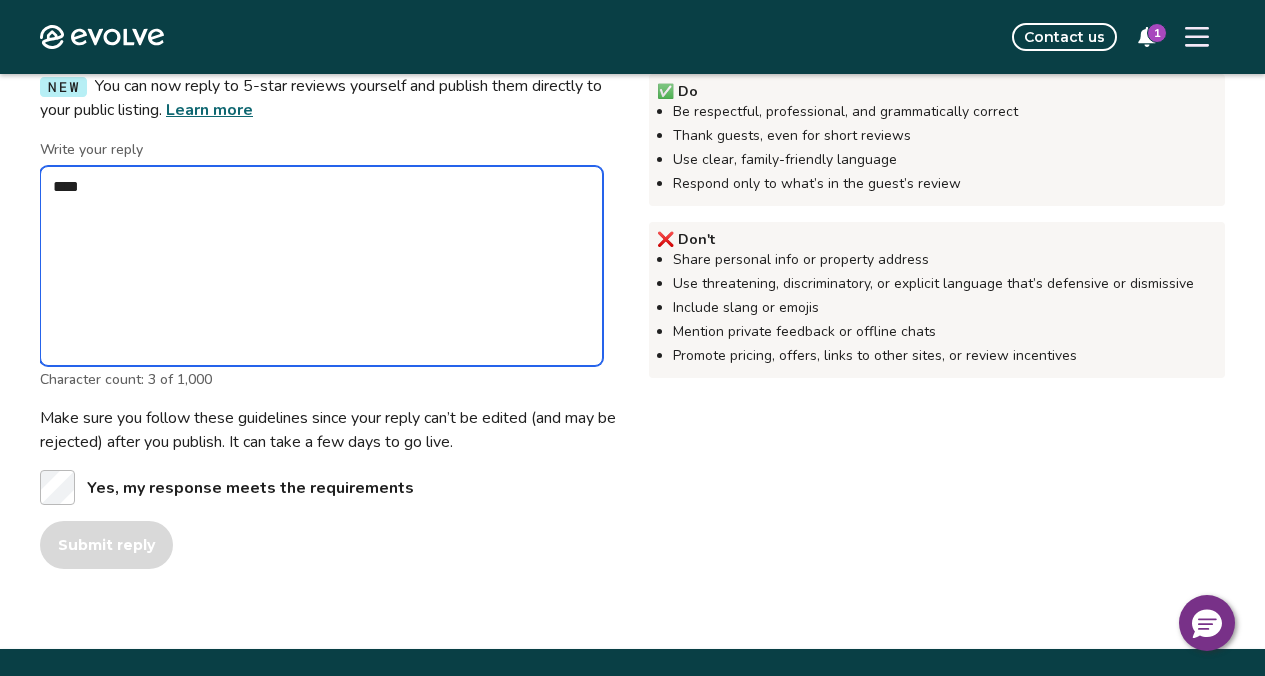 type on "*" 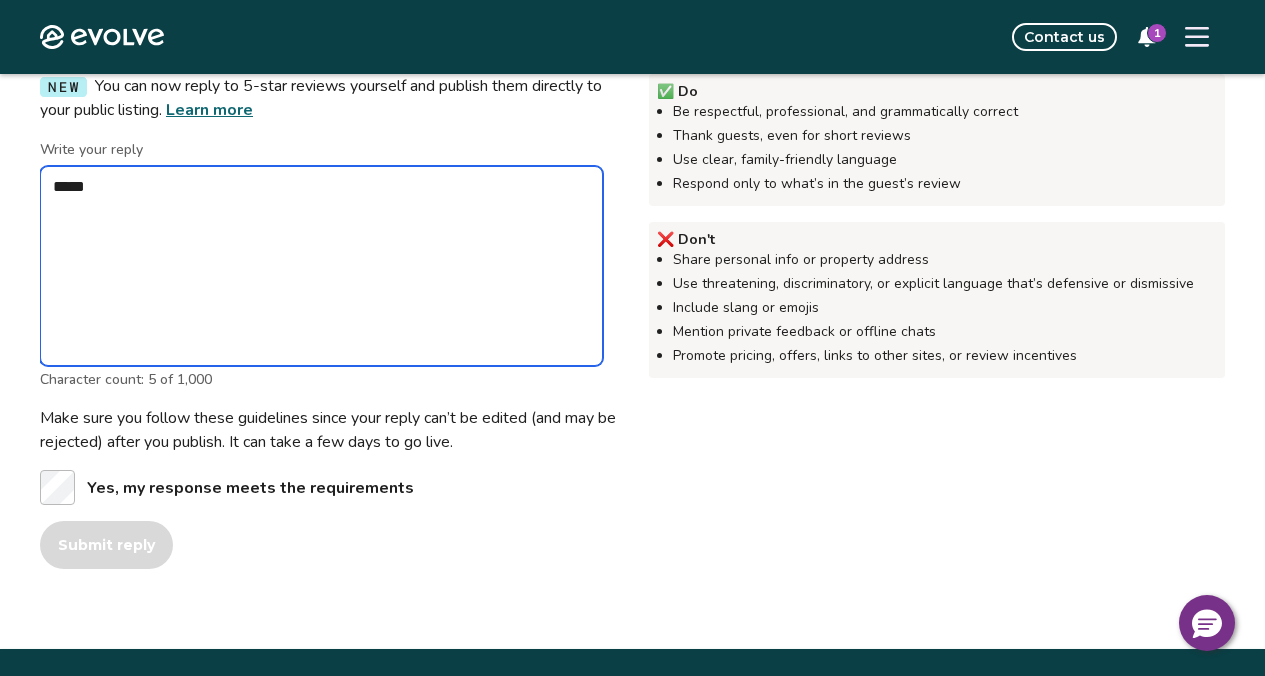 type on "*" 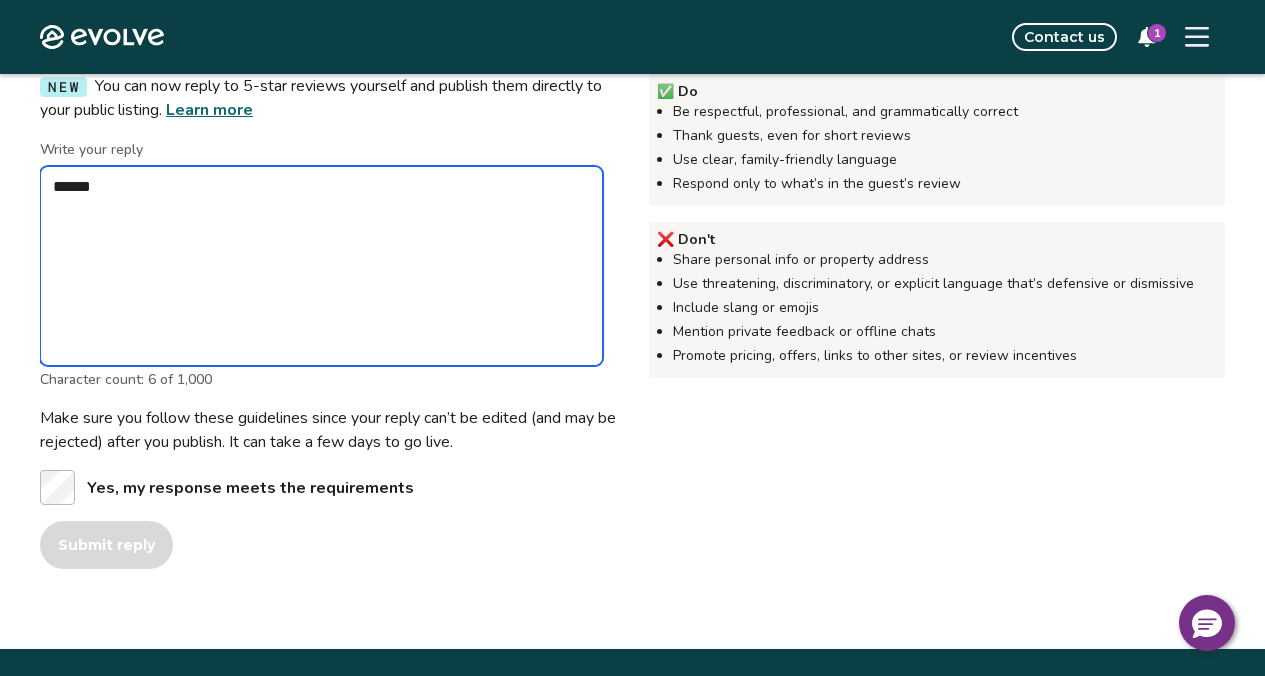 type on "*" 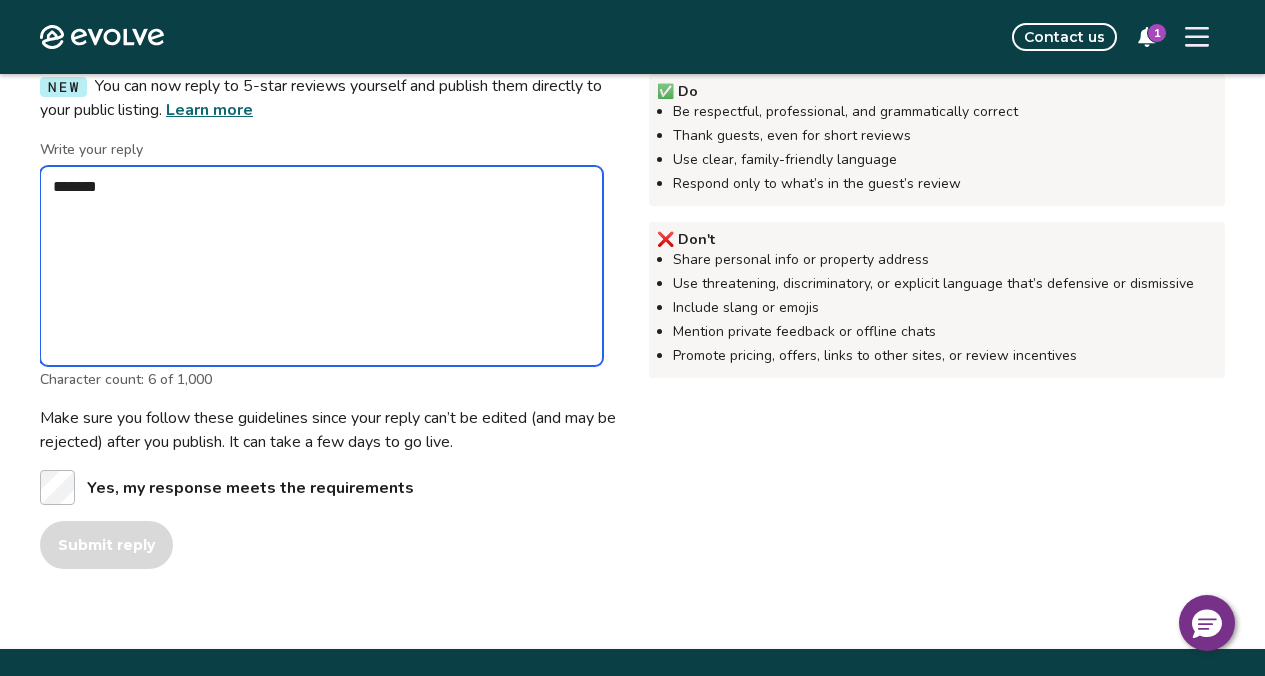 type on "*" 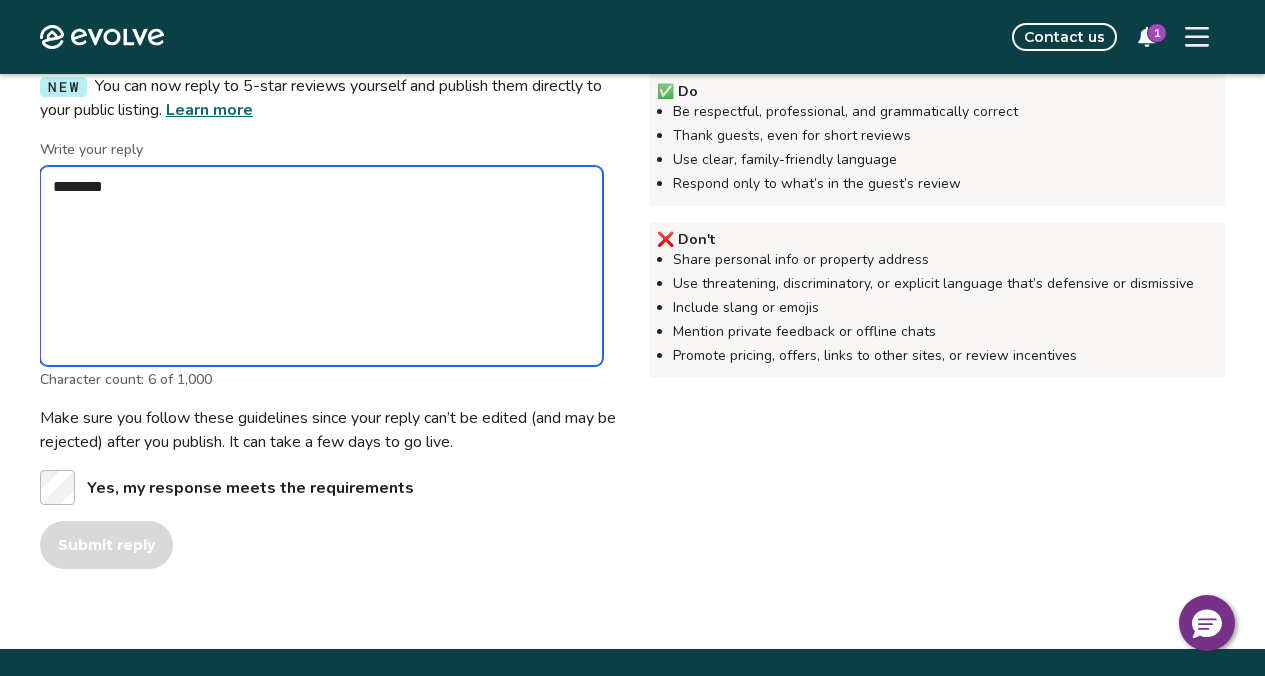 type on "*" 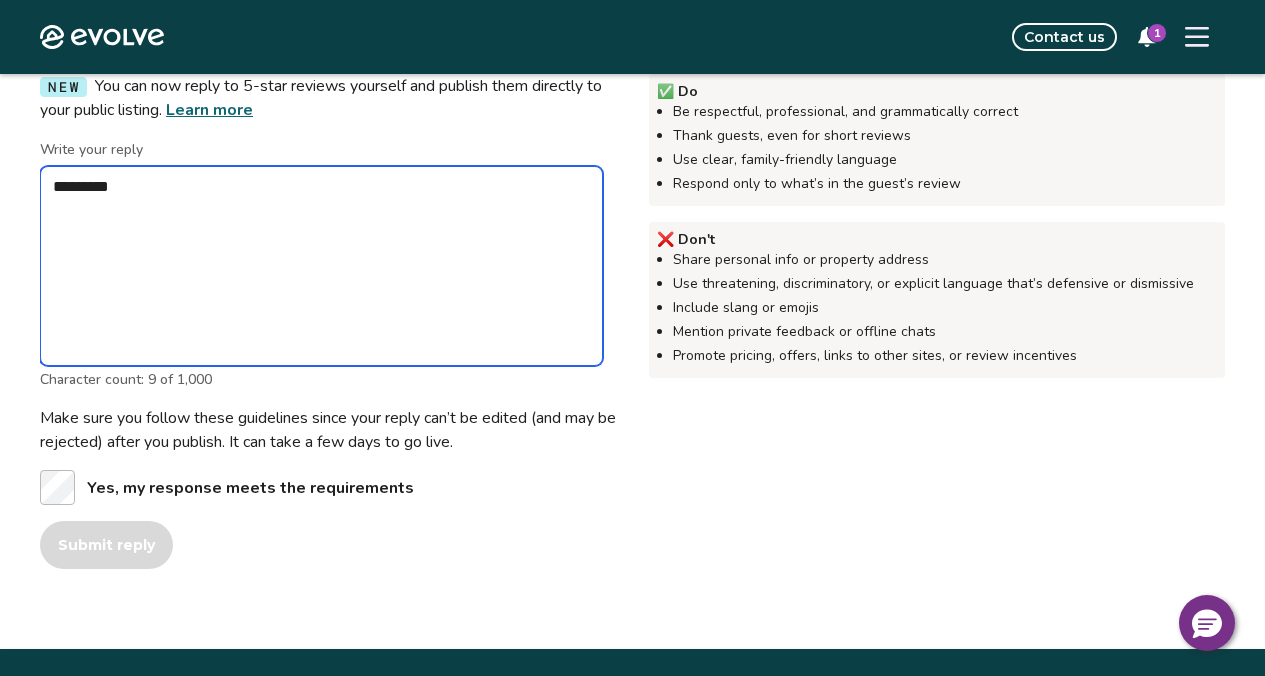 type on "*" 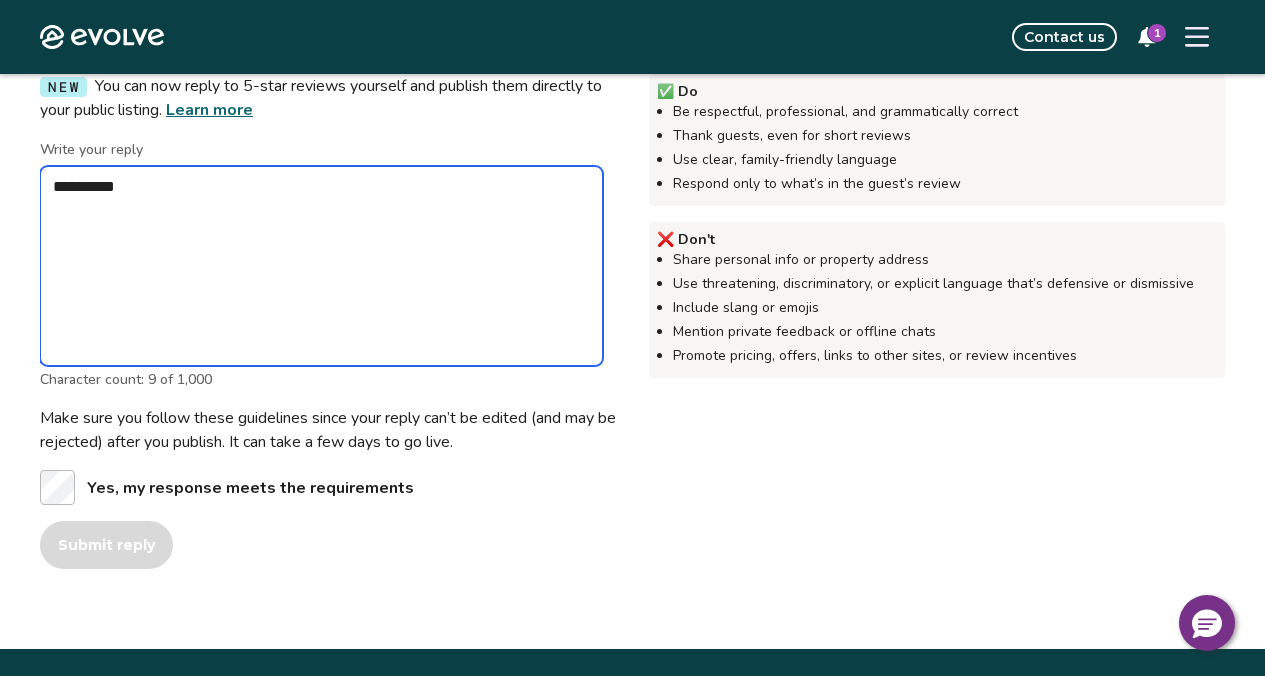 type on "*" 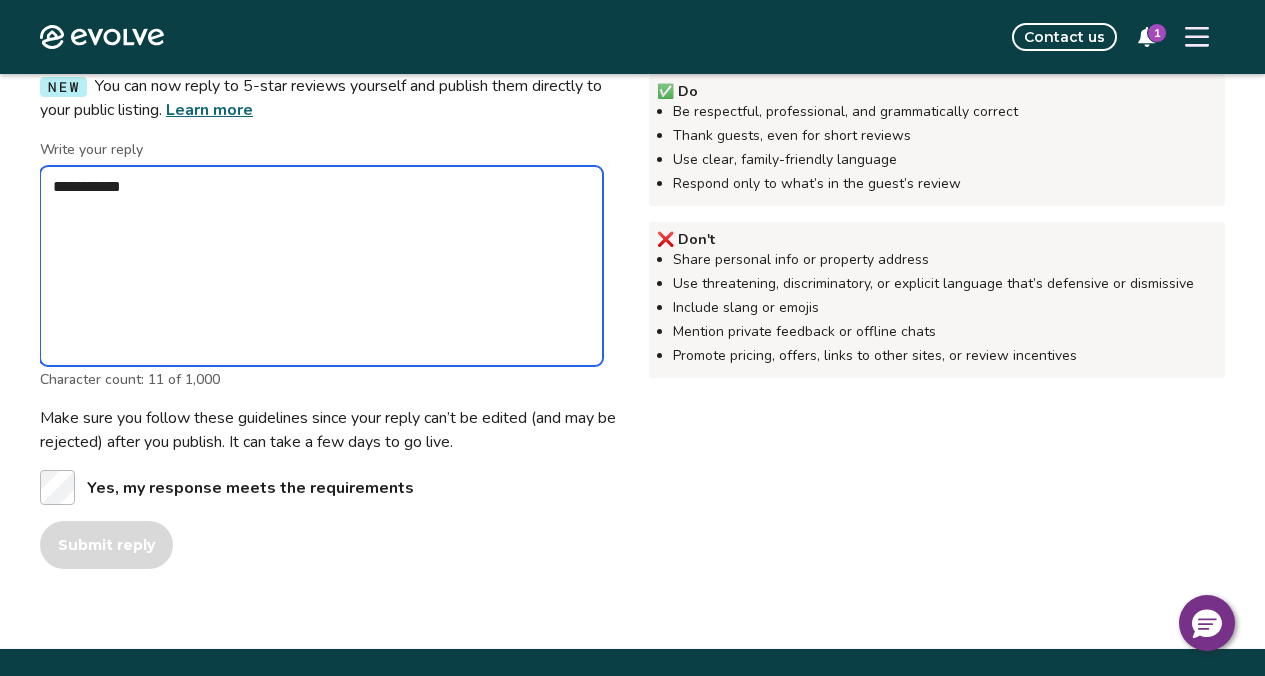 type on "*" 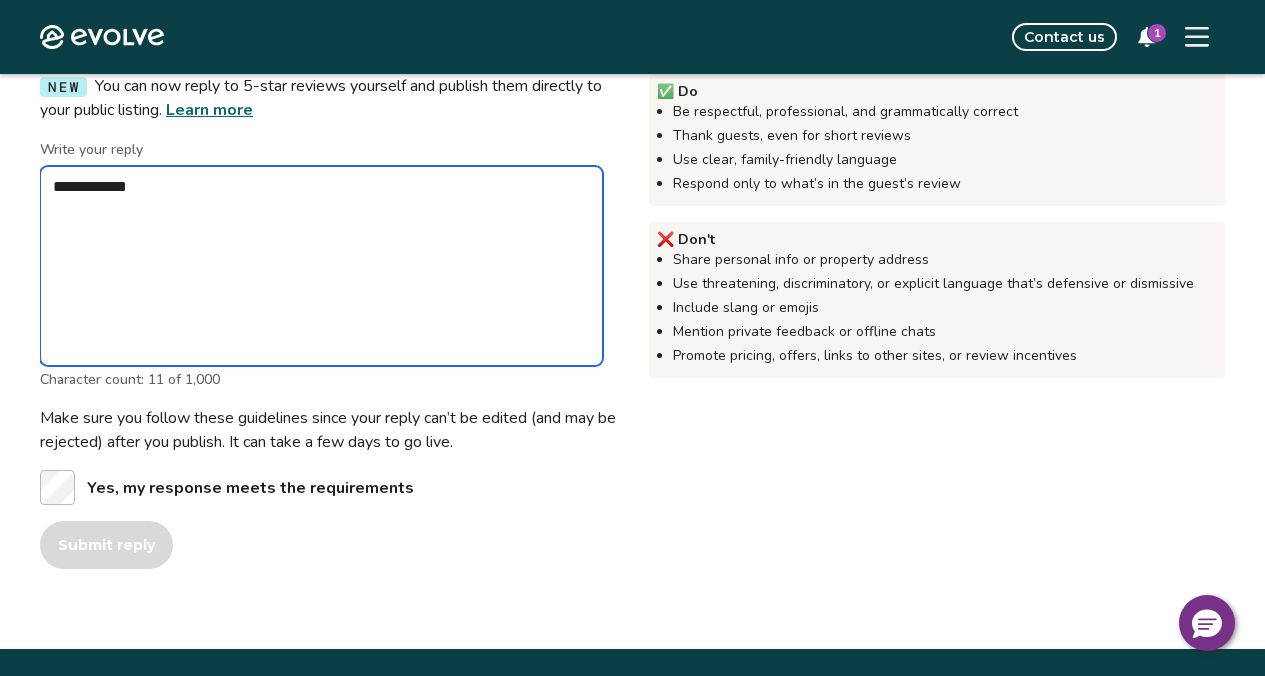 type on "*" 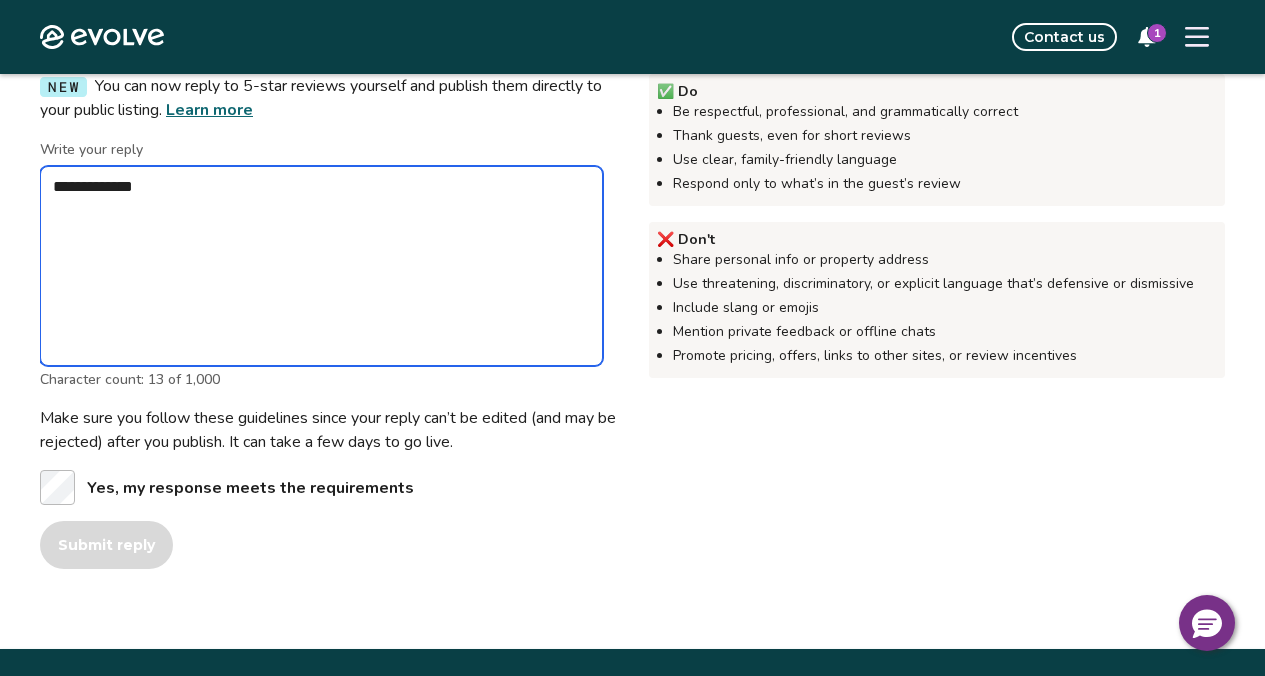 type on "*" 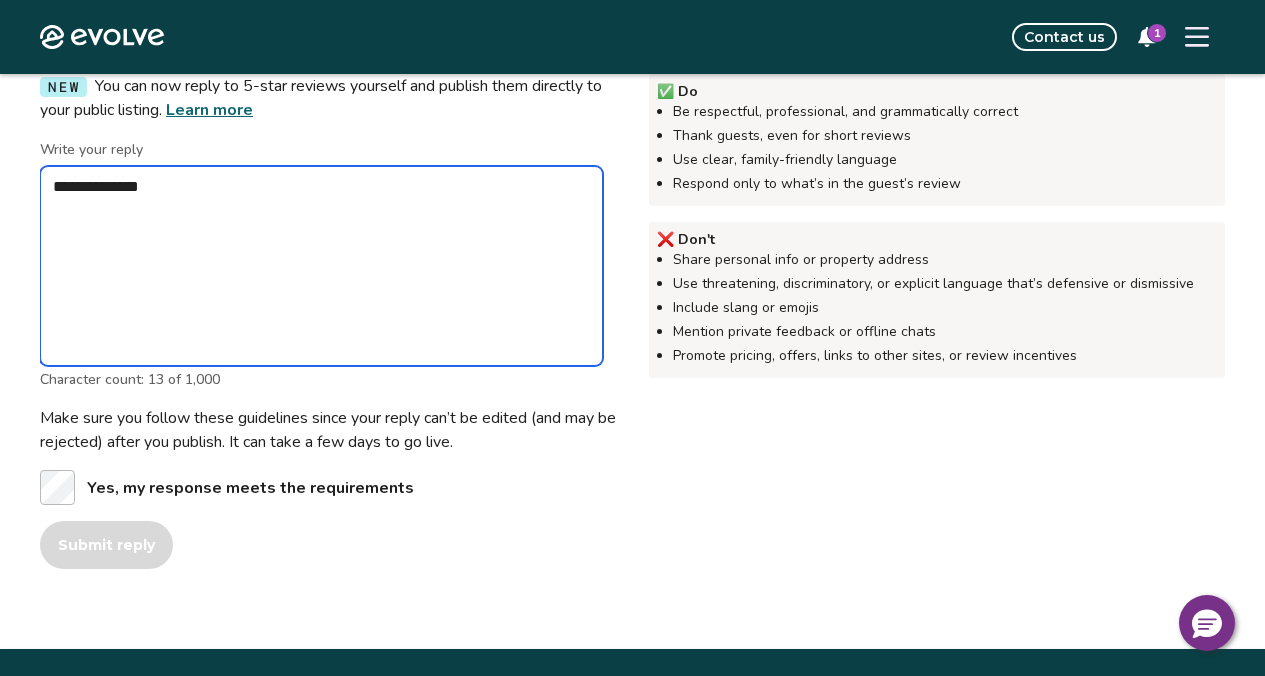 type on "*" 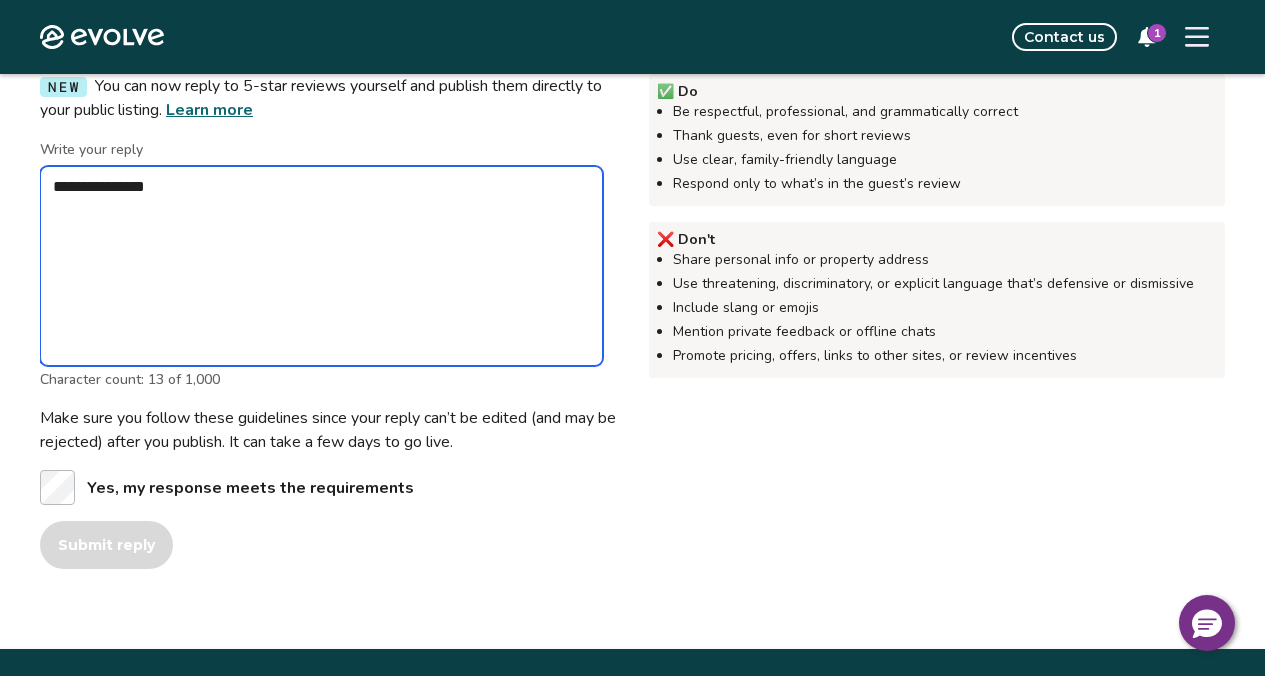 type on "*" 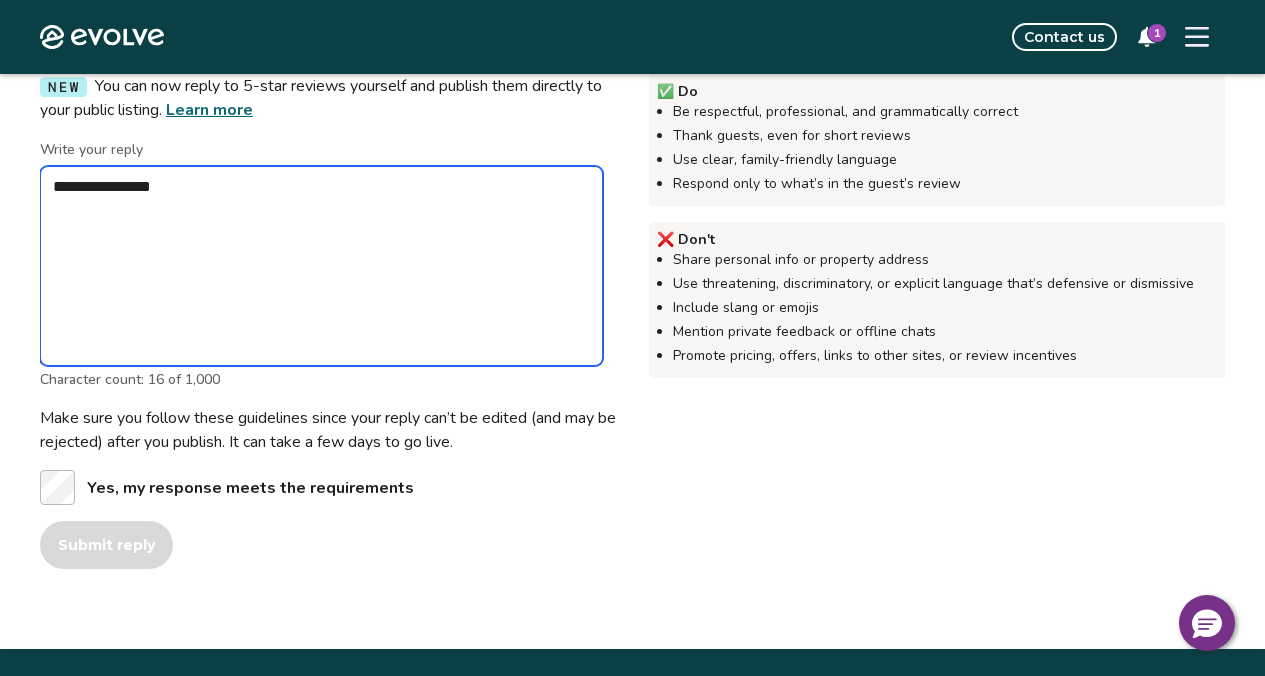 type on "*" 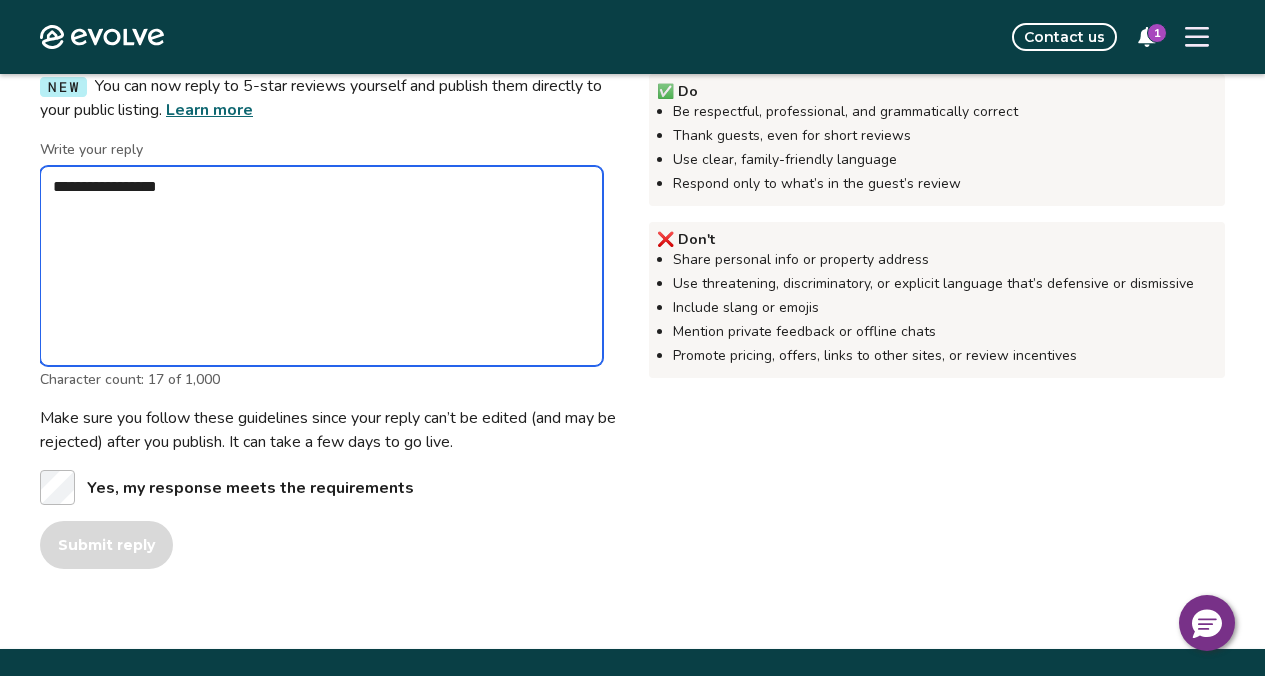 type on "*" 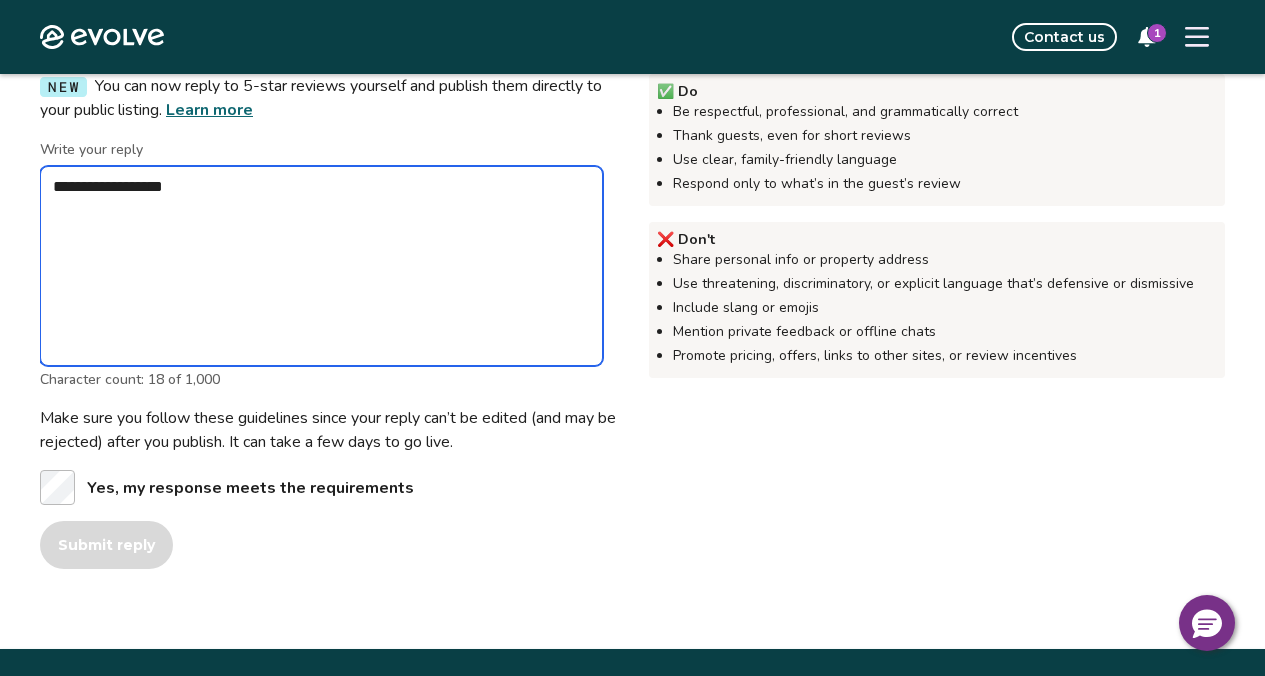 type on "*" 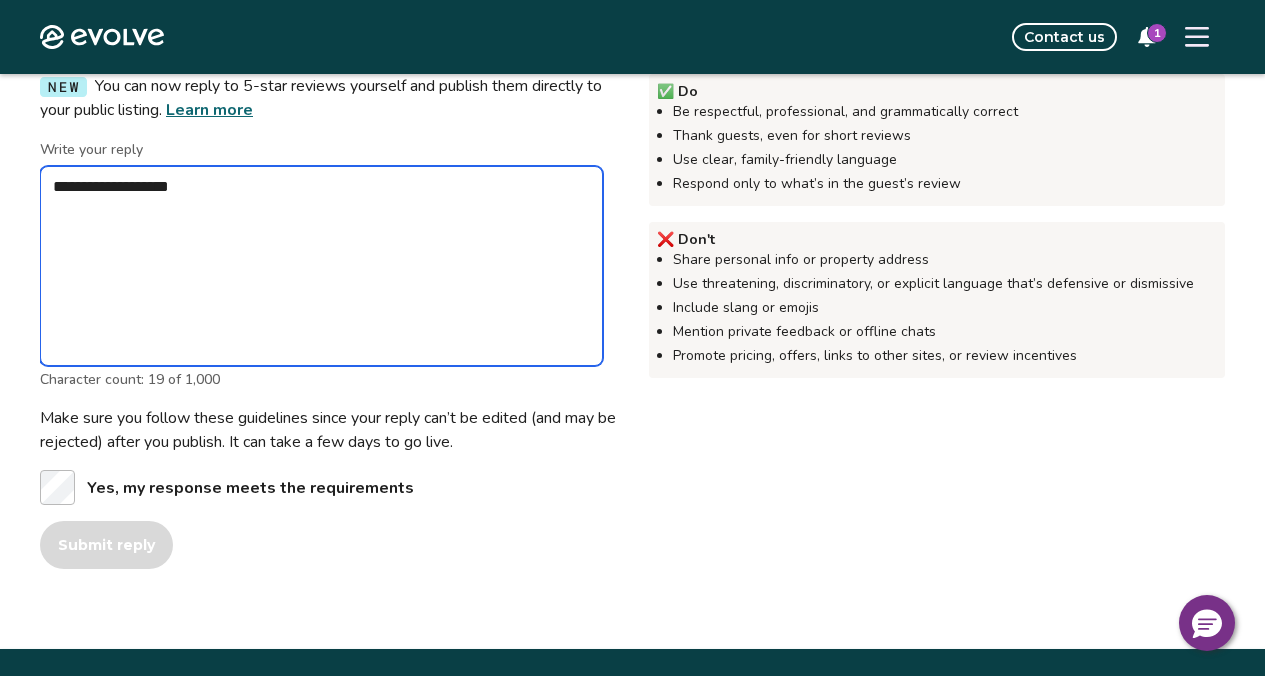 type on "*" 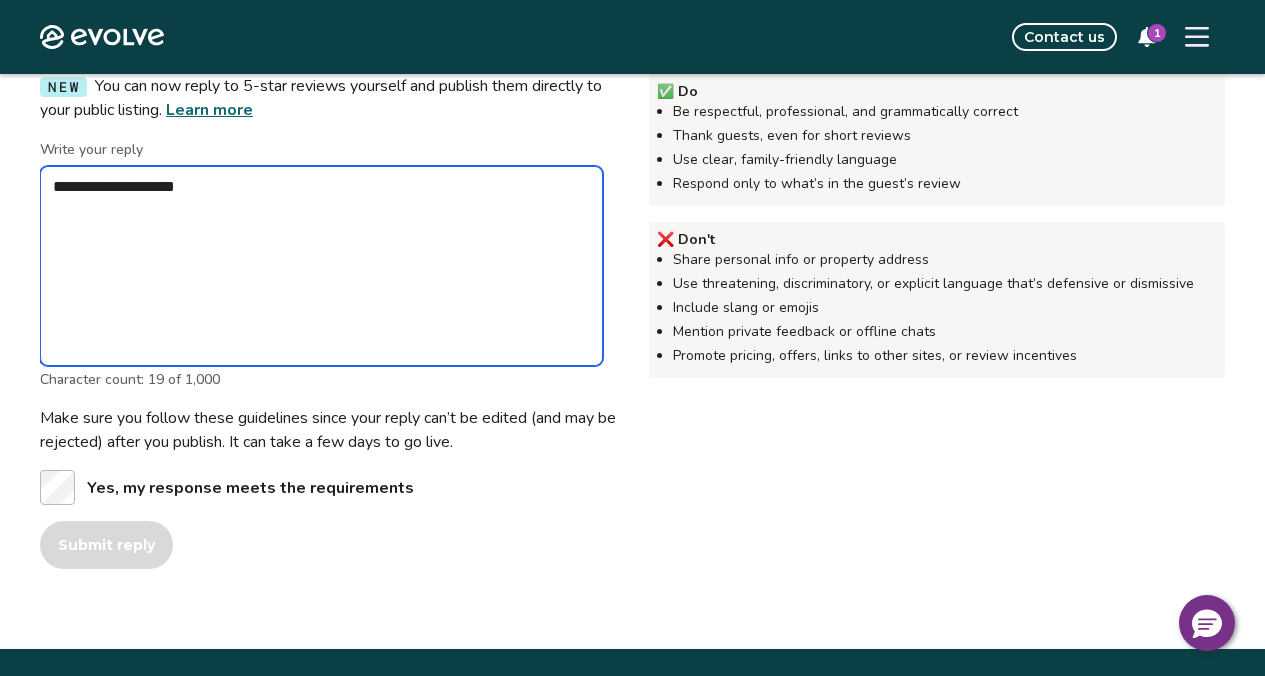 type on "*" 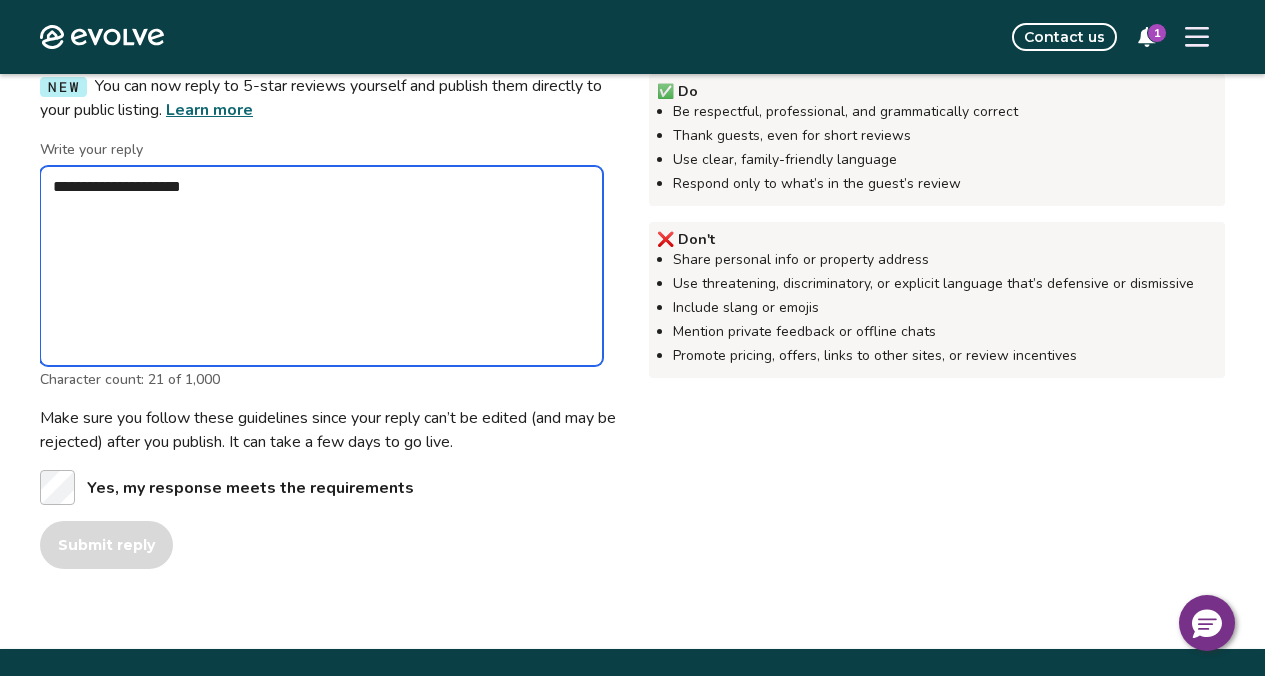 type on "*" 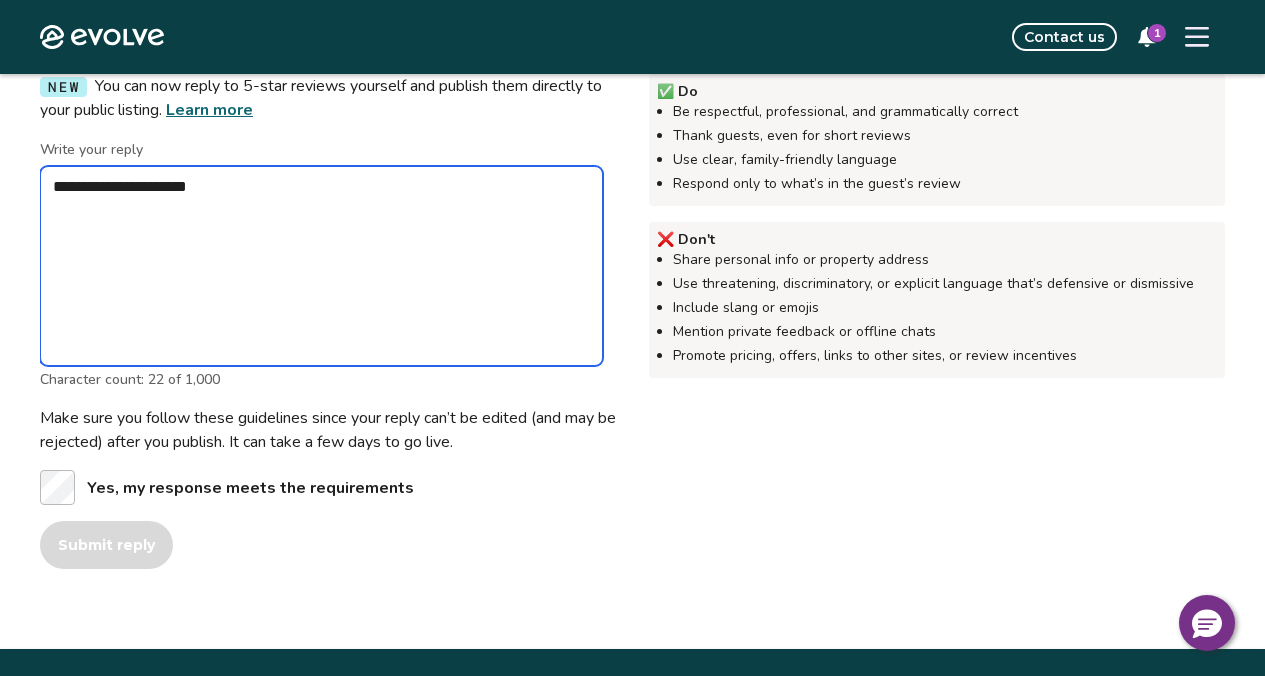 type on "*" 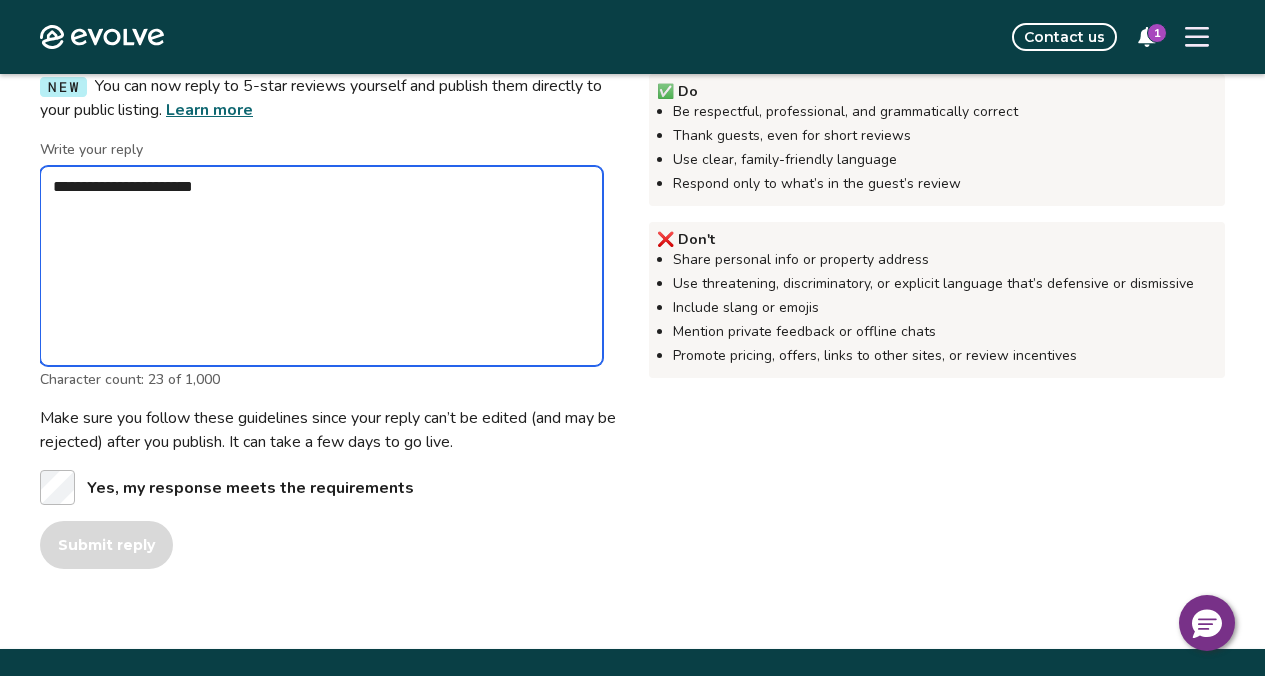 type on "*" 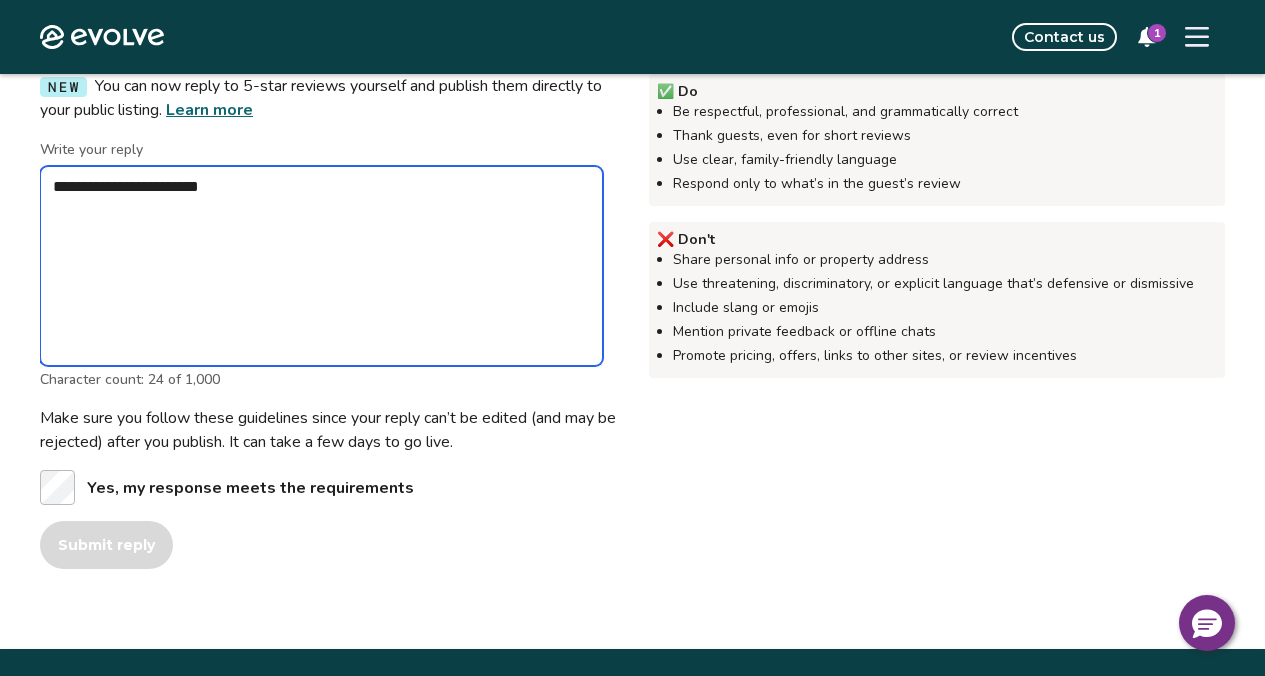 type on "**********" 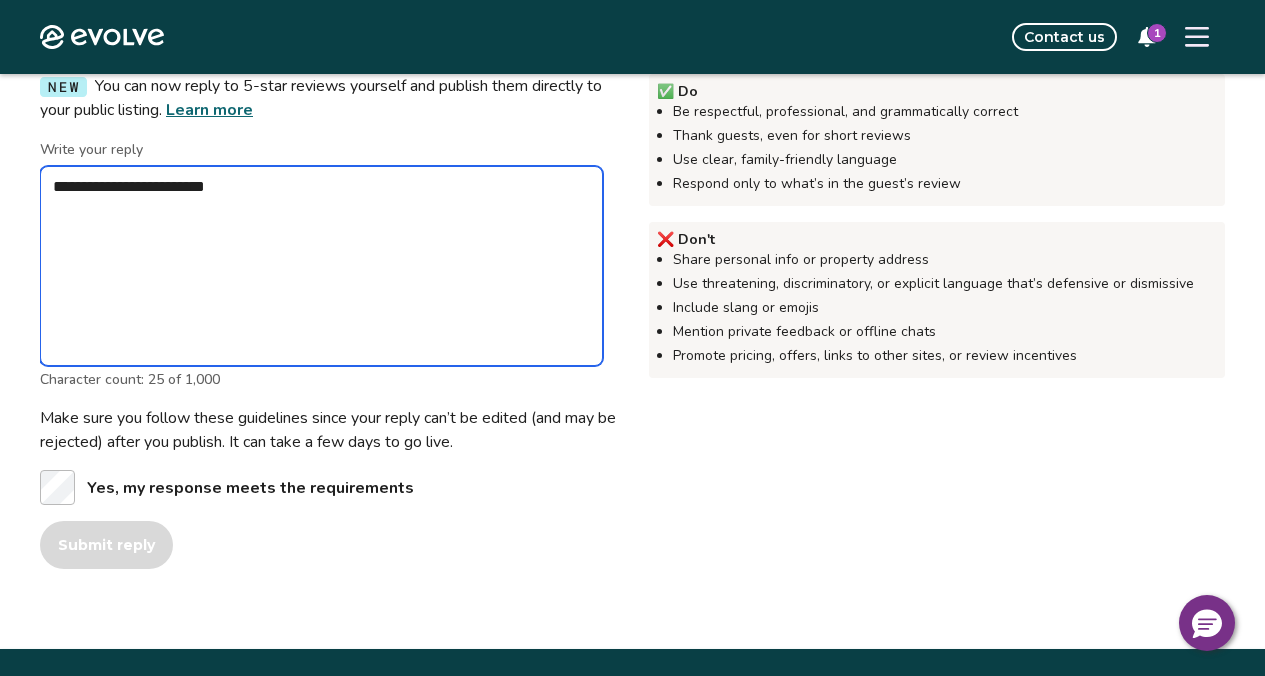 type on "*" 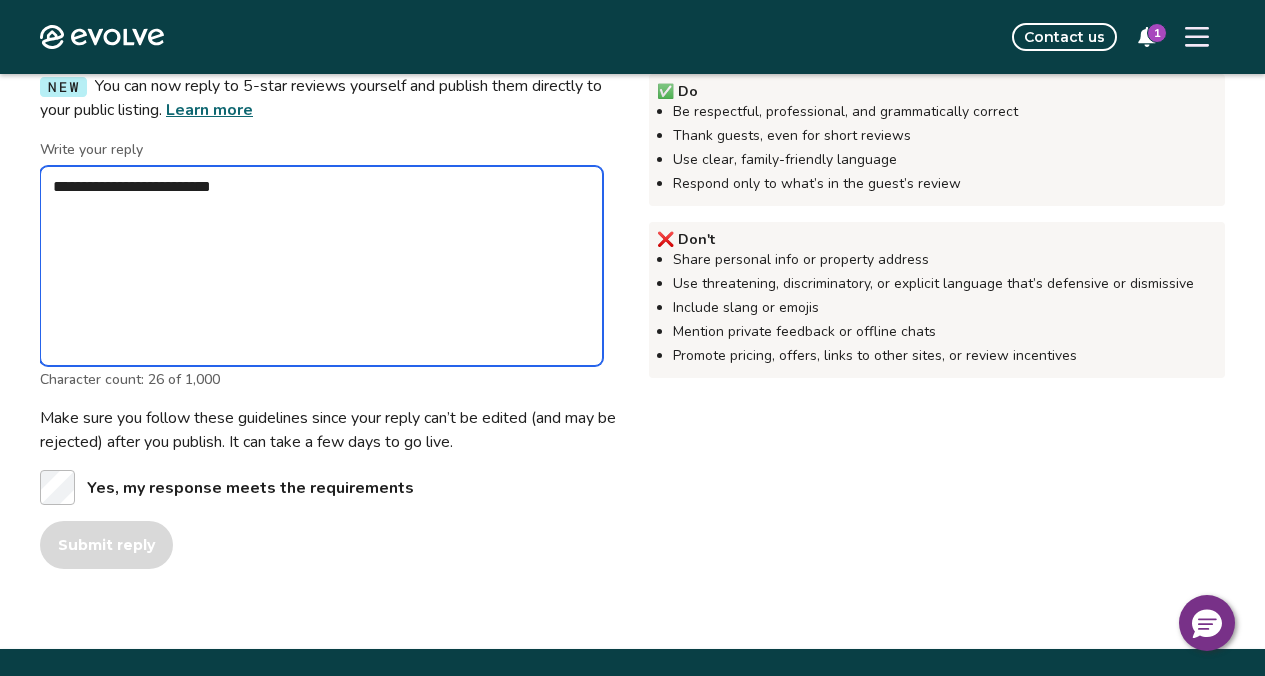 type on "*" 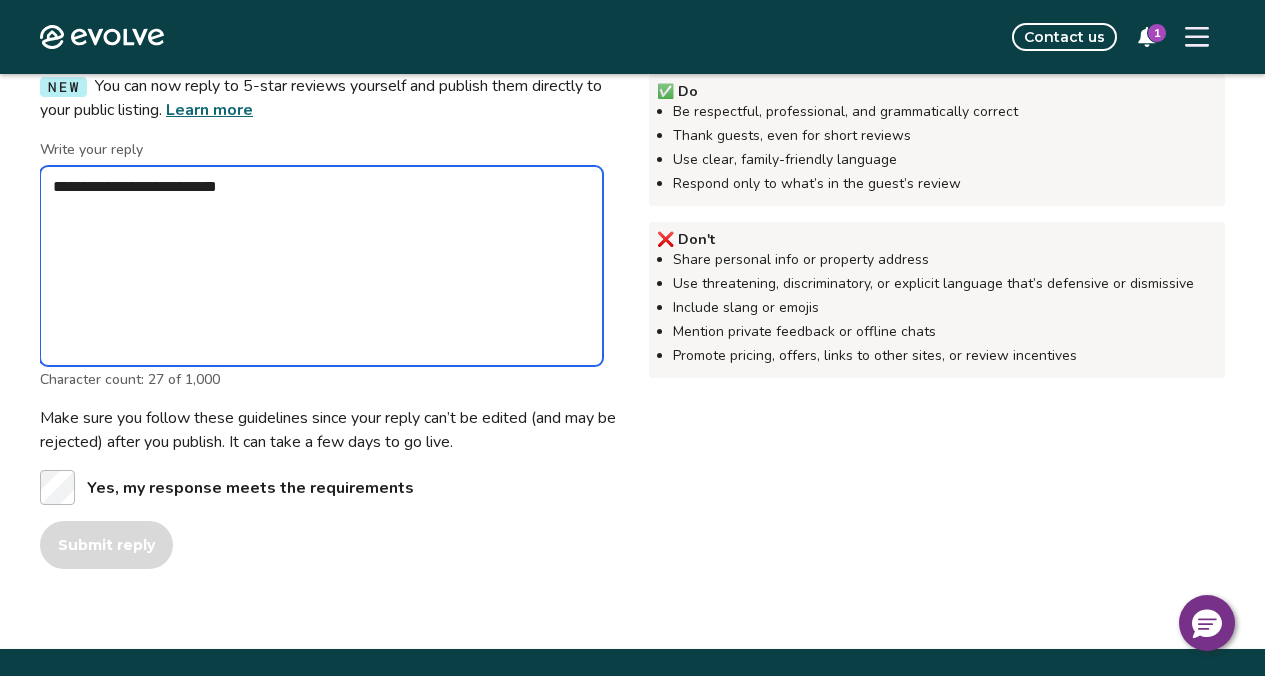 type on "*" 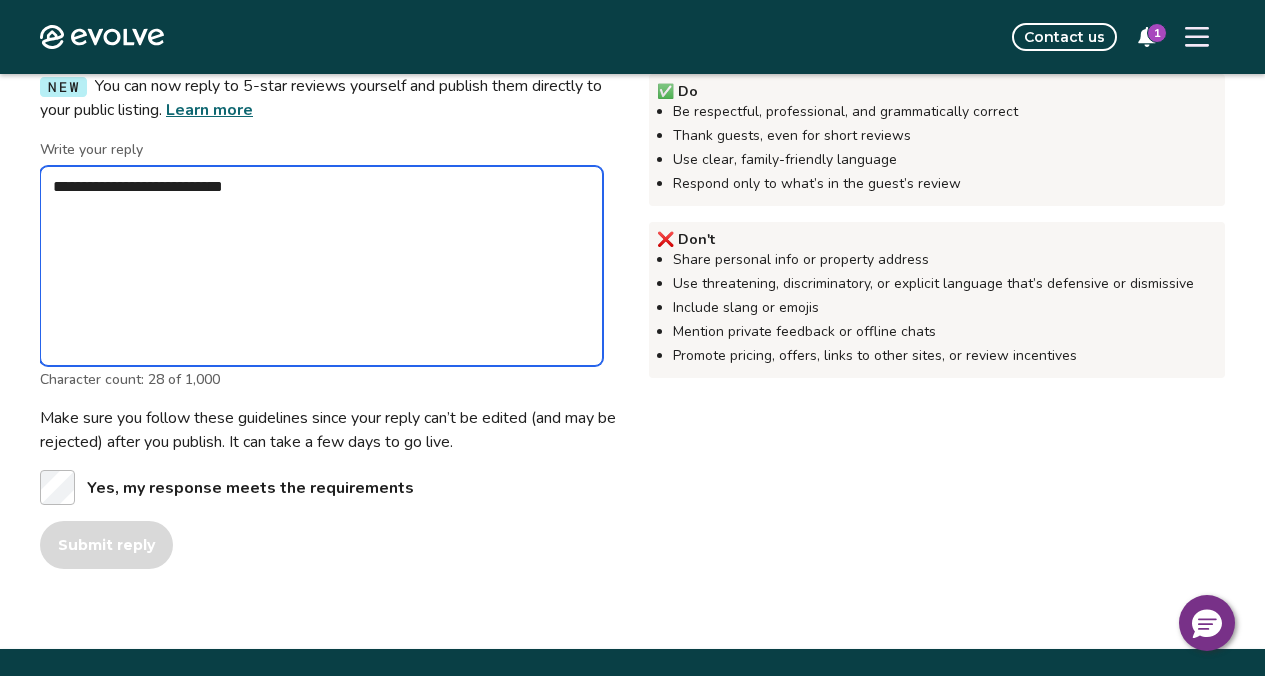 type on "*" 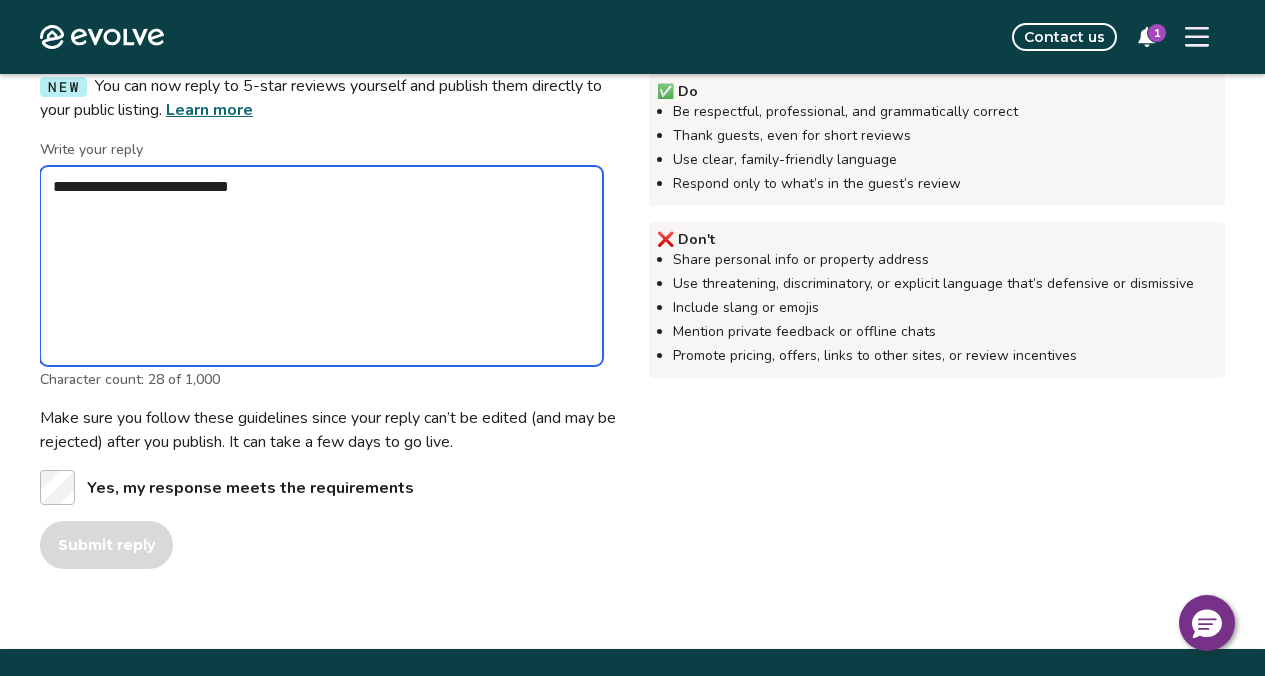 type on "*" 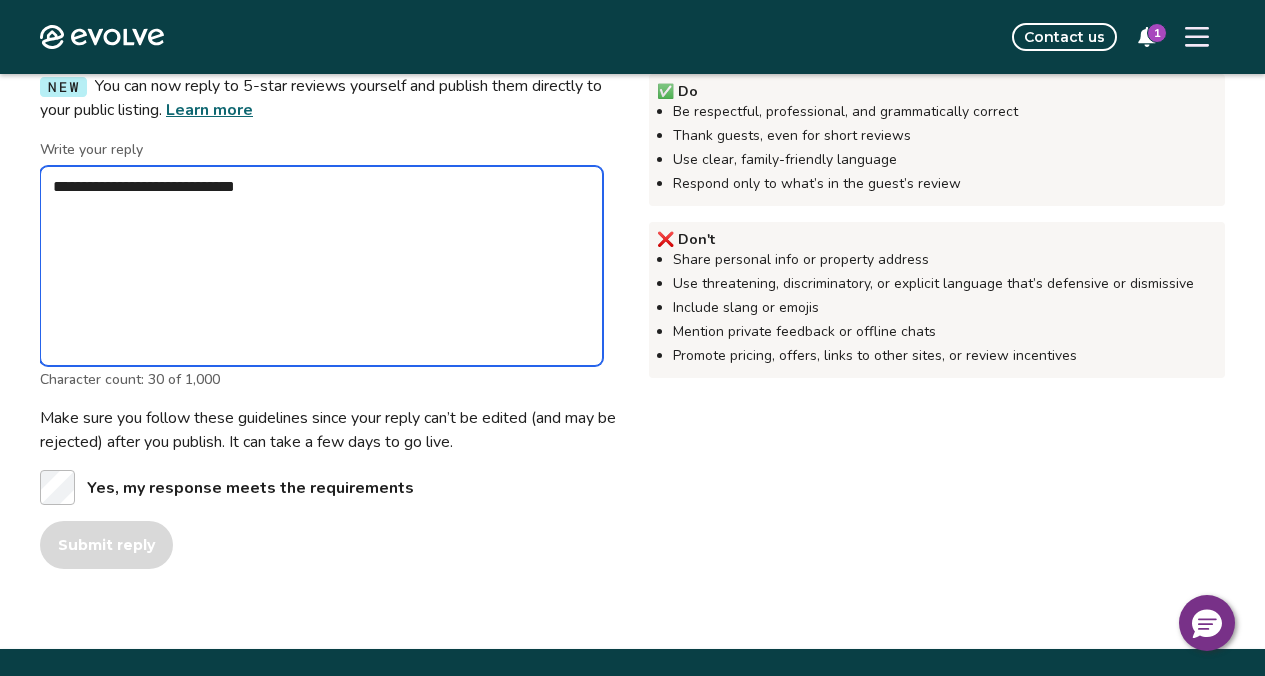 type on "*" 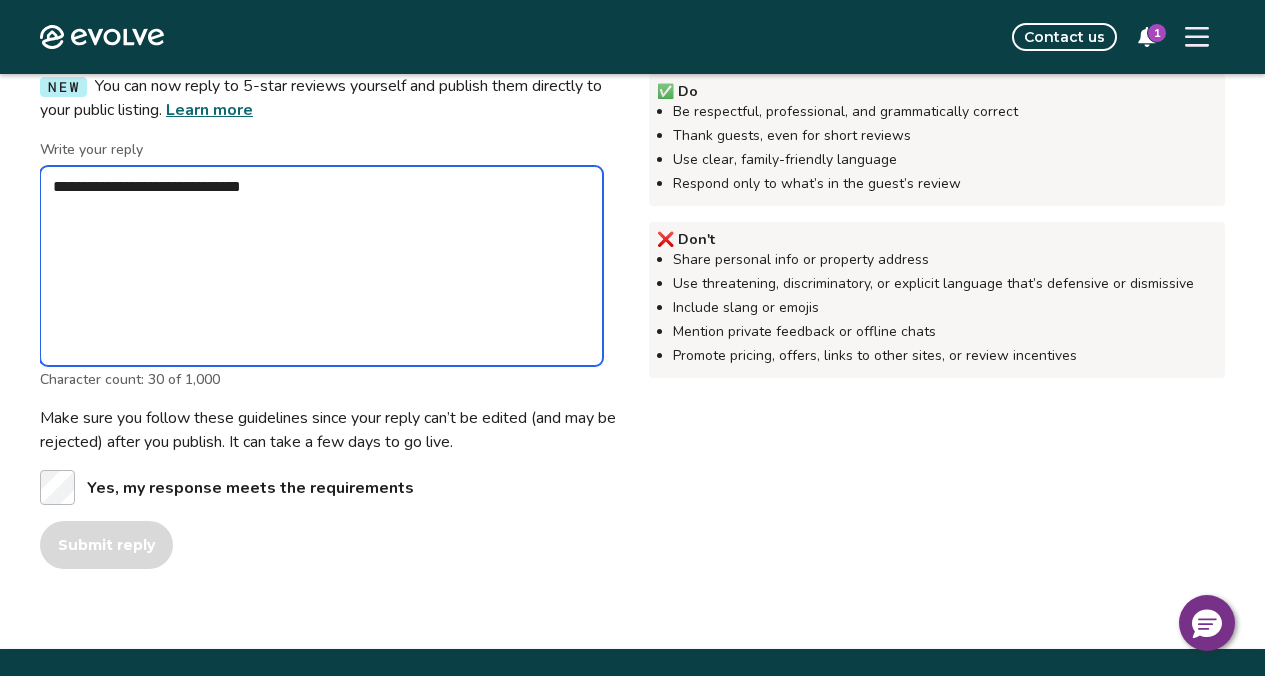 type on "*" 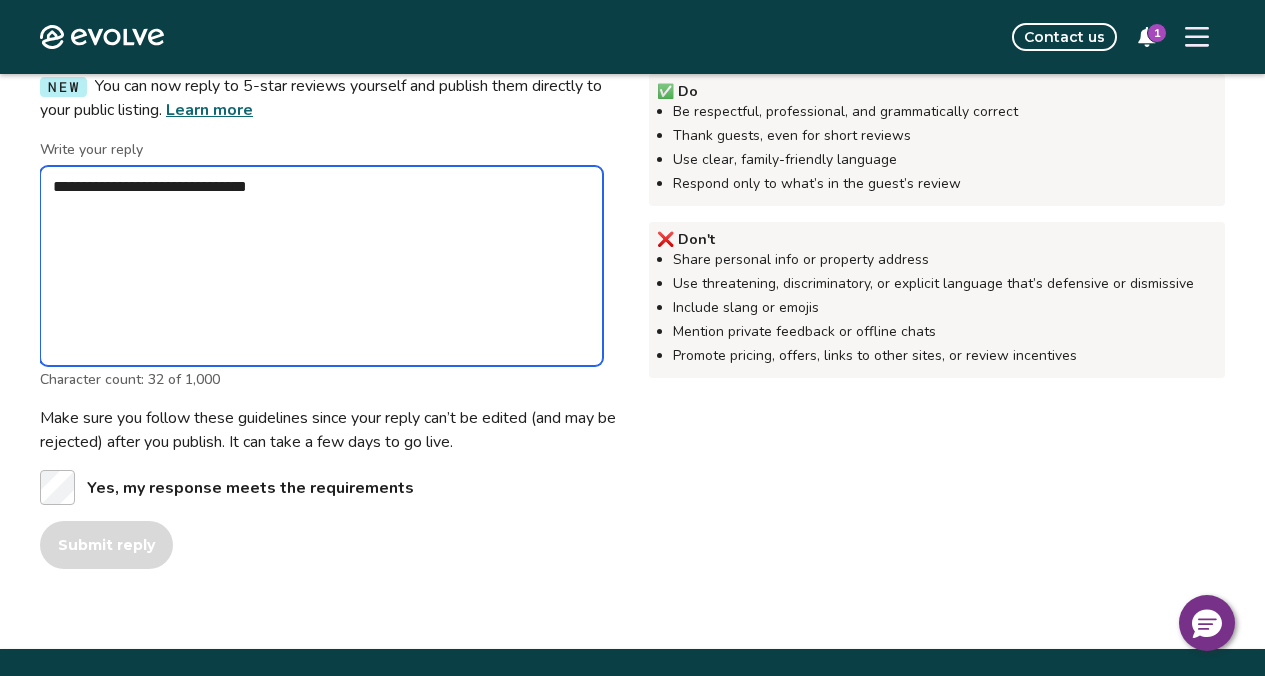 type on "*" 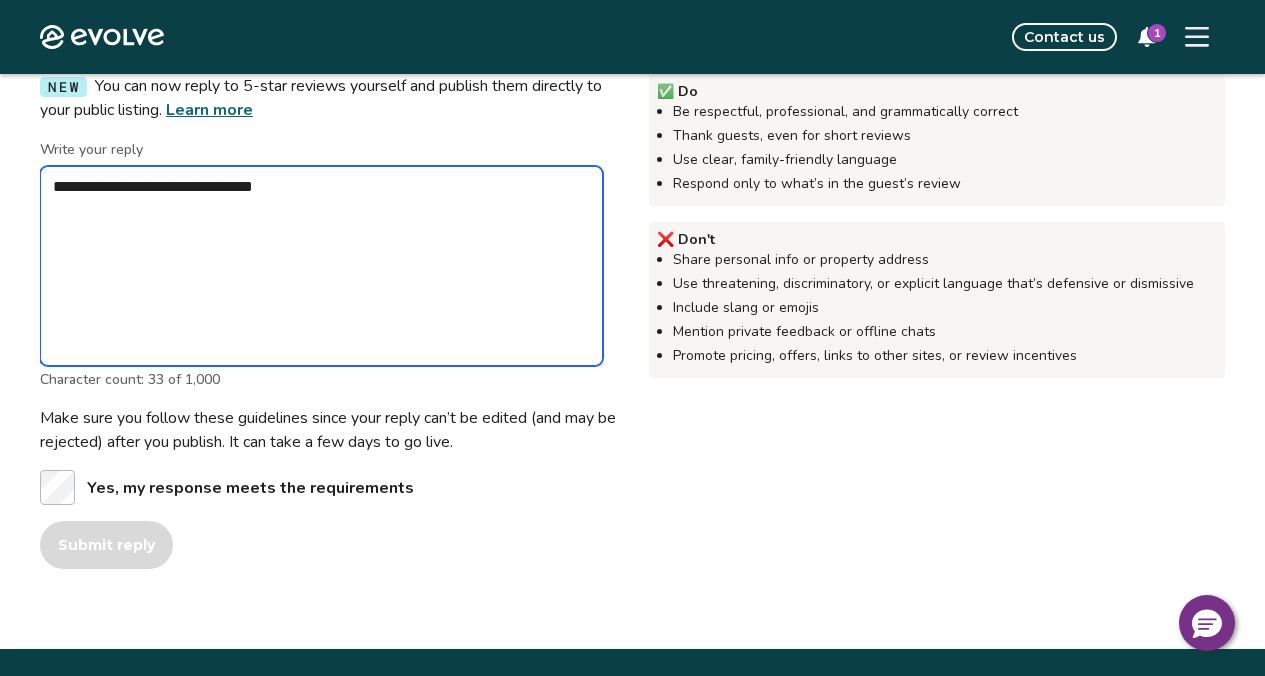 type on "*" 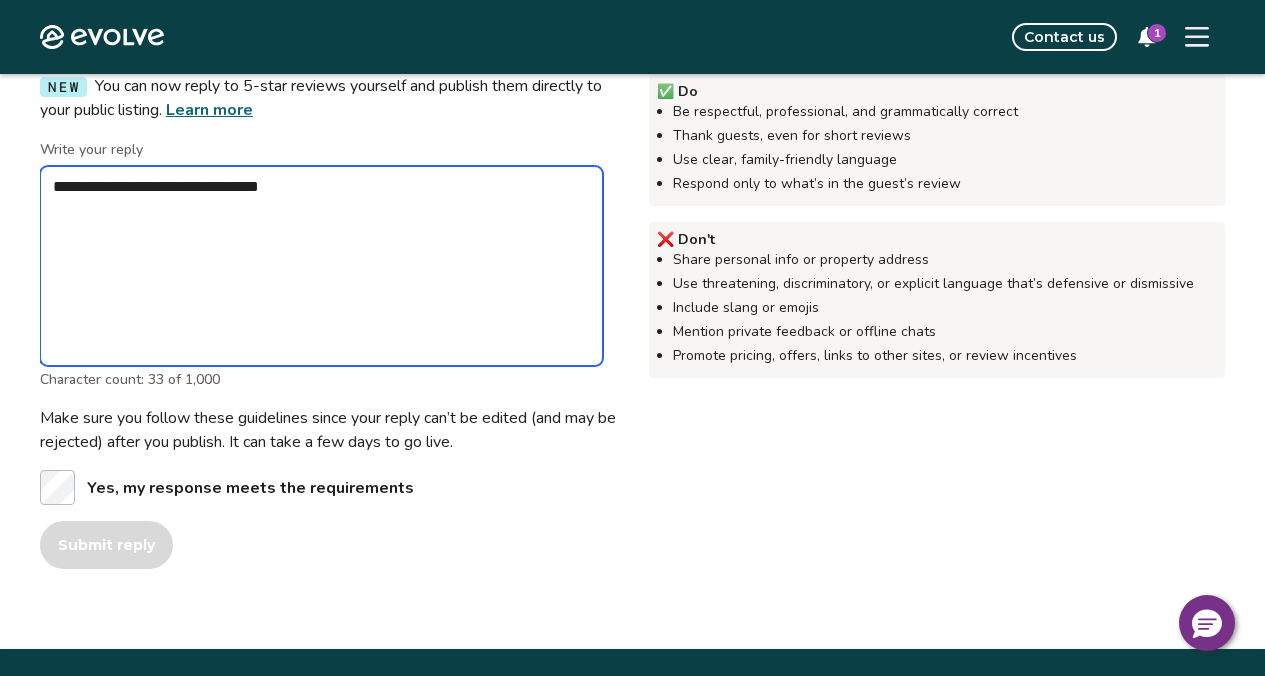 type on "*" 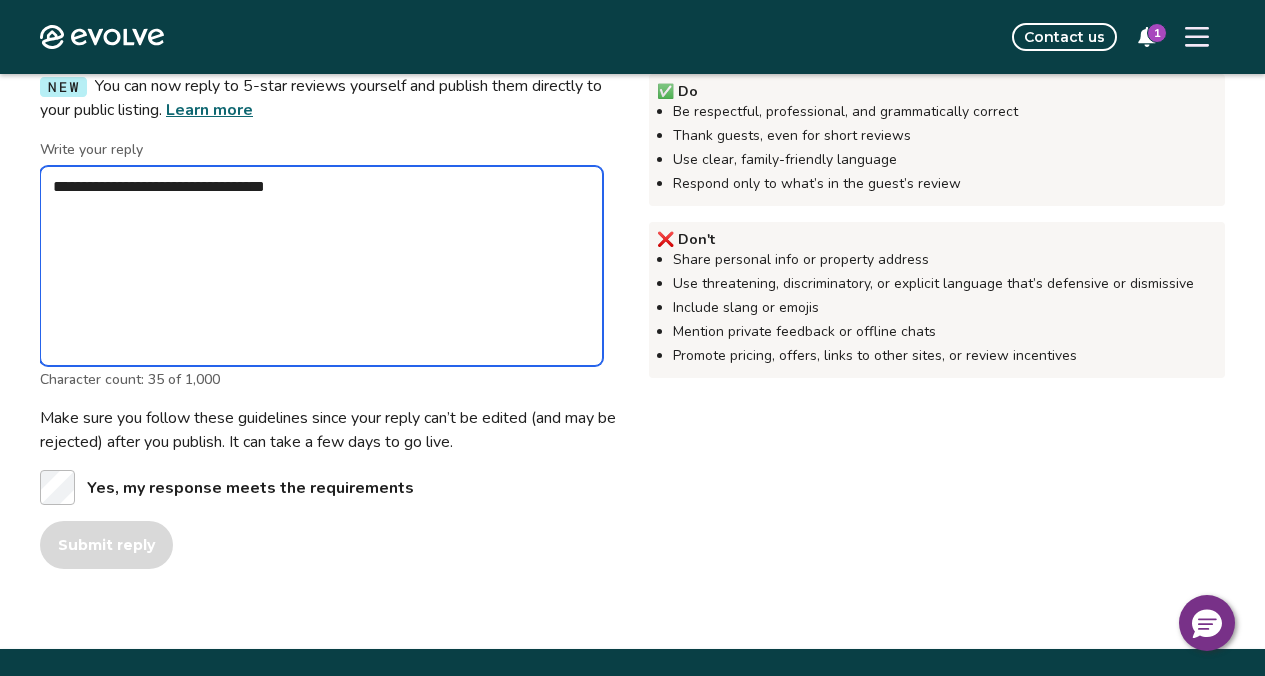 type on "*" 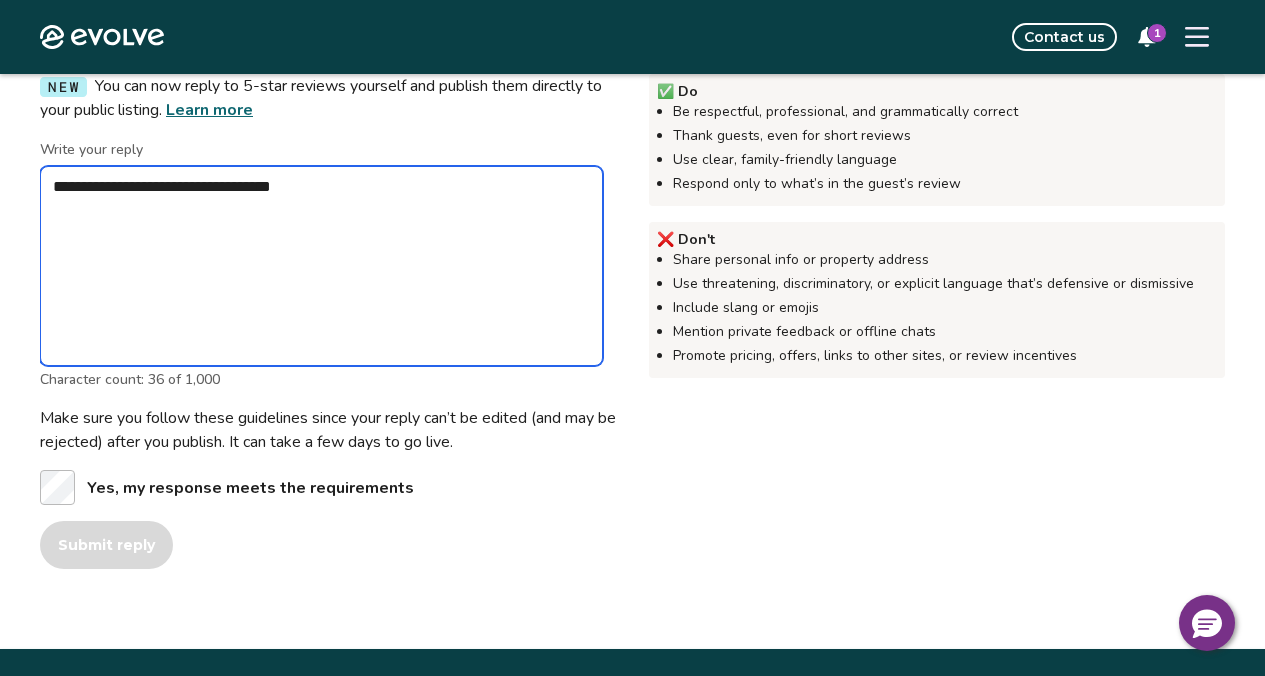 type on "*" 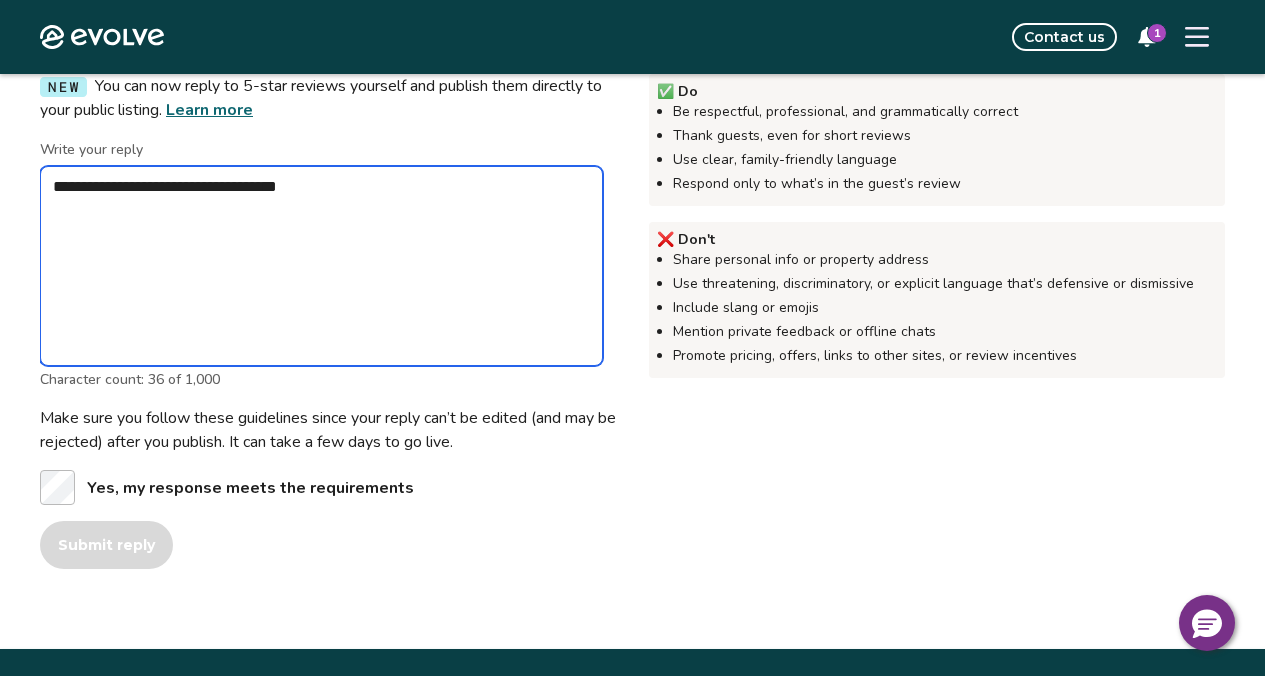 type on "*" 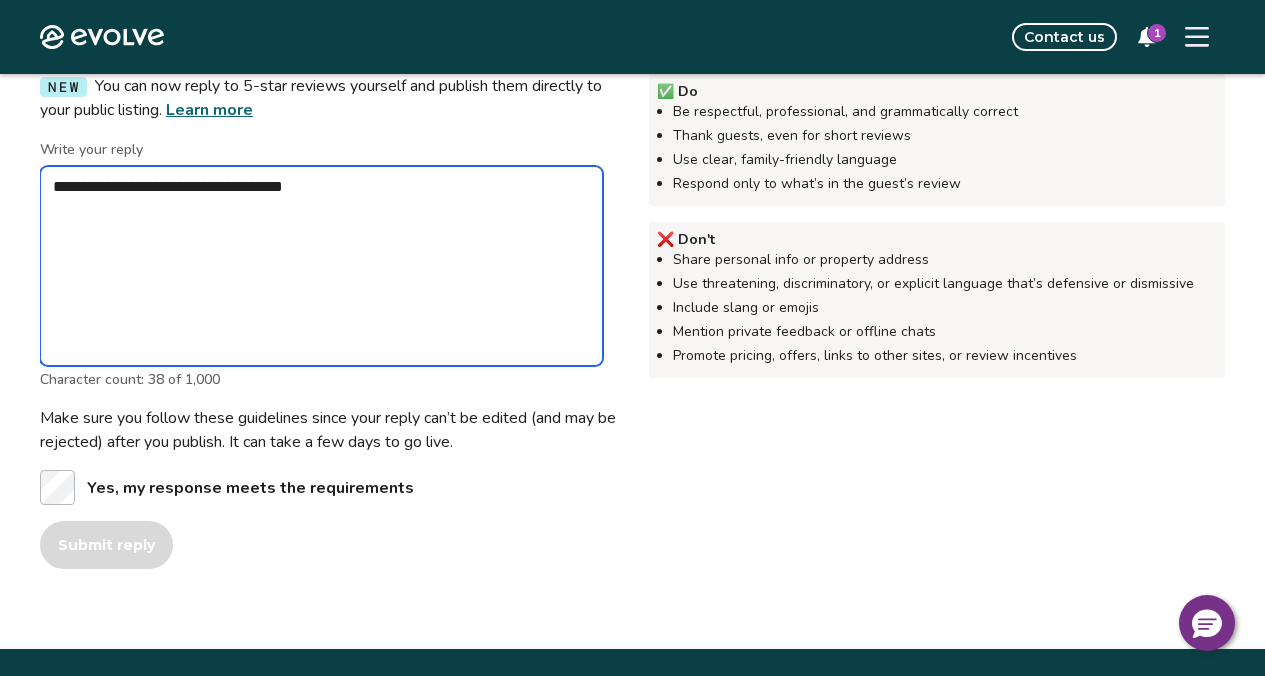 type on "*" 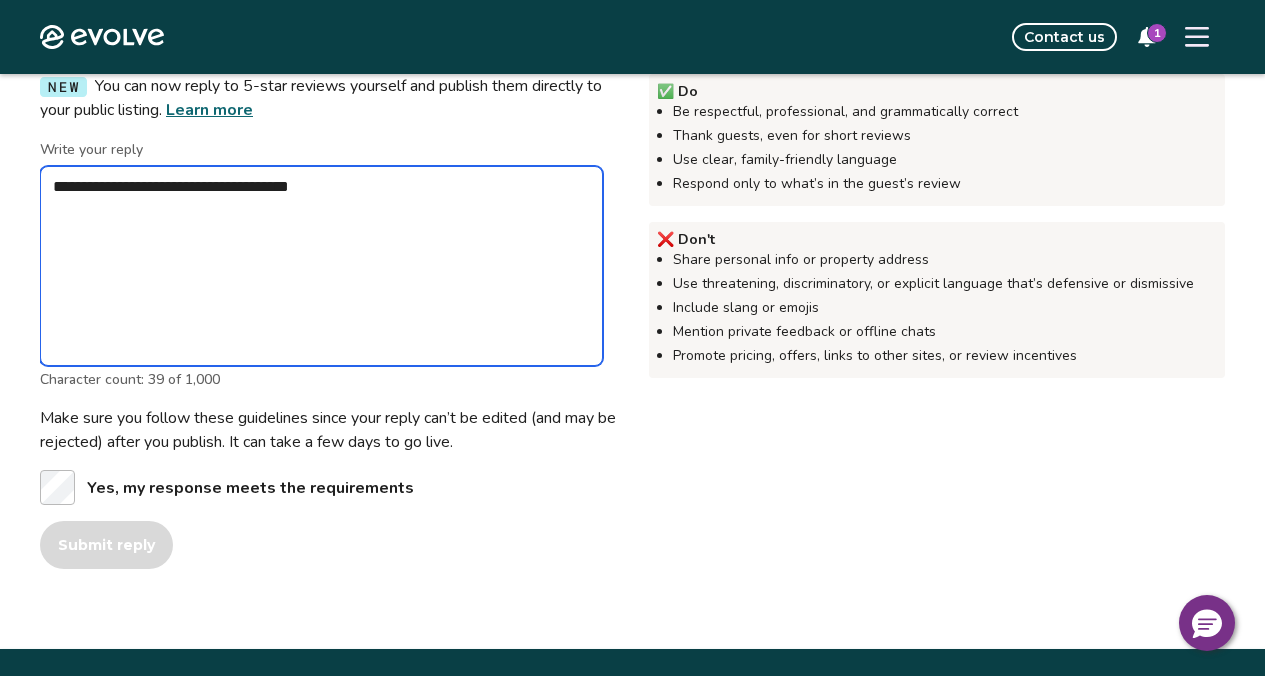 type on "*" 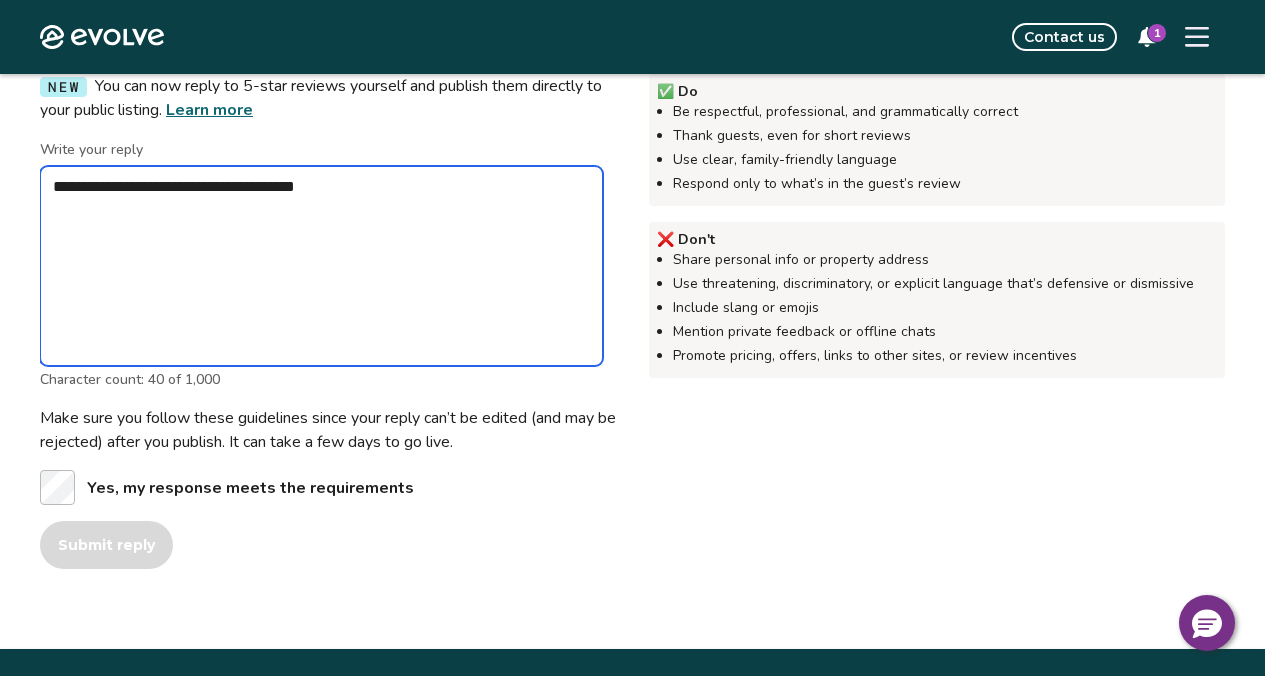 type on "*" 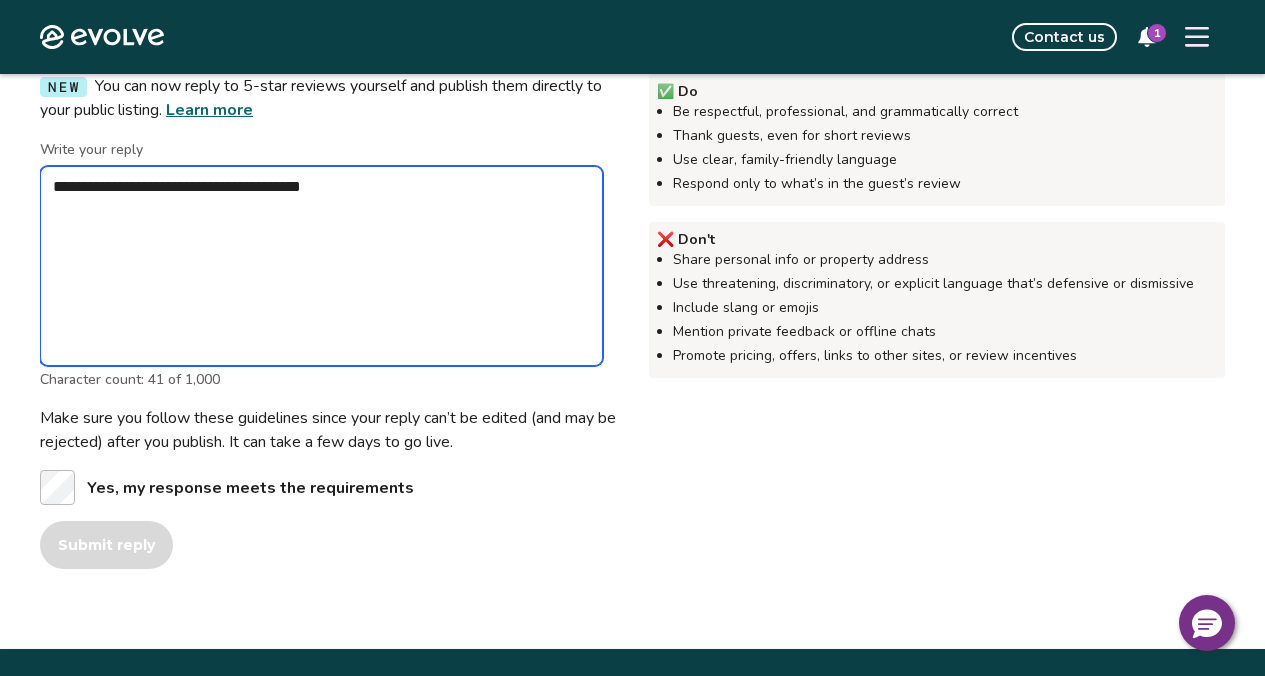 type on "*" 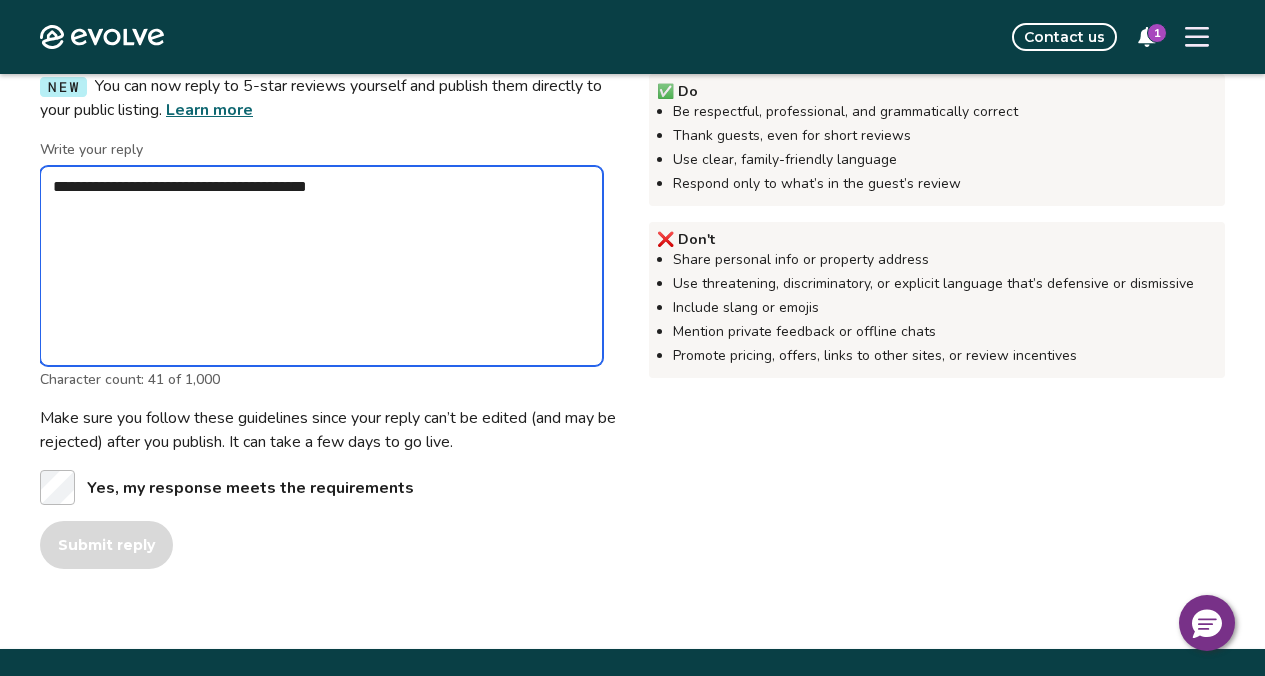 type on "*" 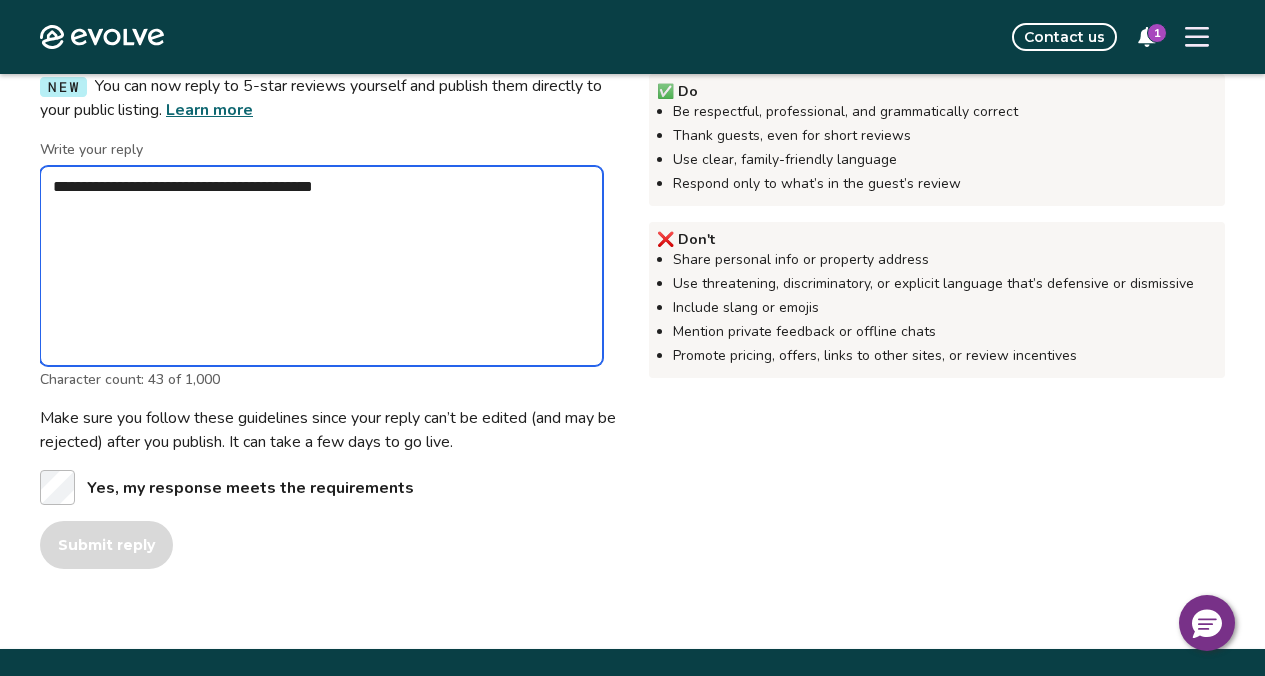 type on "*" 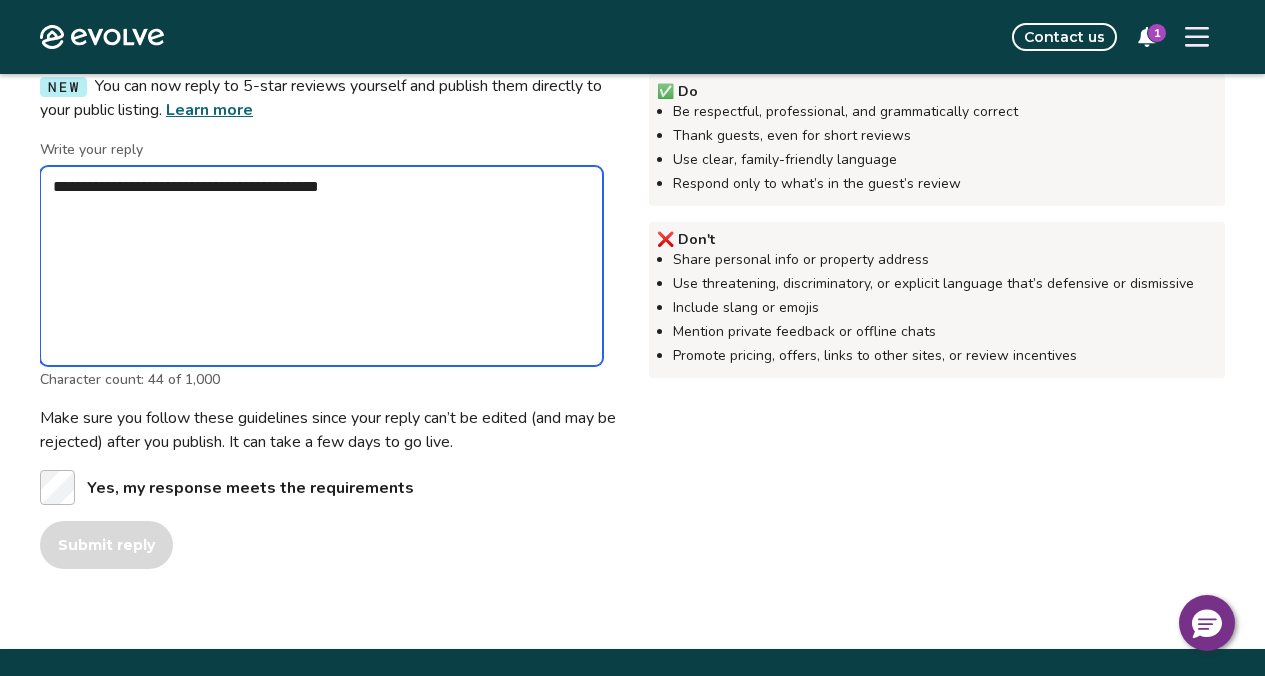 type on "*" 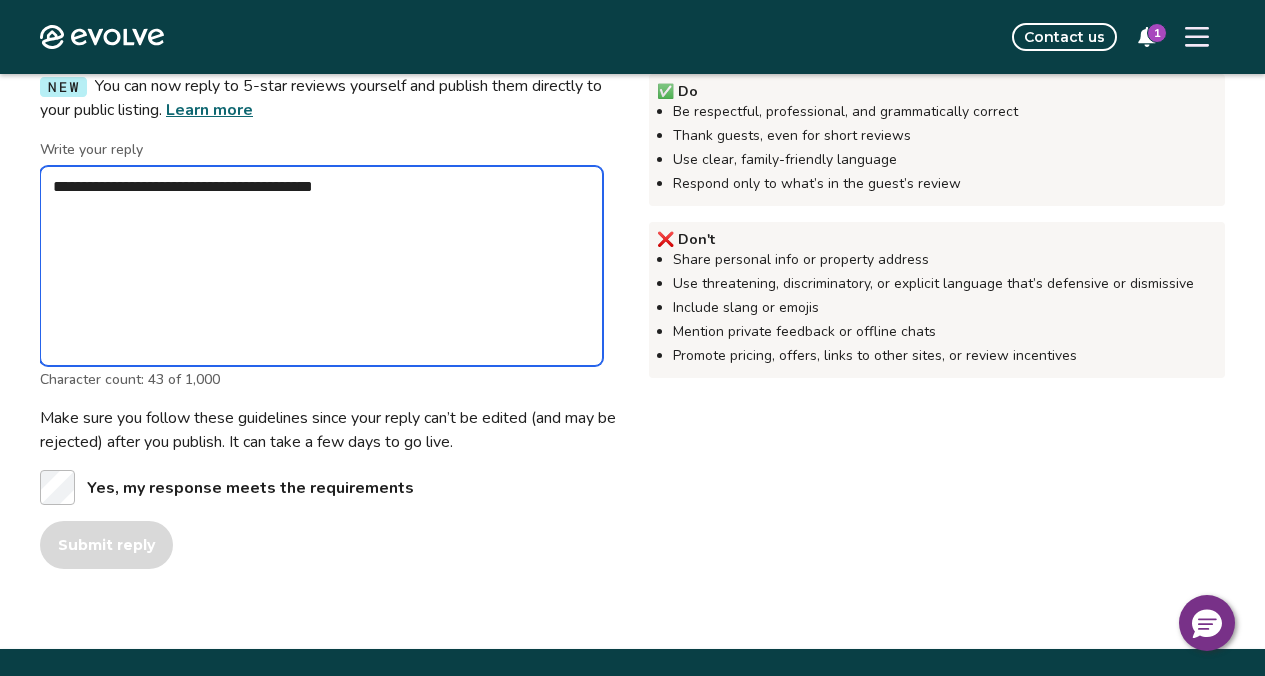 type on "*" 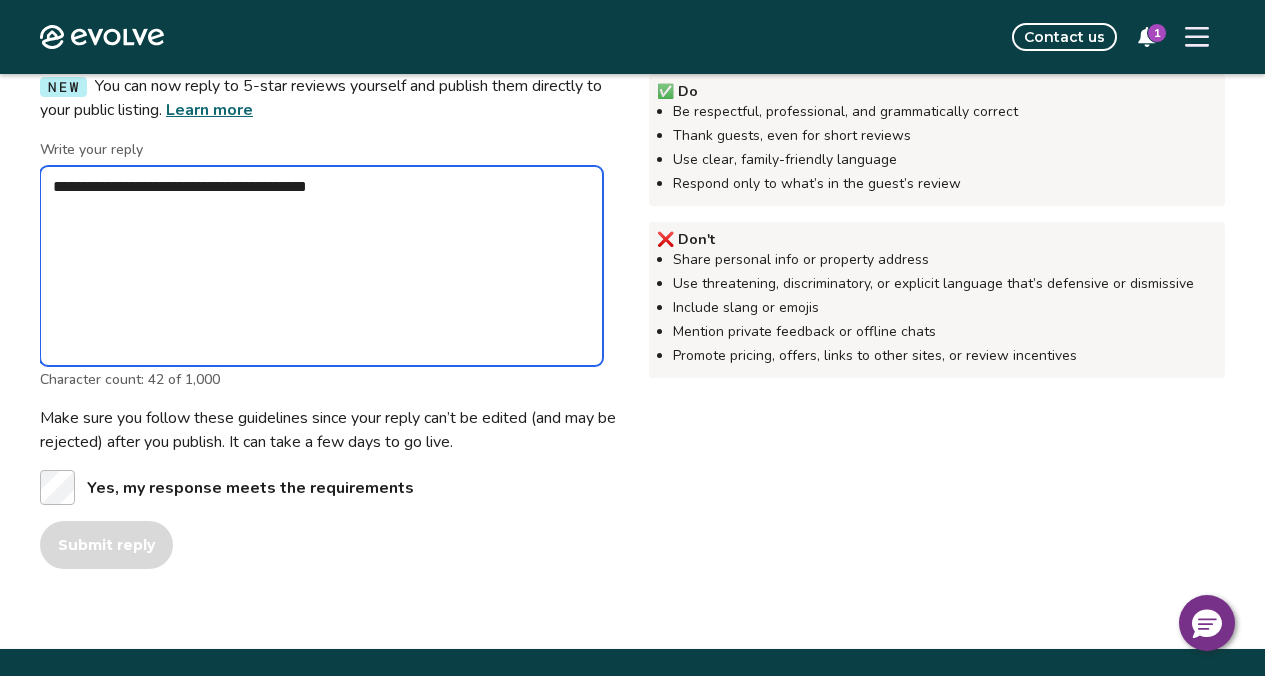 type on "*" 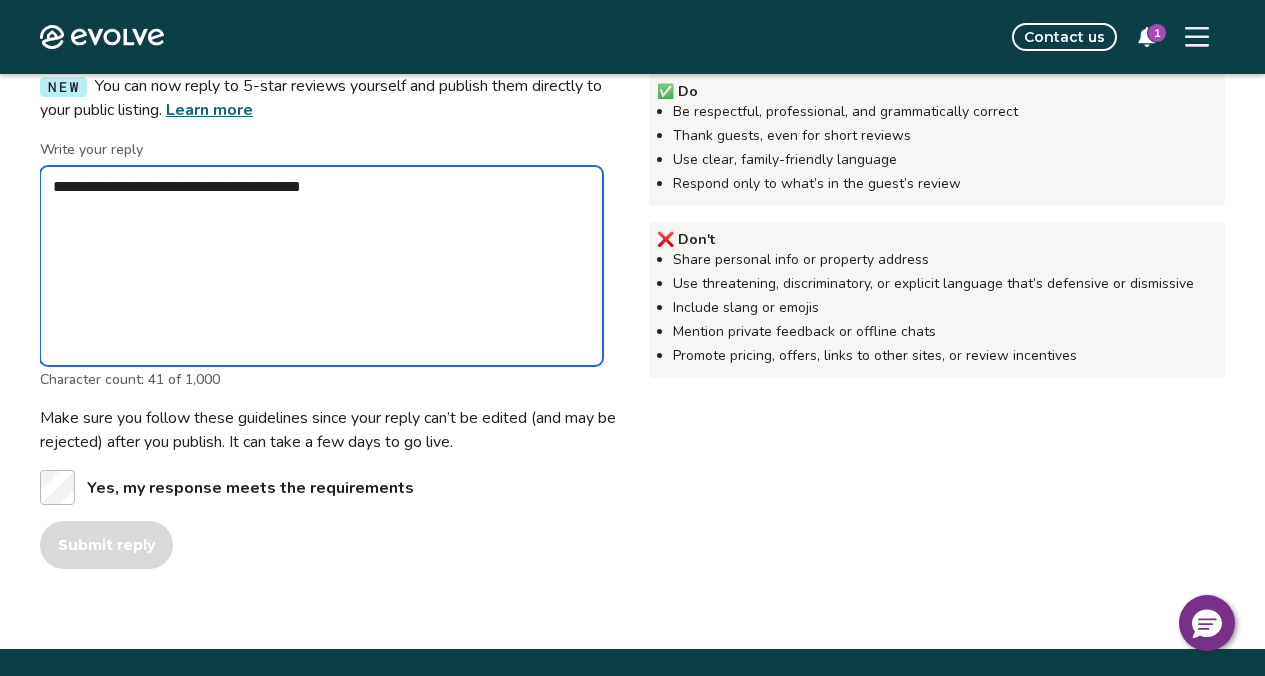 type on "*" 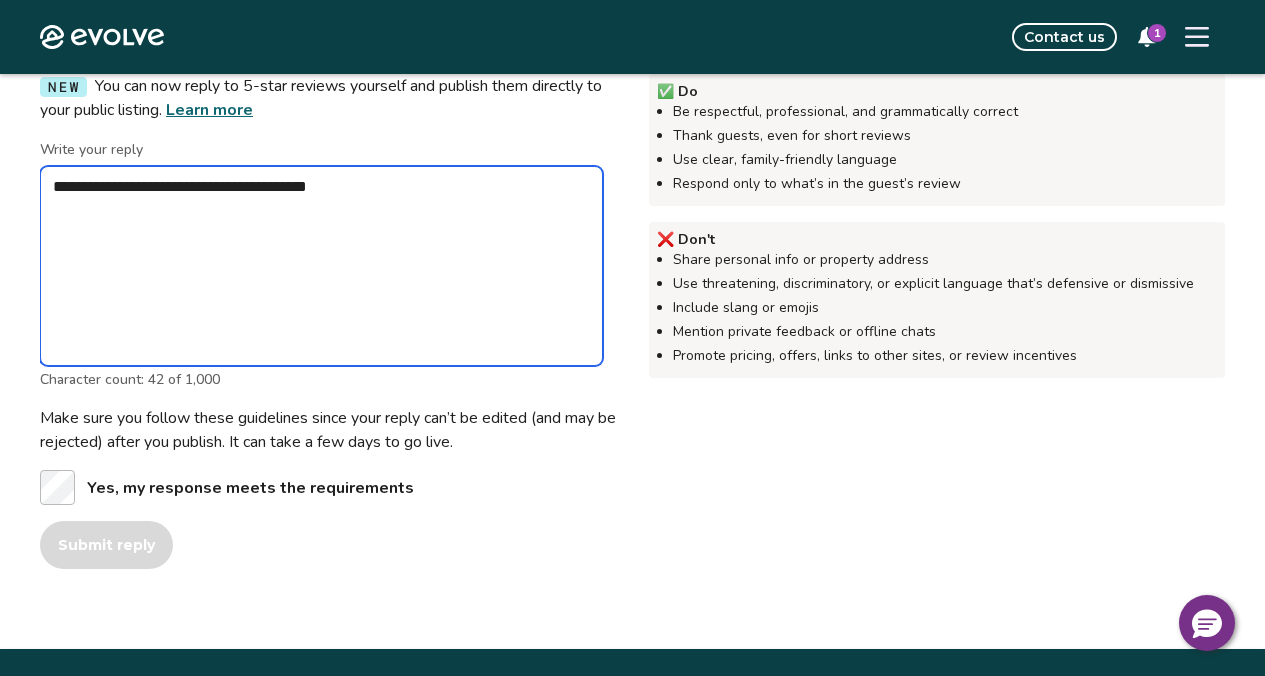 type on "*" 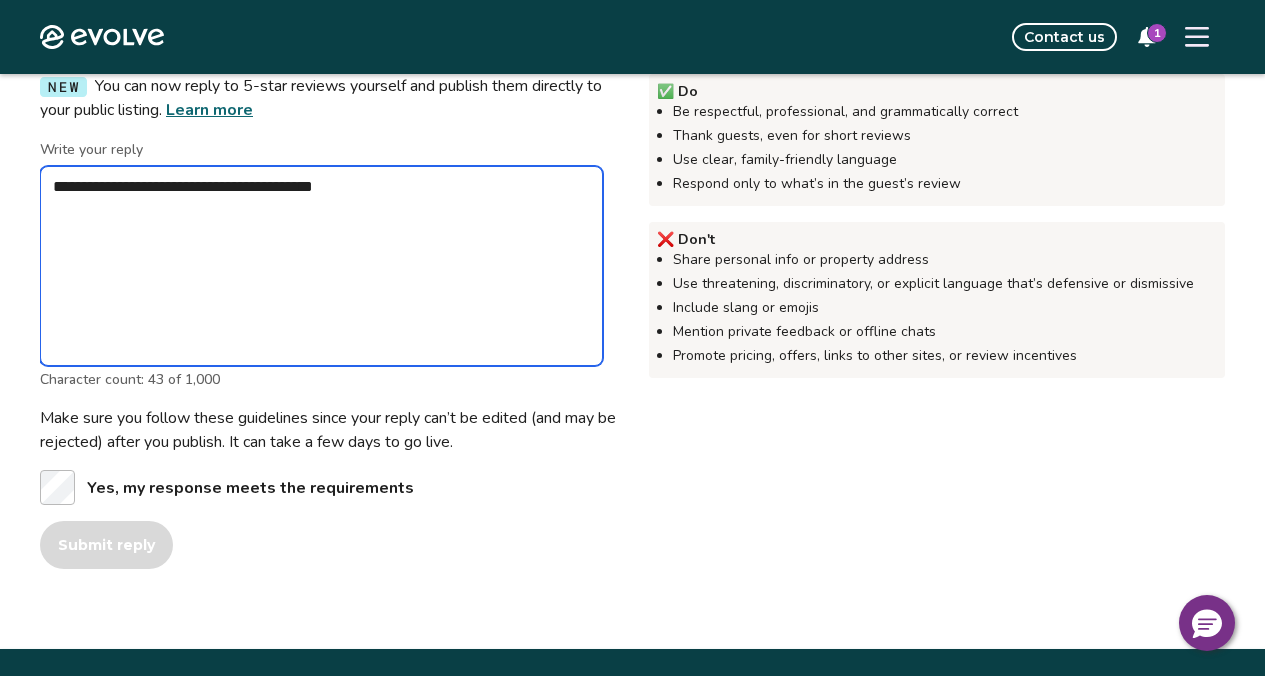 type on "*" 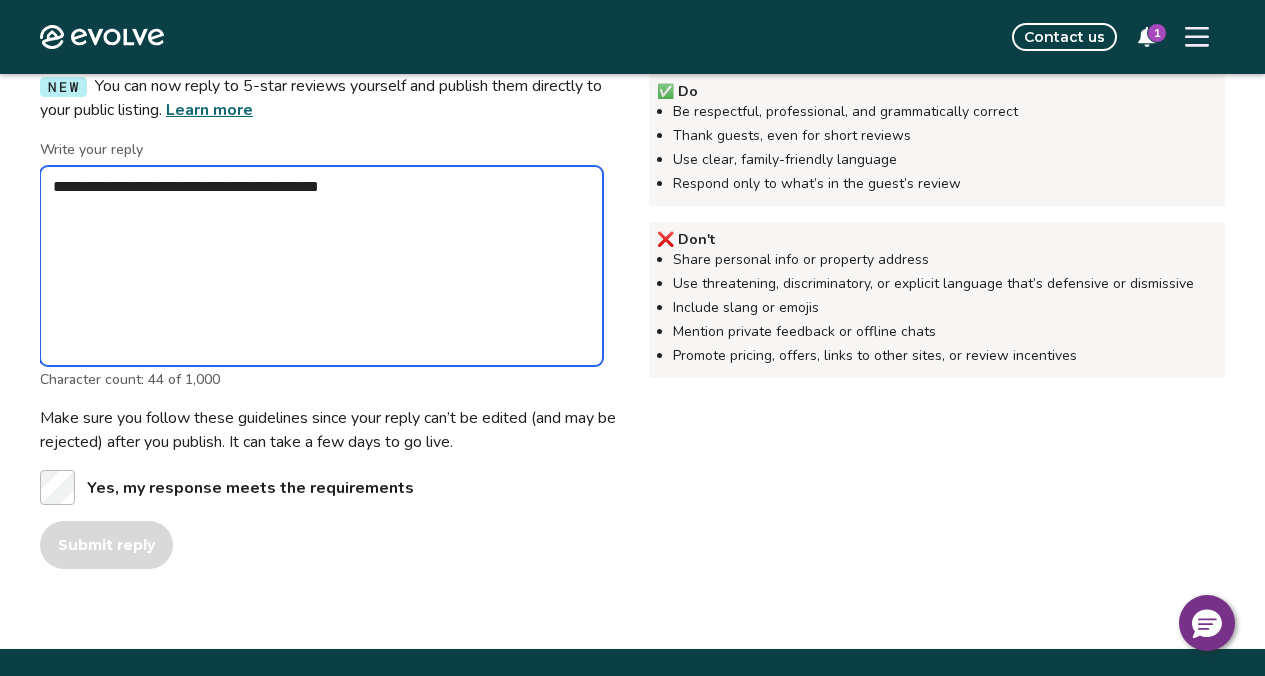 type on "*" 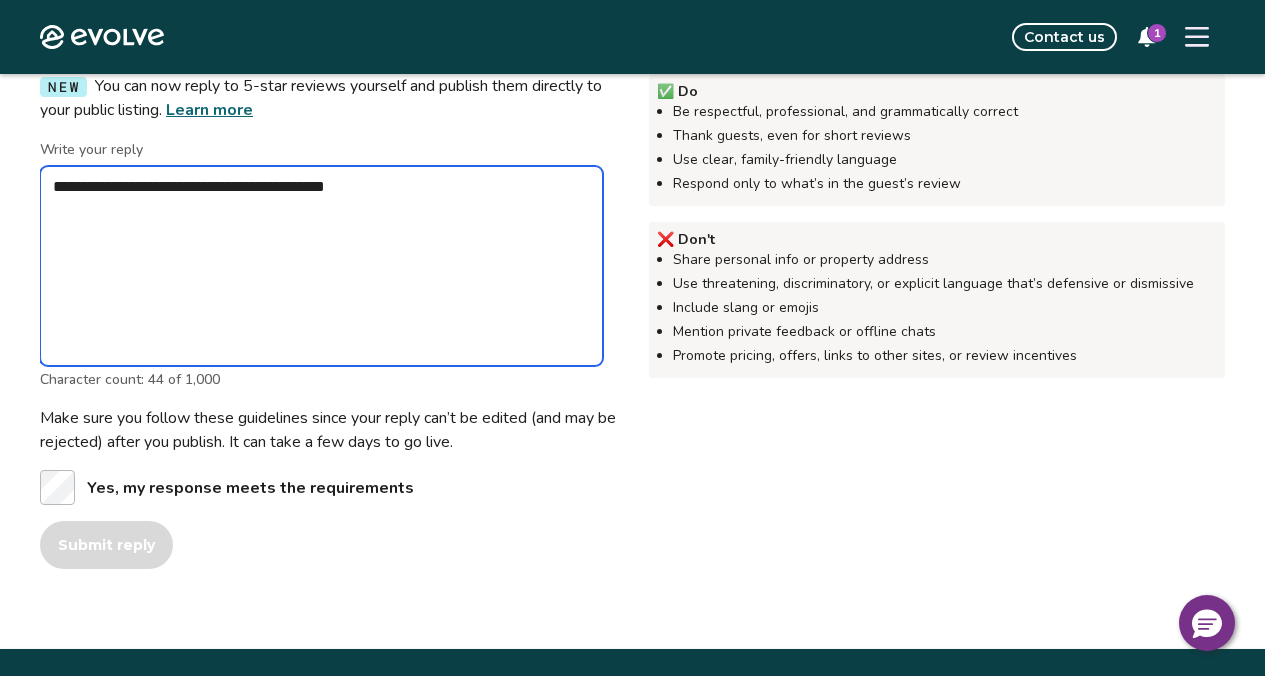 type on "*" 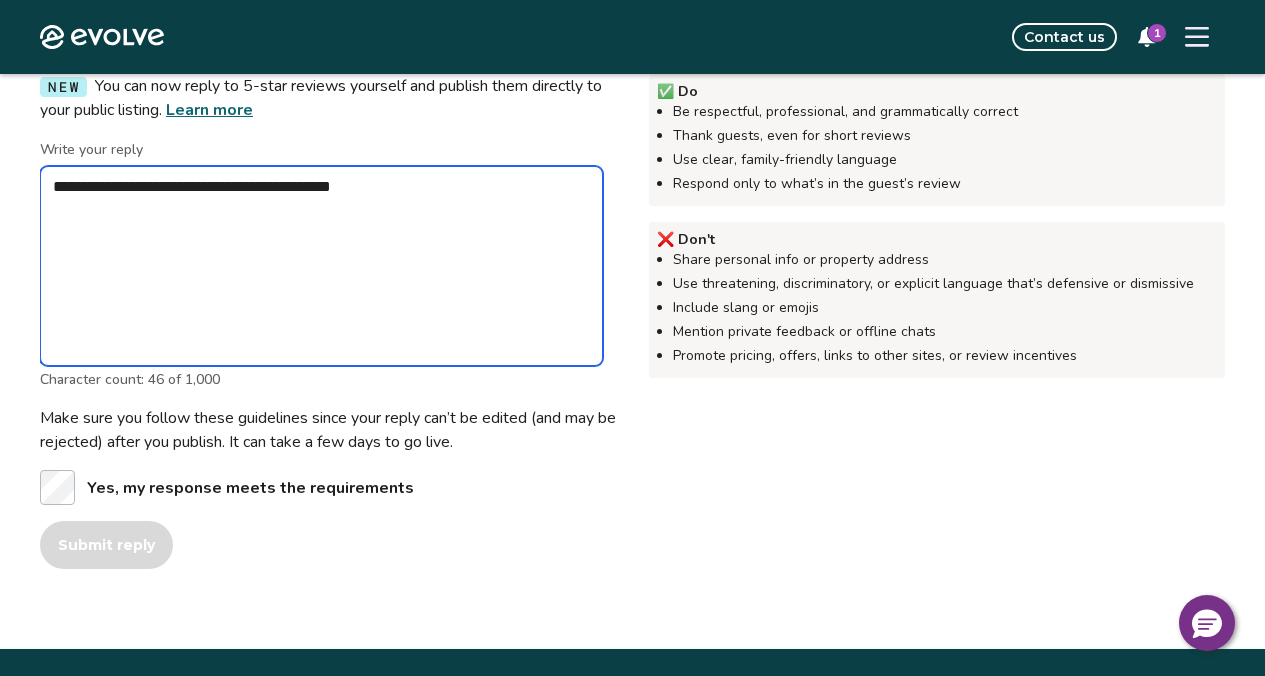 type on "*" 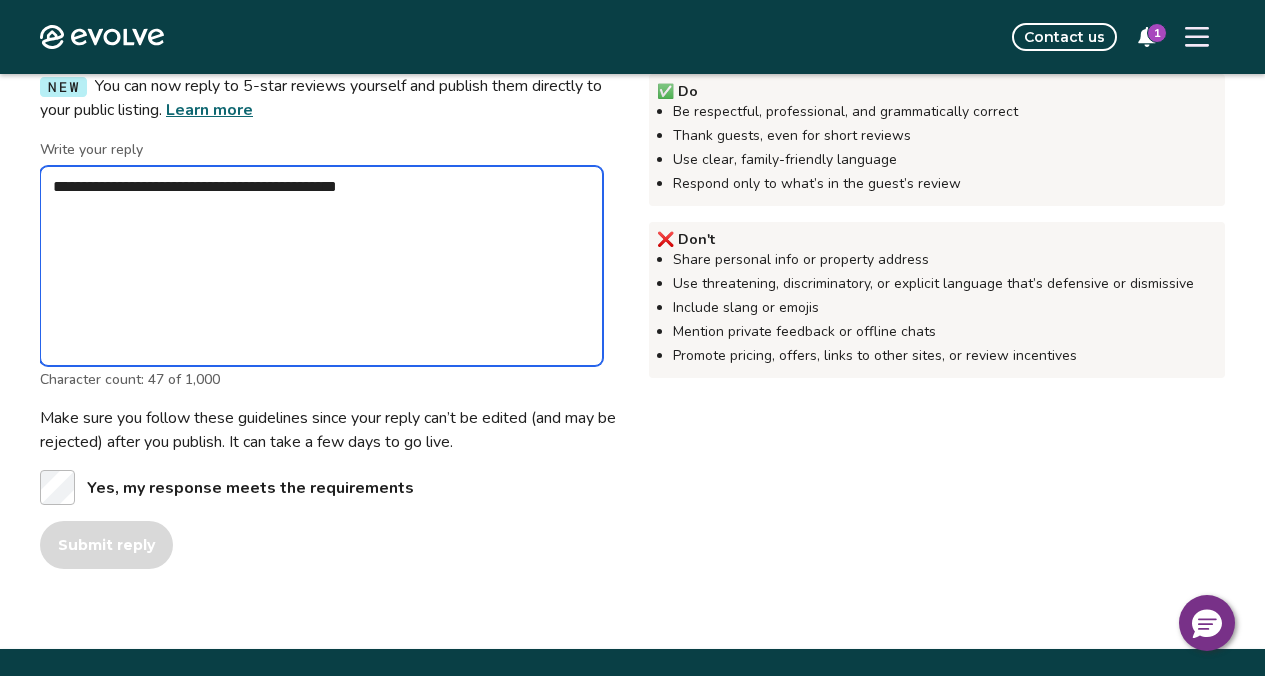 type on "*" 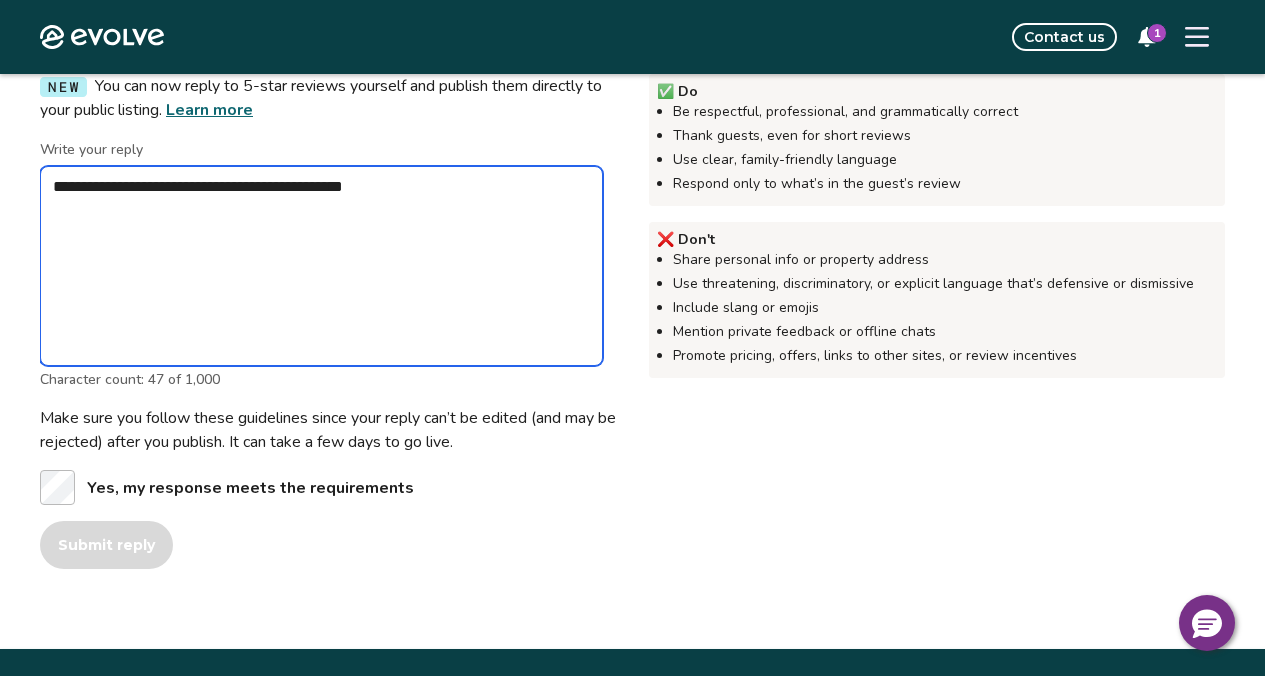 type on "*" 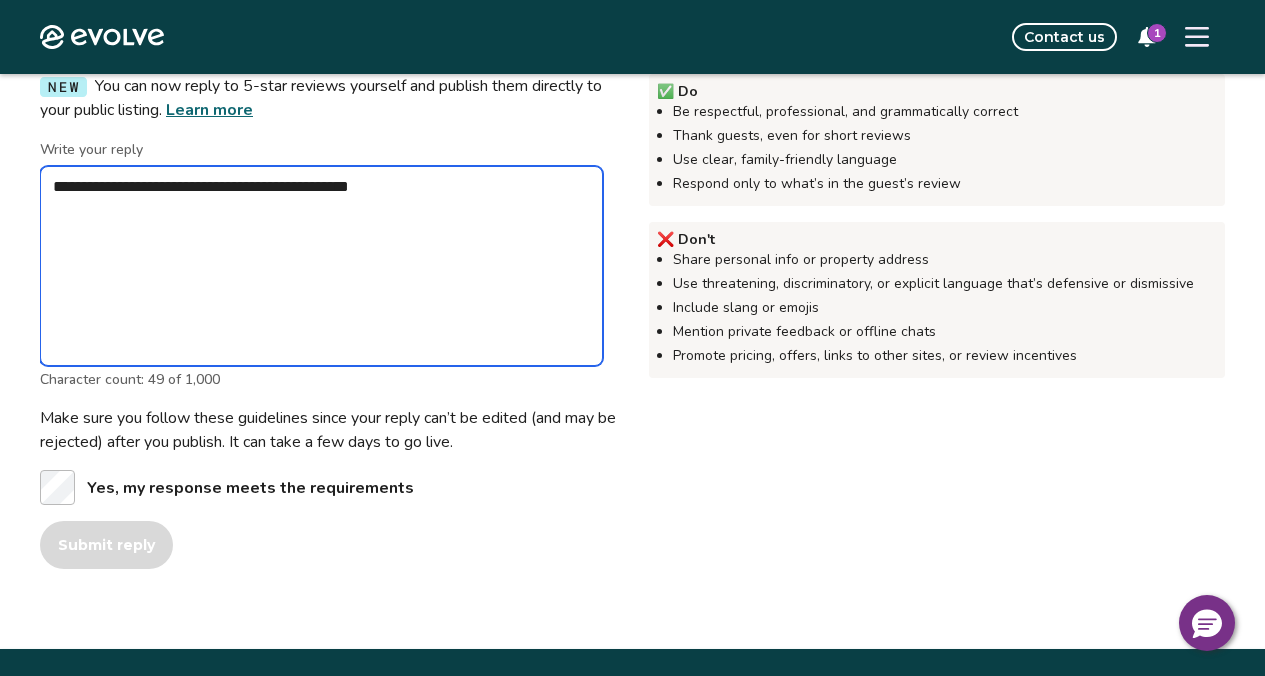 type on "*" 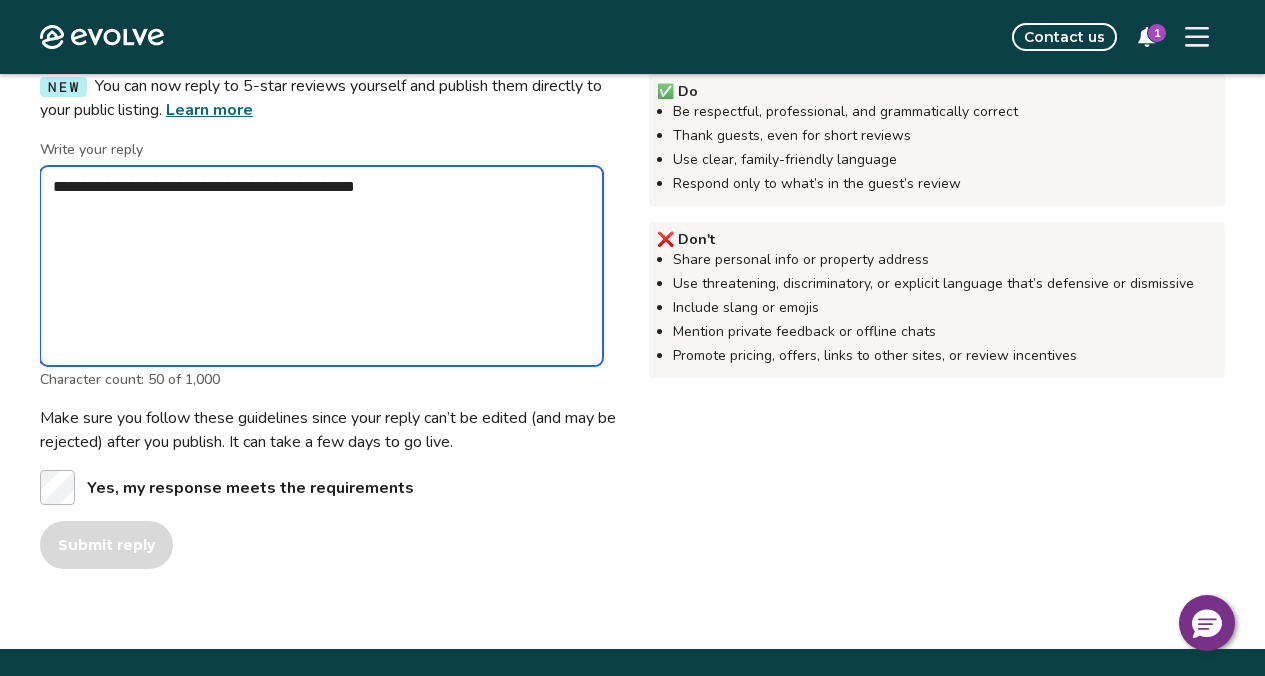 type on "*" 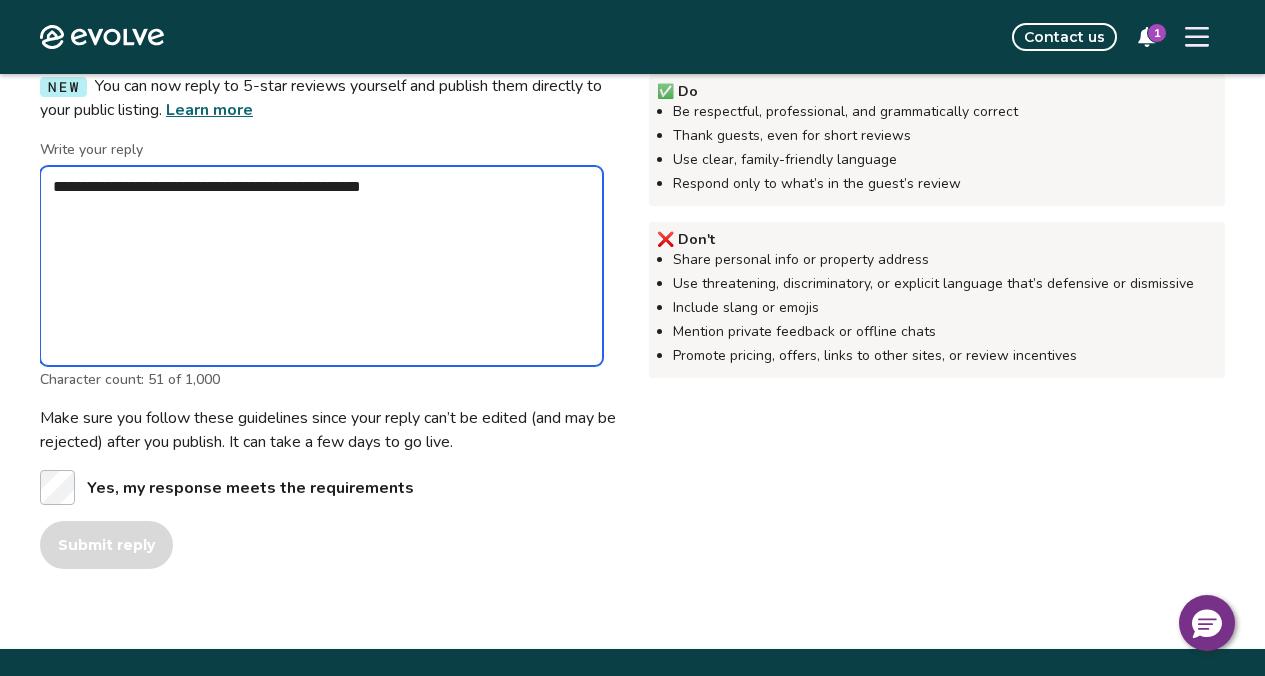 type on "*" 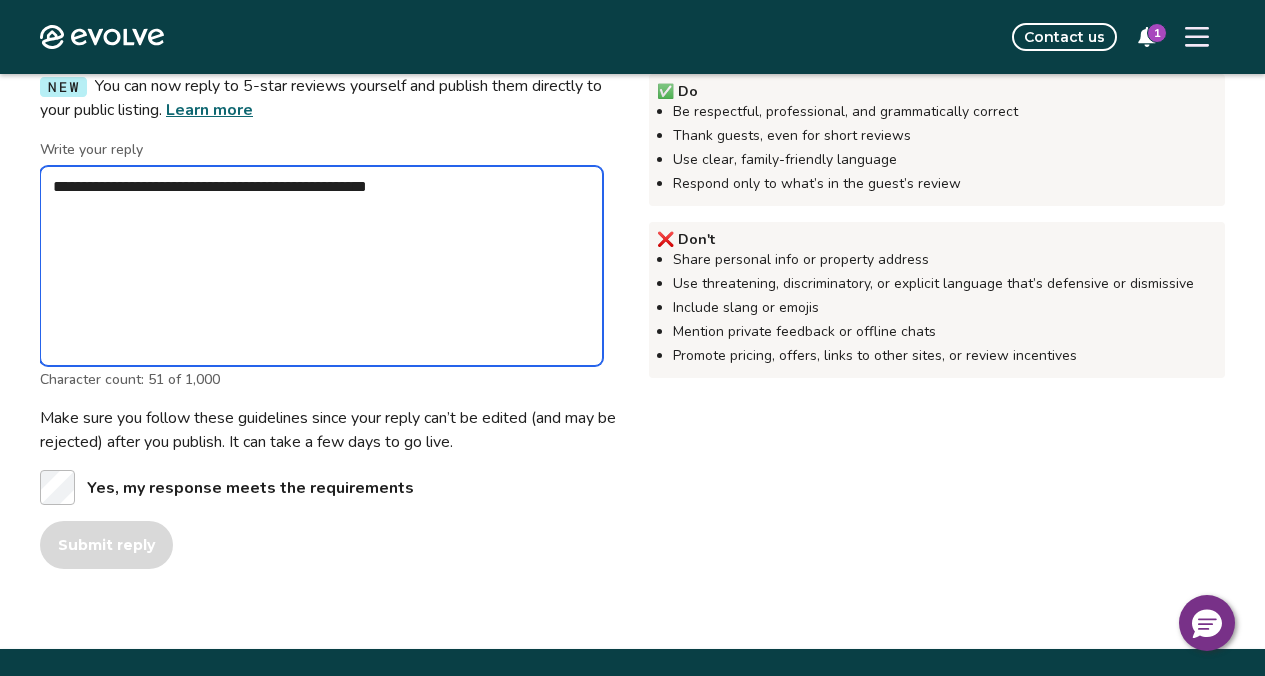 type on "*" 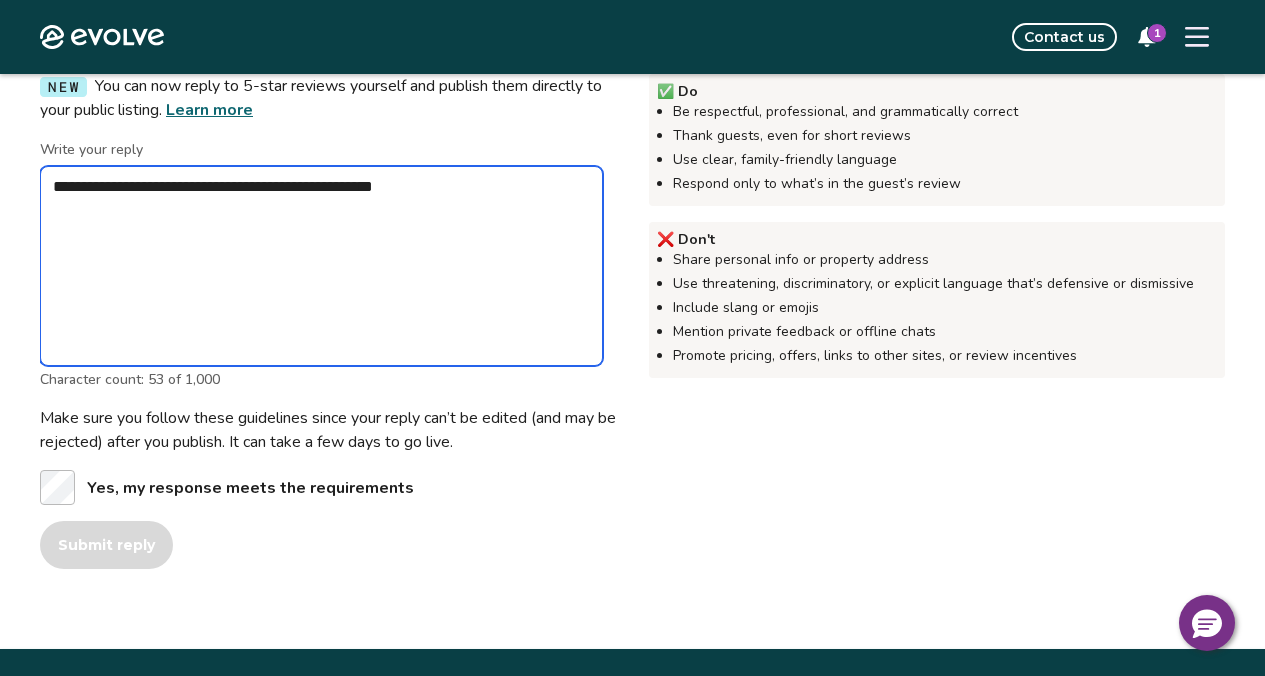 type on "*" 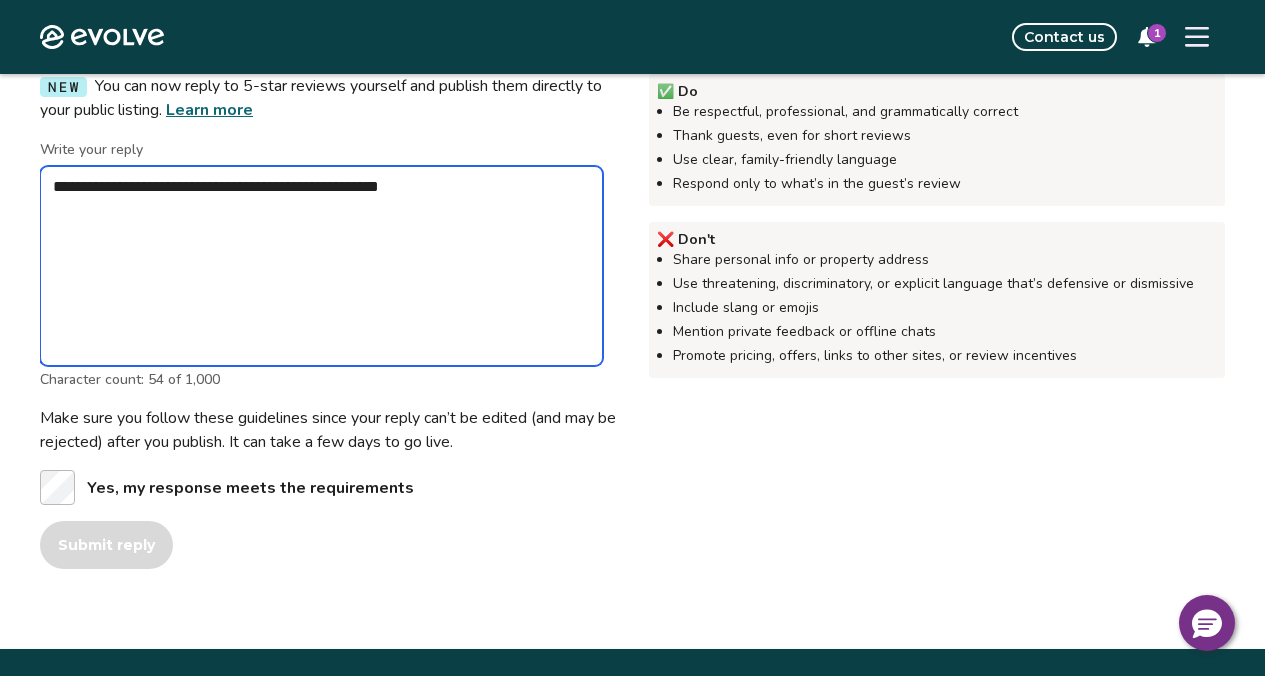 type on "*" 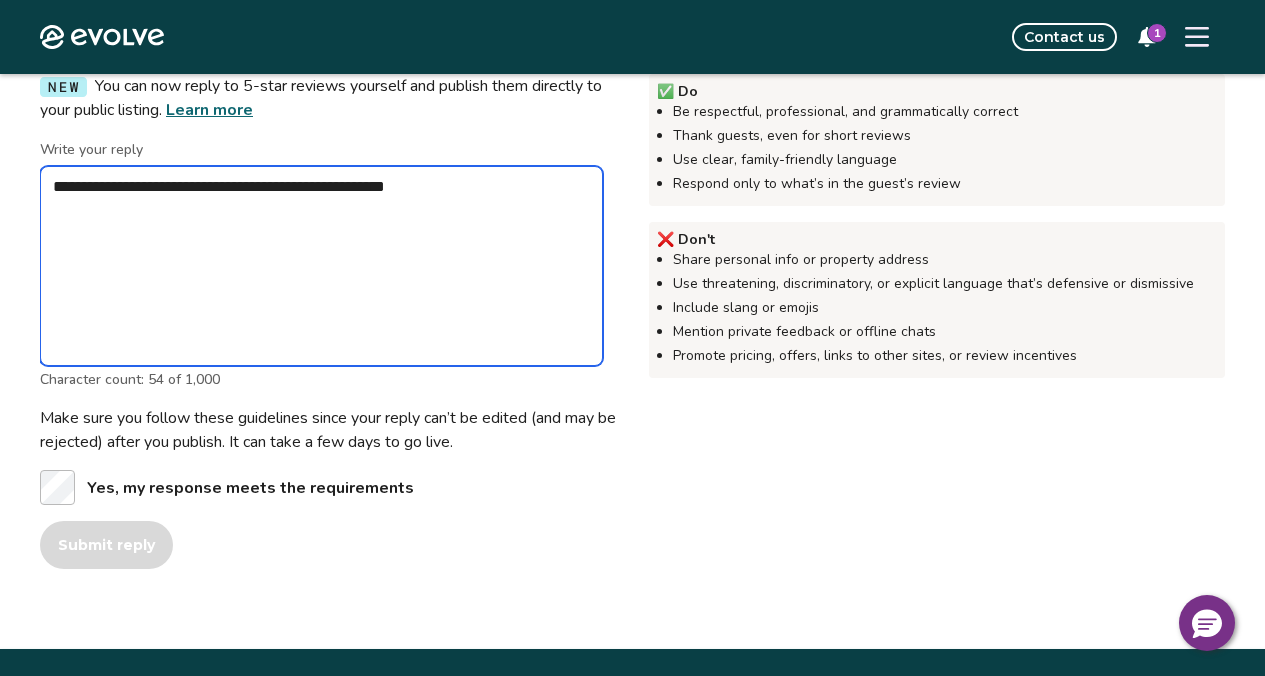 type on "*" 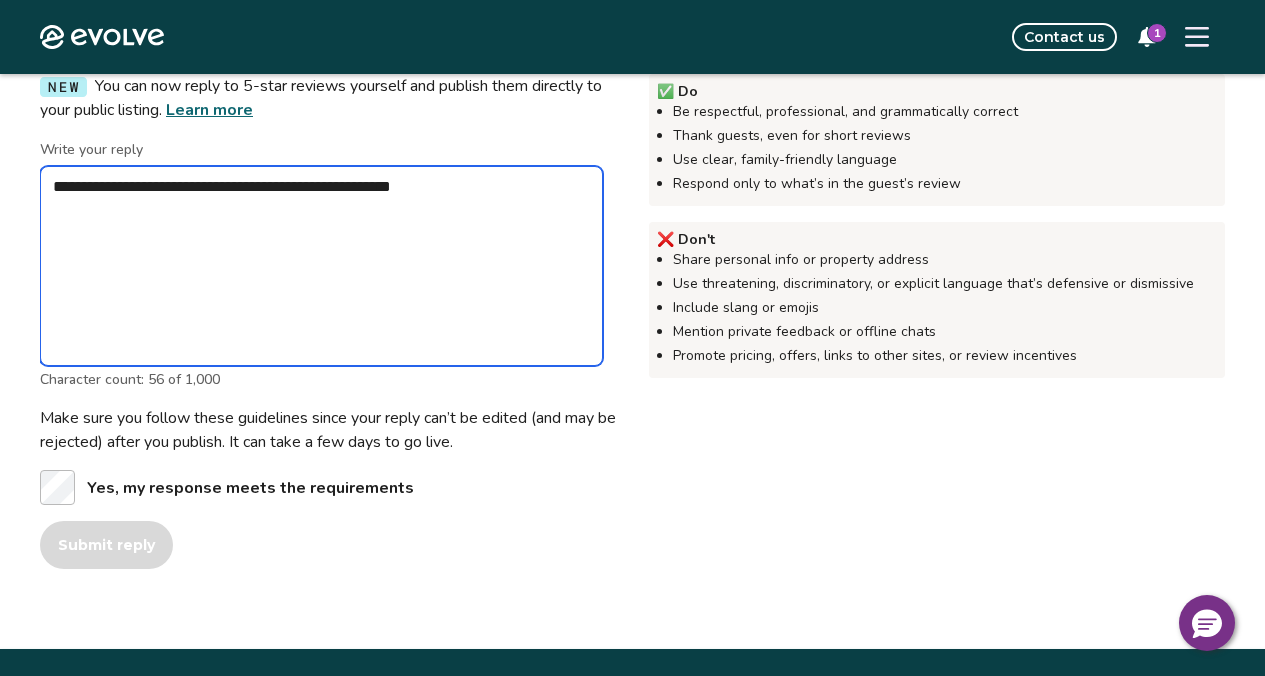 type on "*" 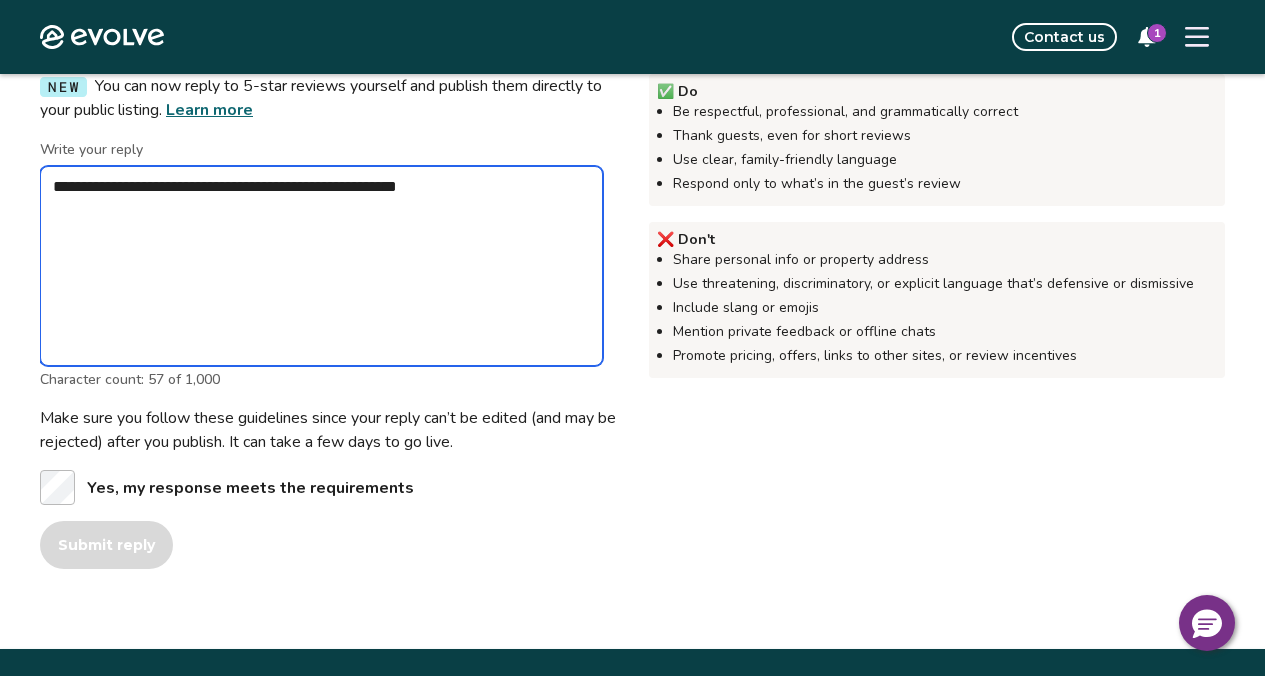 type on "*" 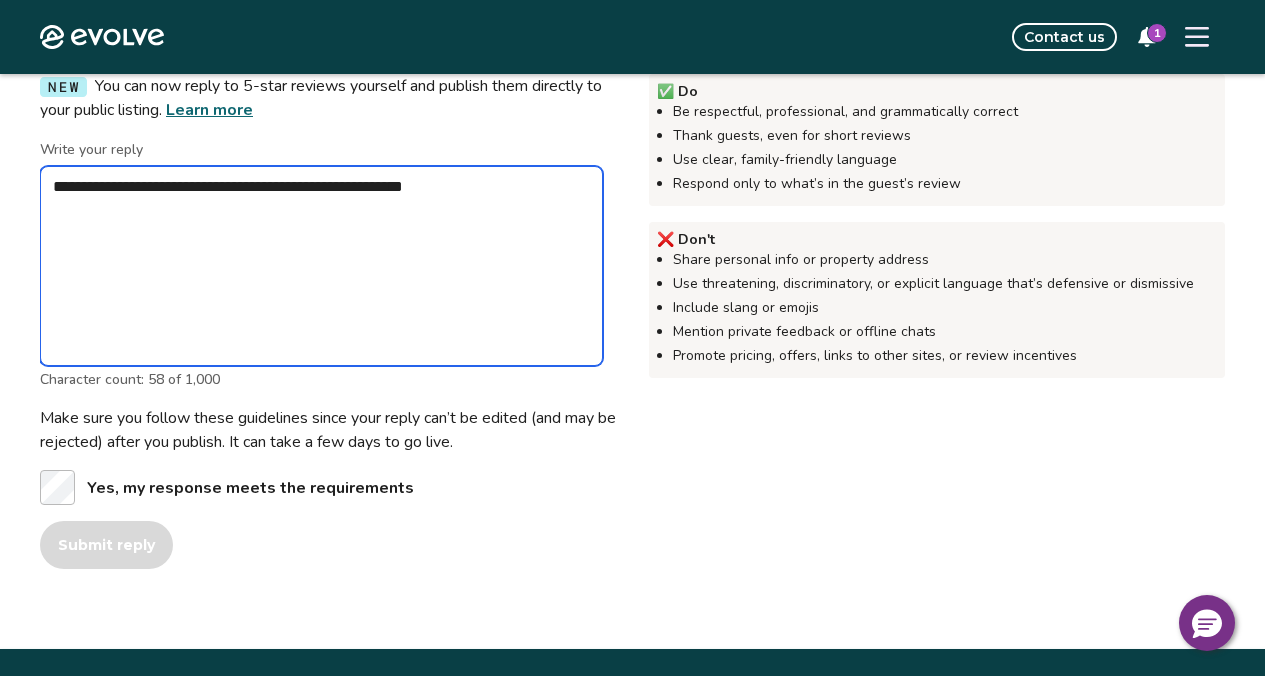 type on "*" 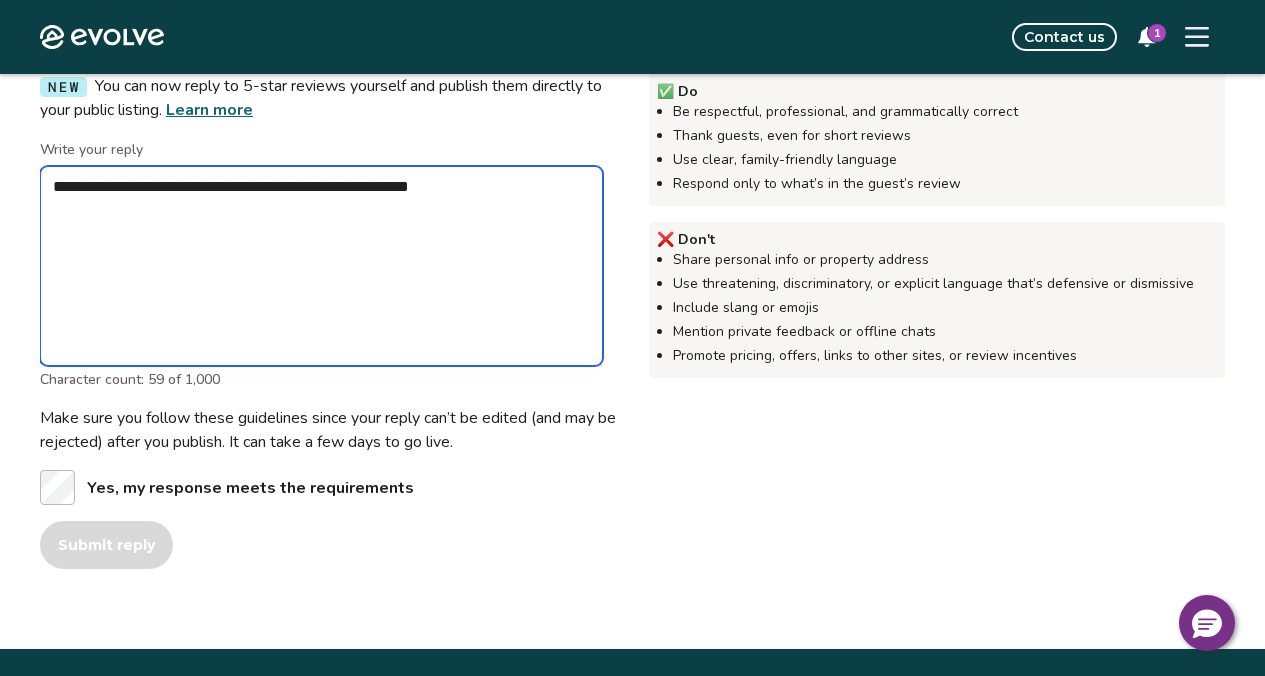 type on "*" 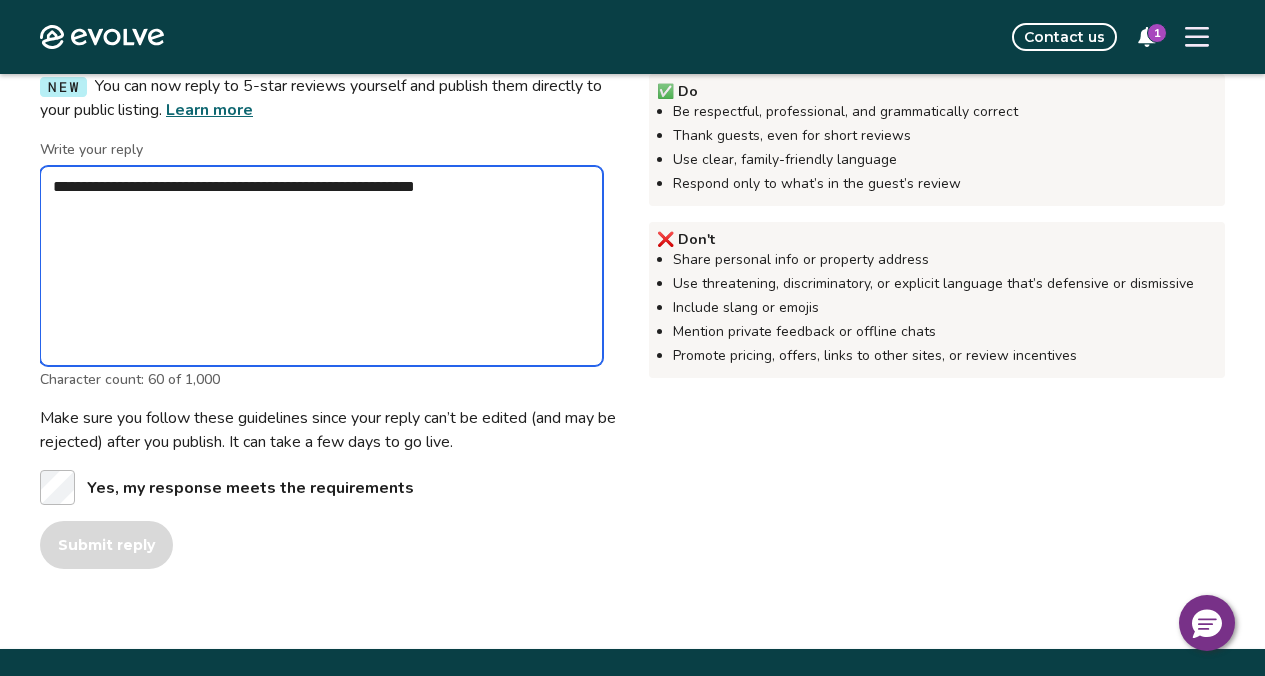 type on "*" 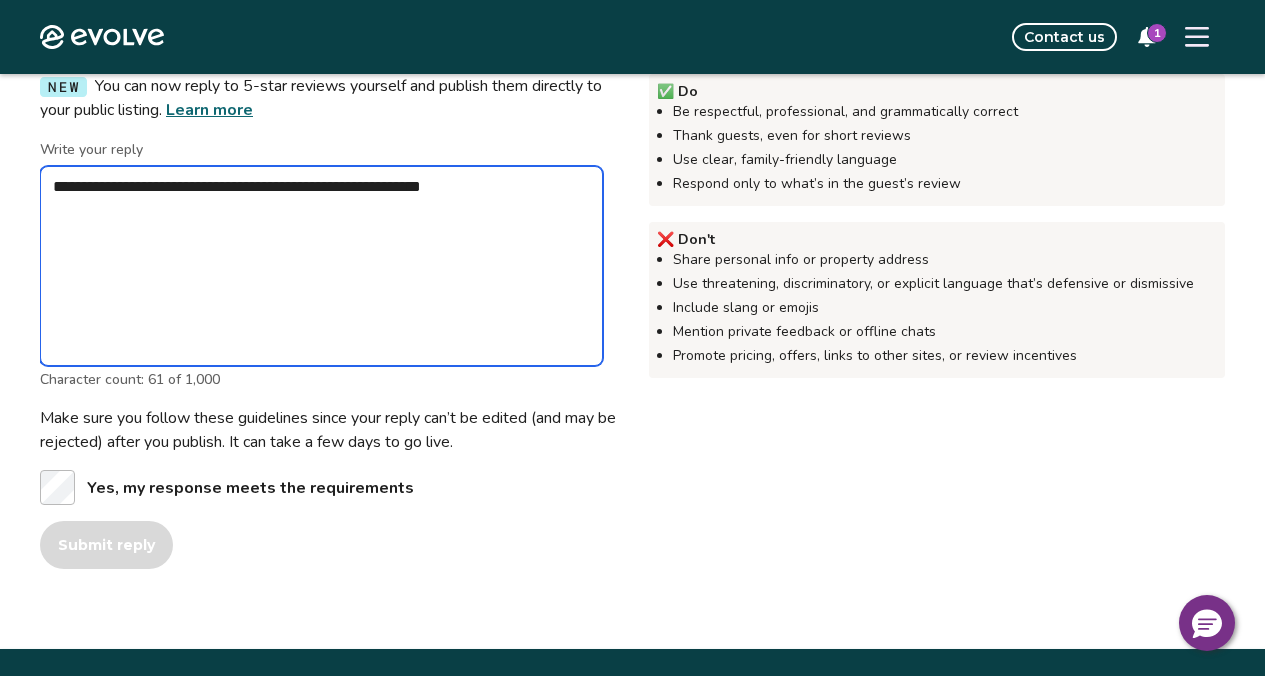 type on "*" 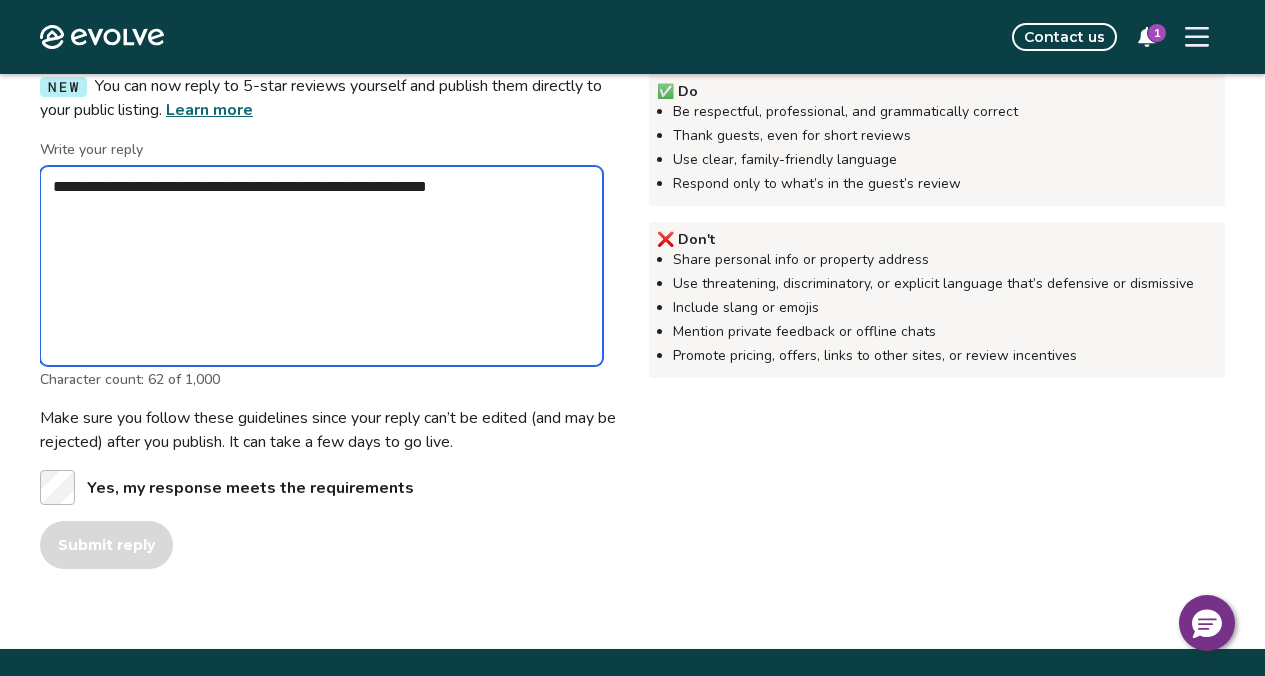 type on "*" 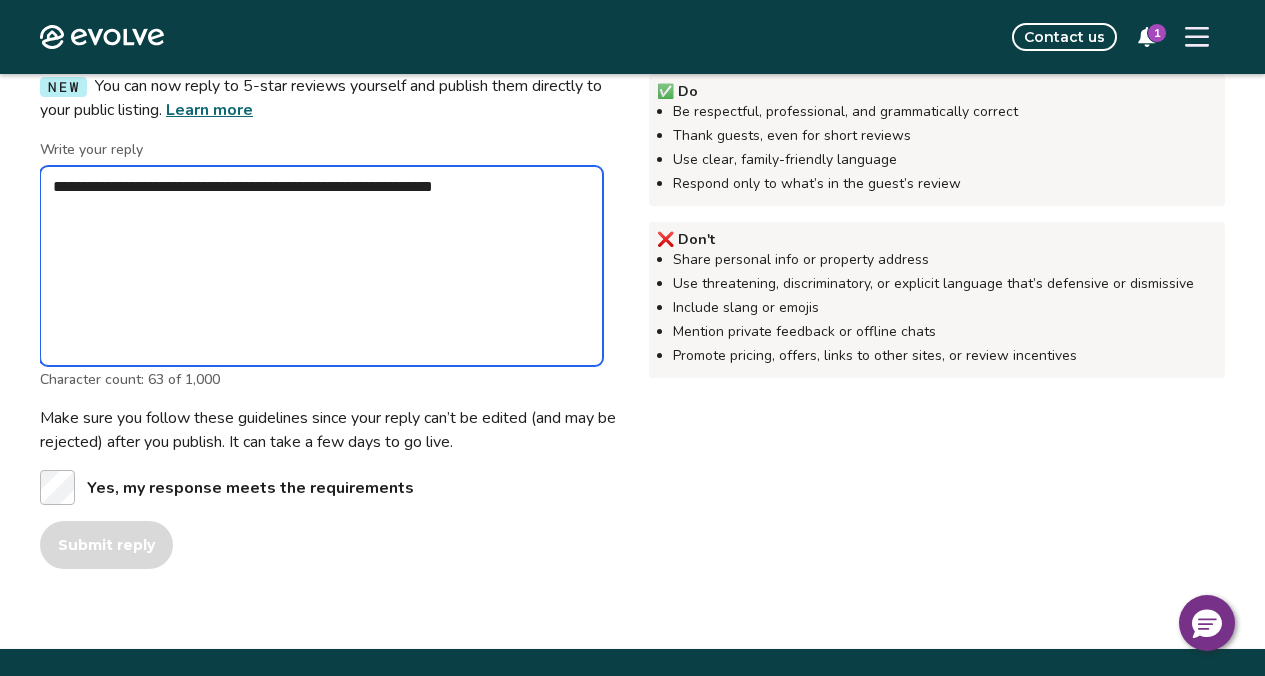 type on "*" 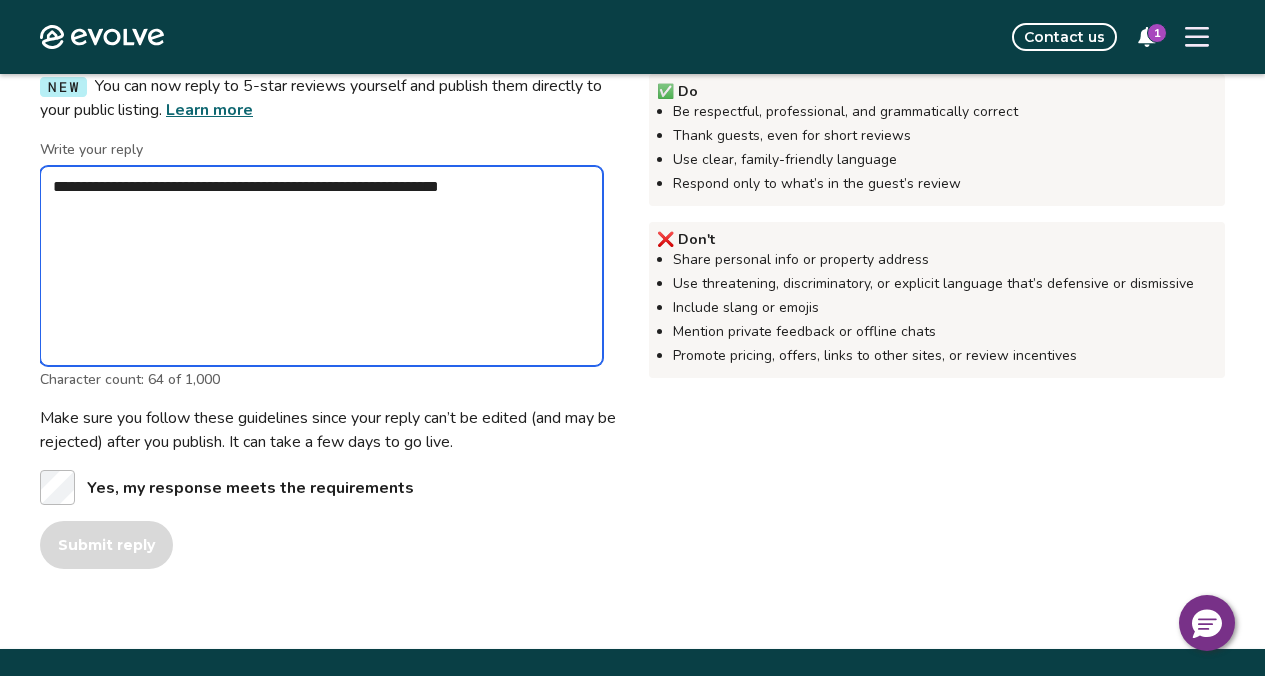 type on "*" 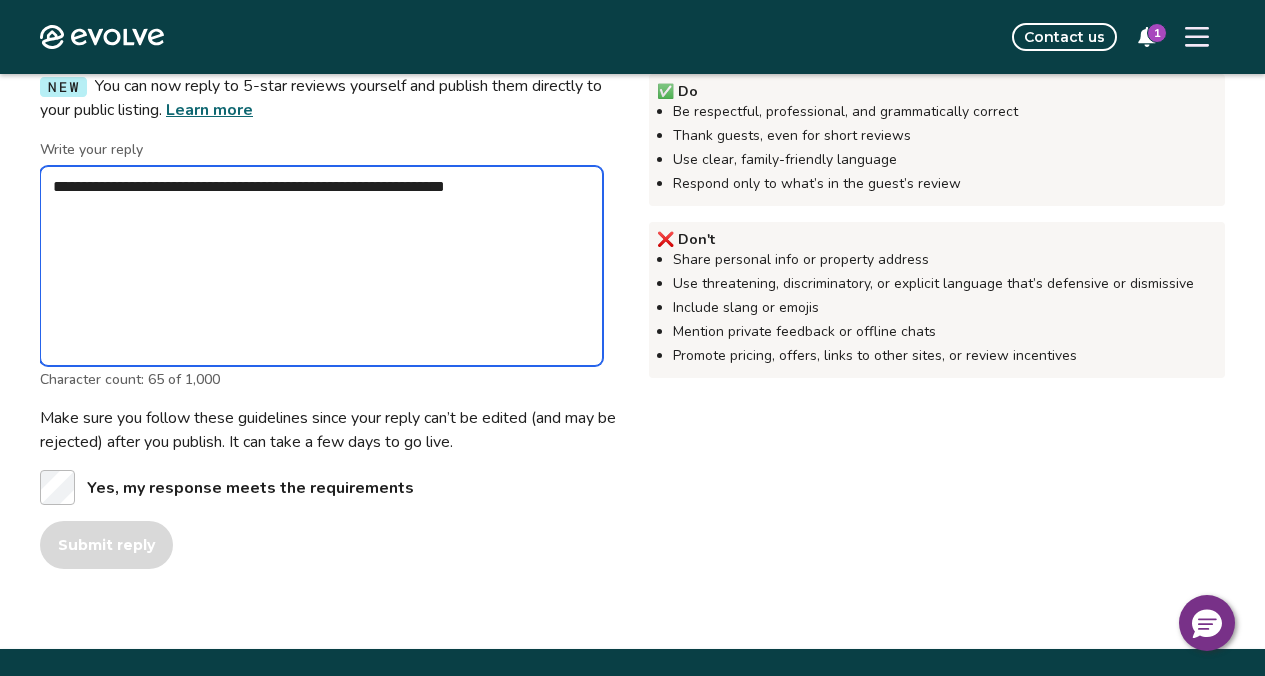 type on "*" 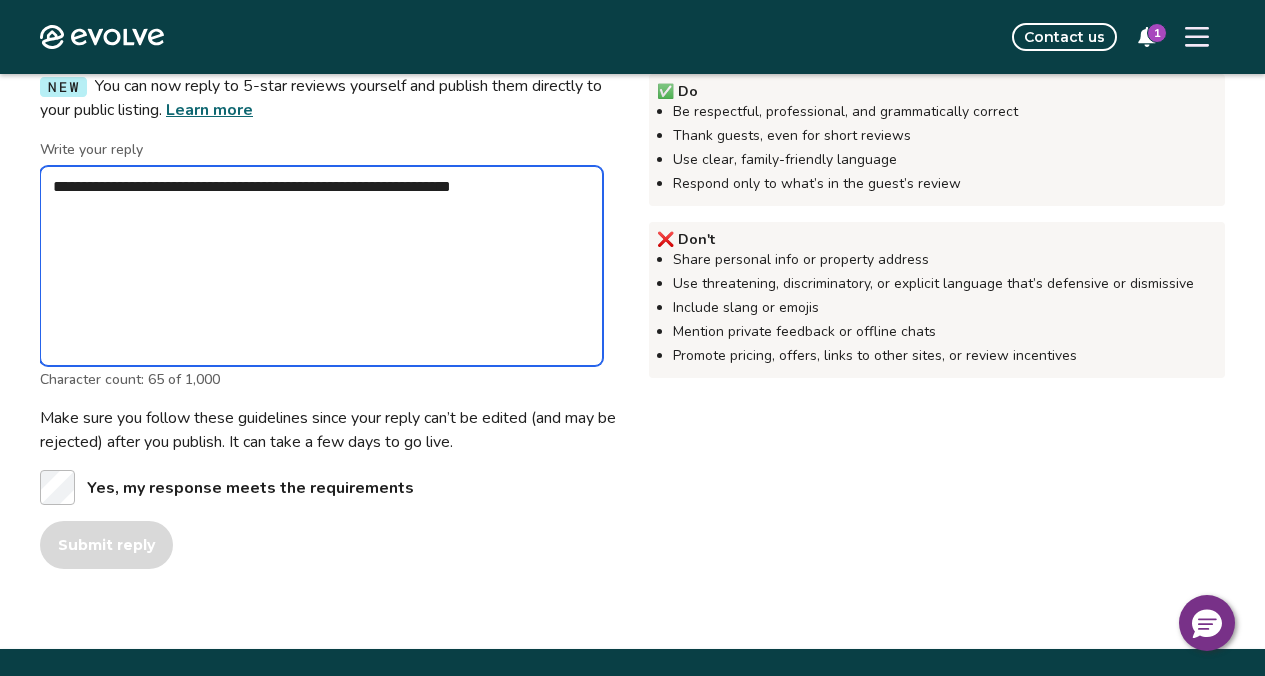 type on "**********" 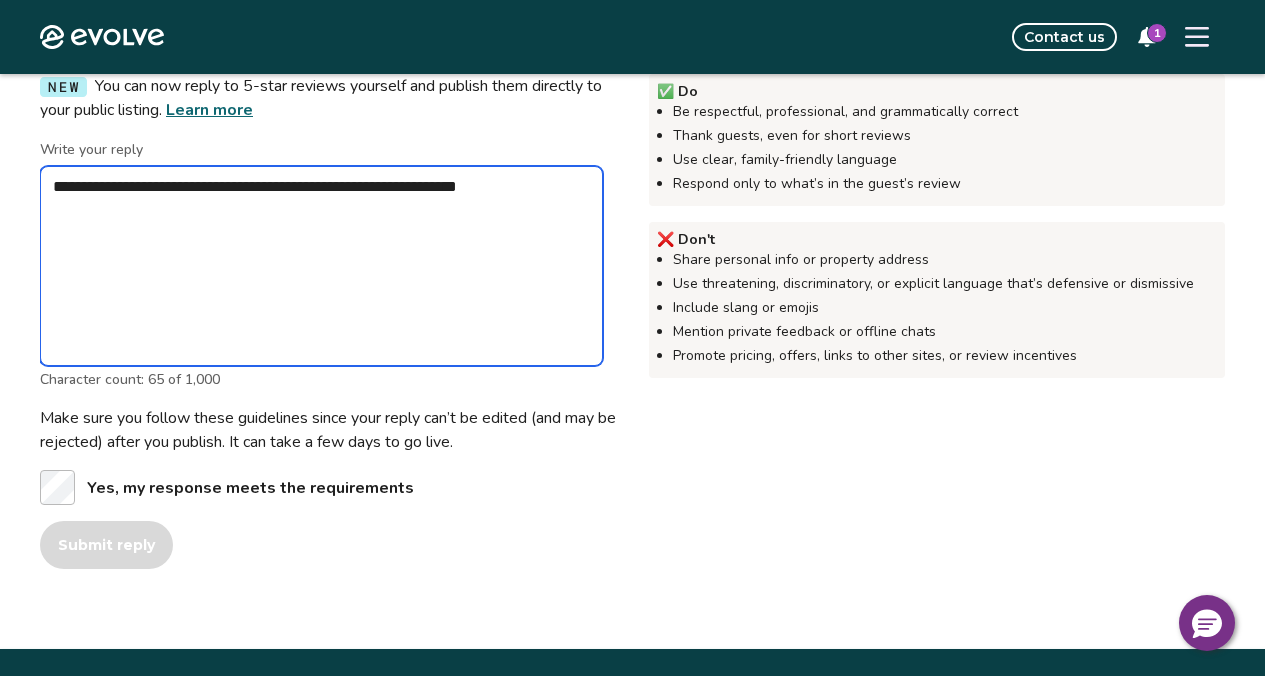 type on "*" 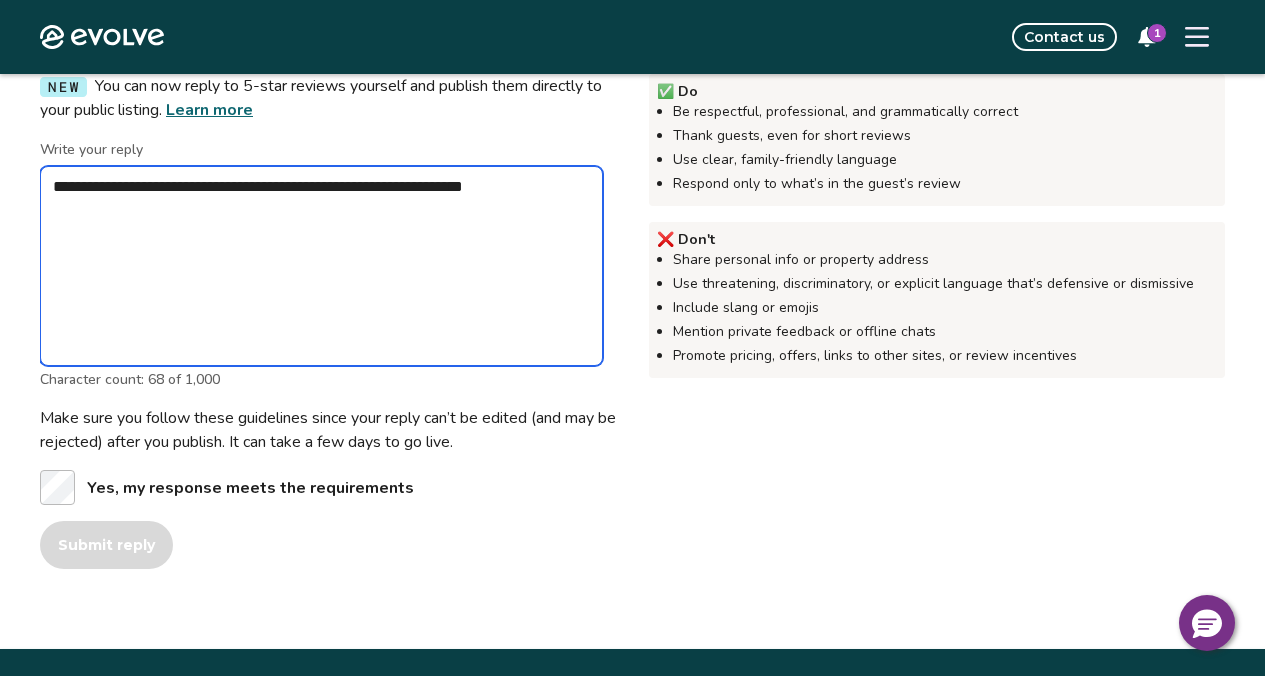 type on "*" 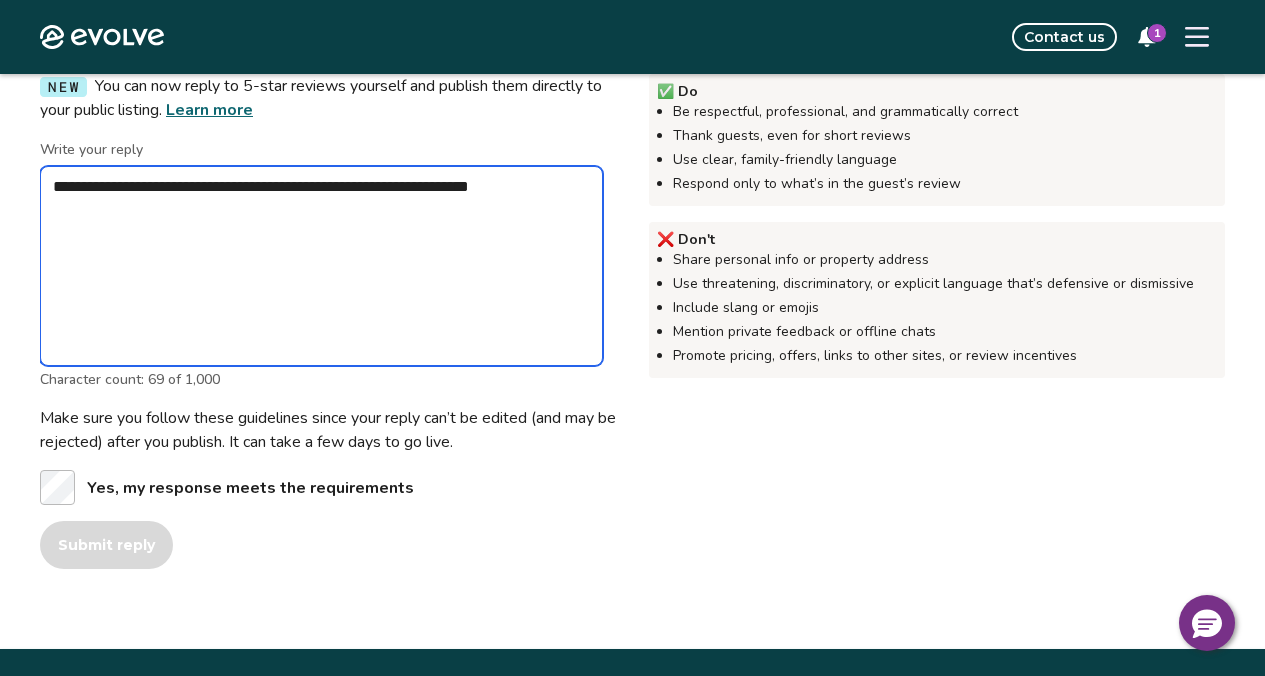type on "*" 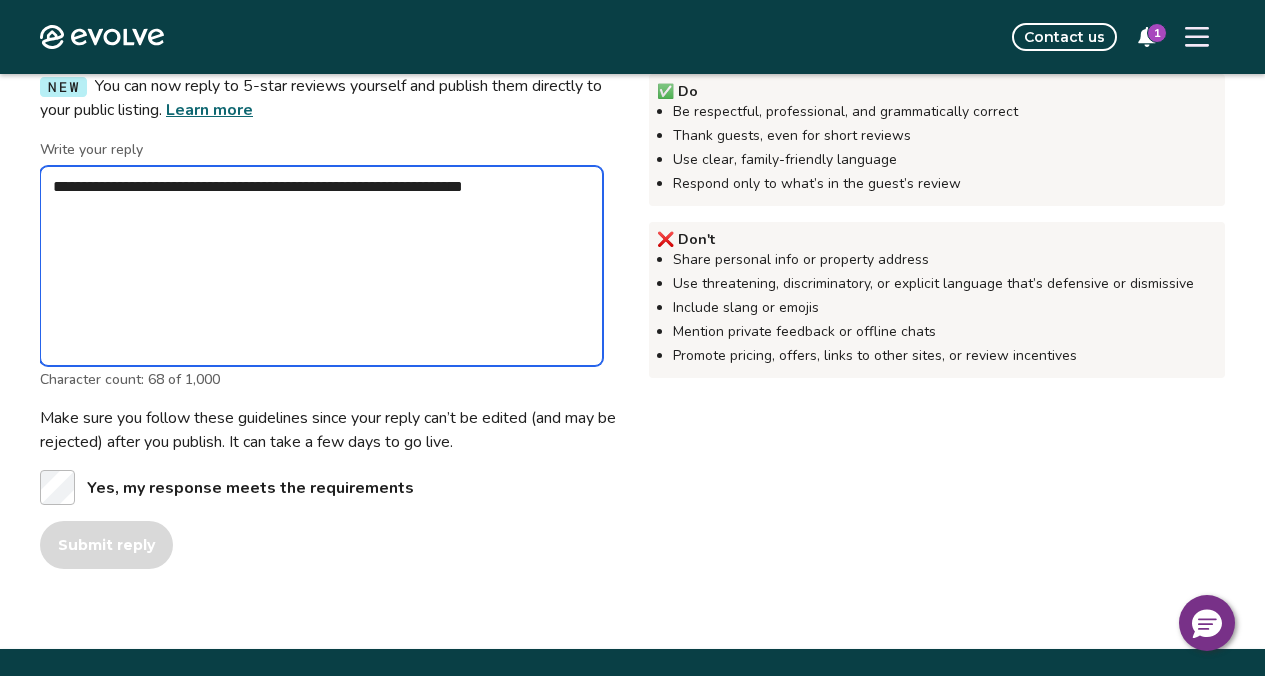 type on "*" 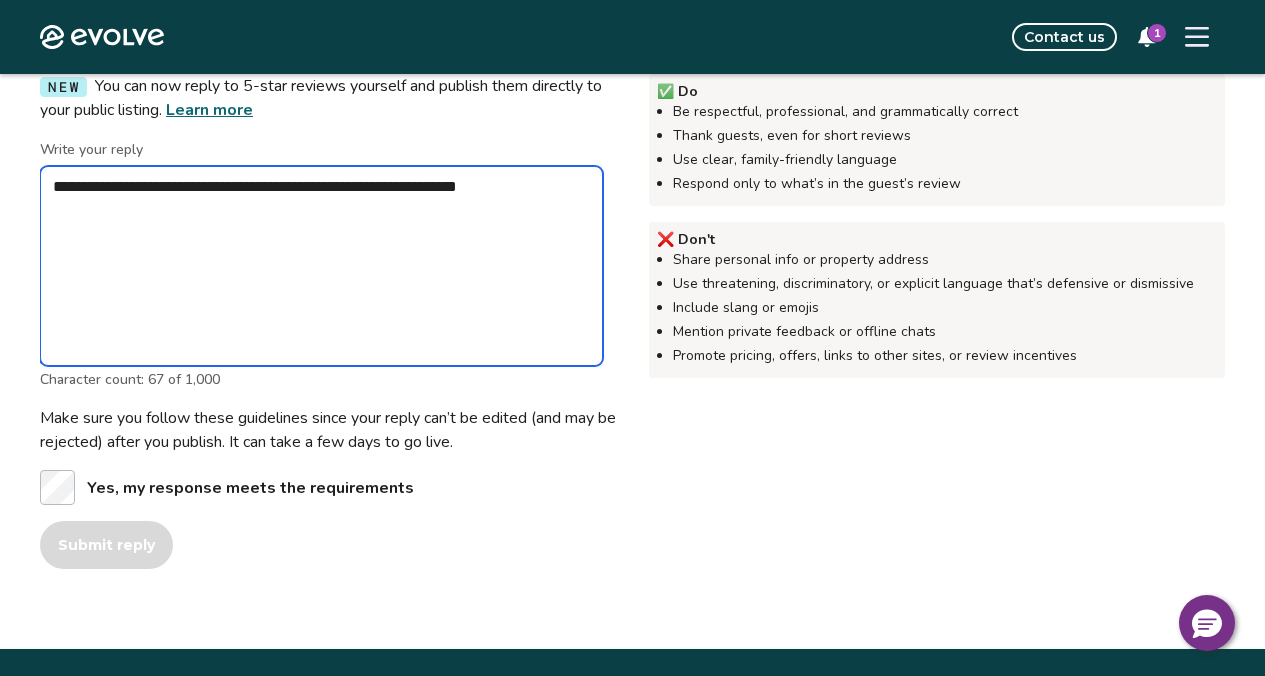 type on "*" 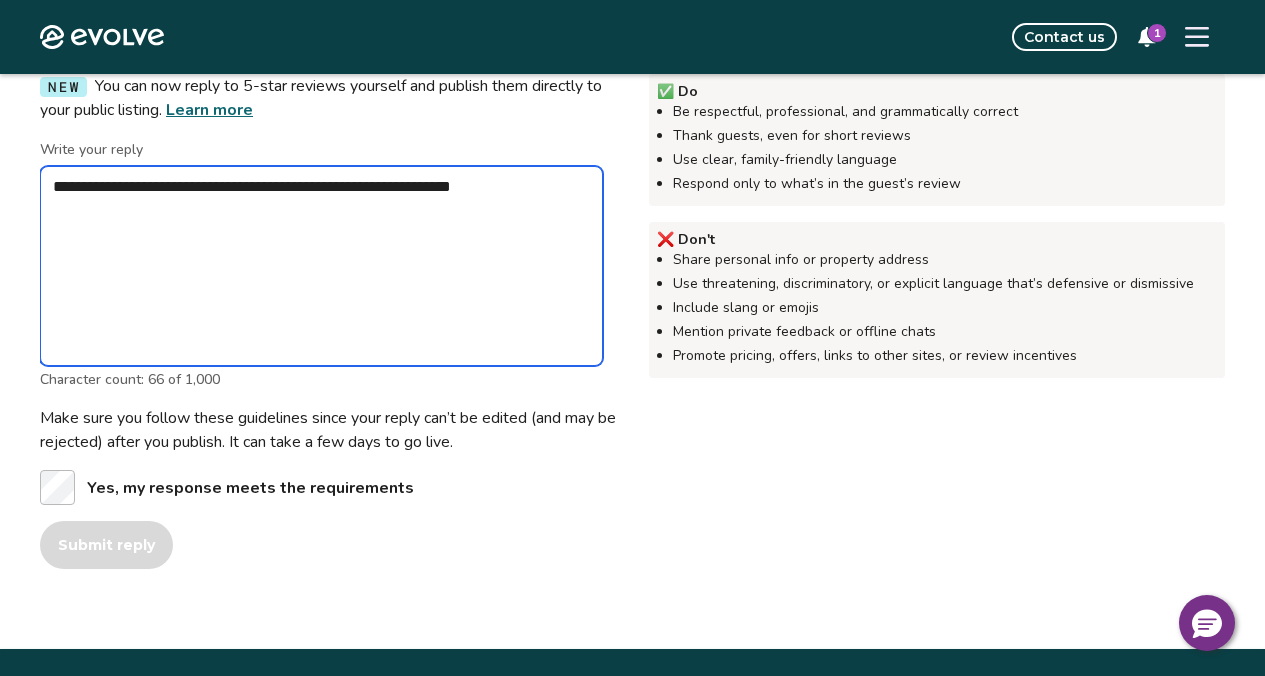 type on "*" 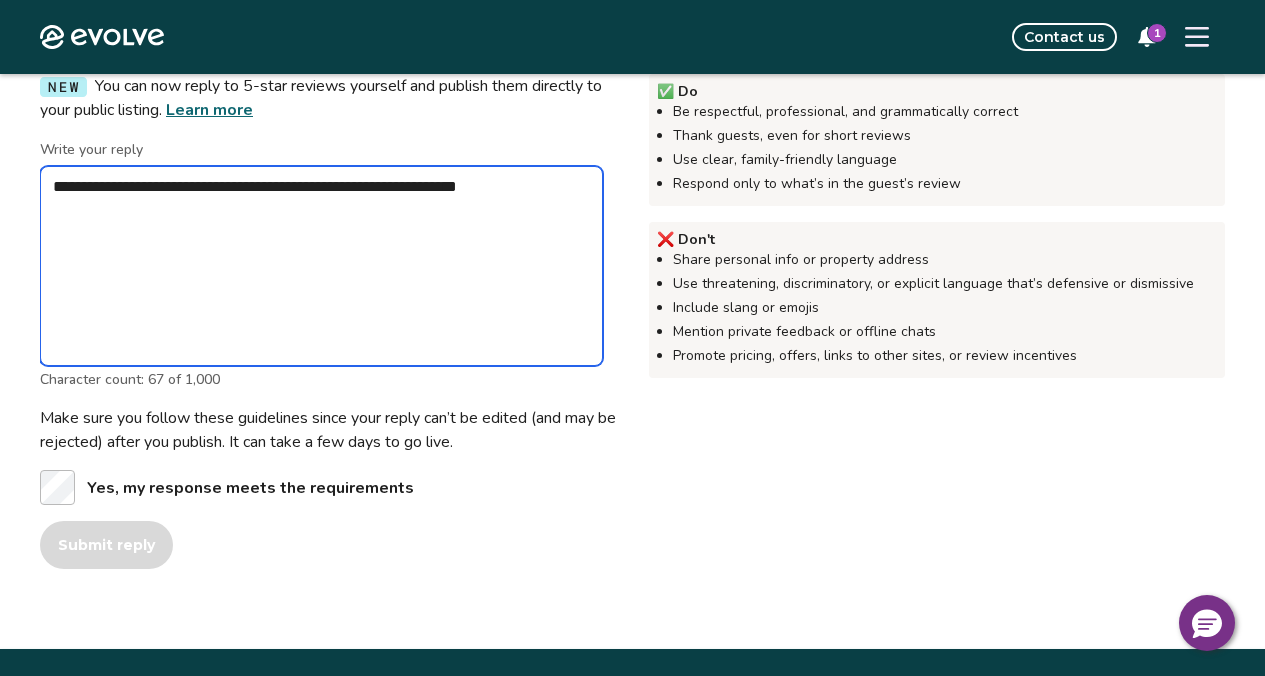 type on "*" 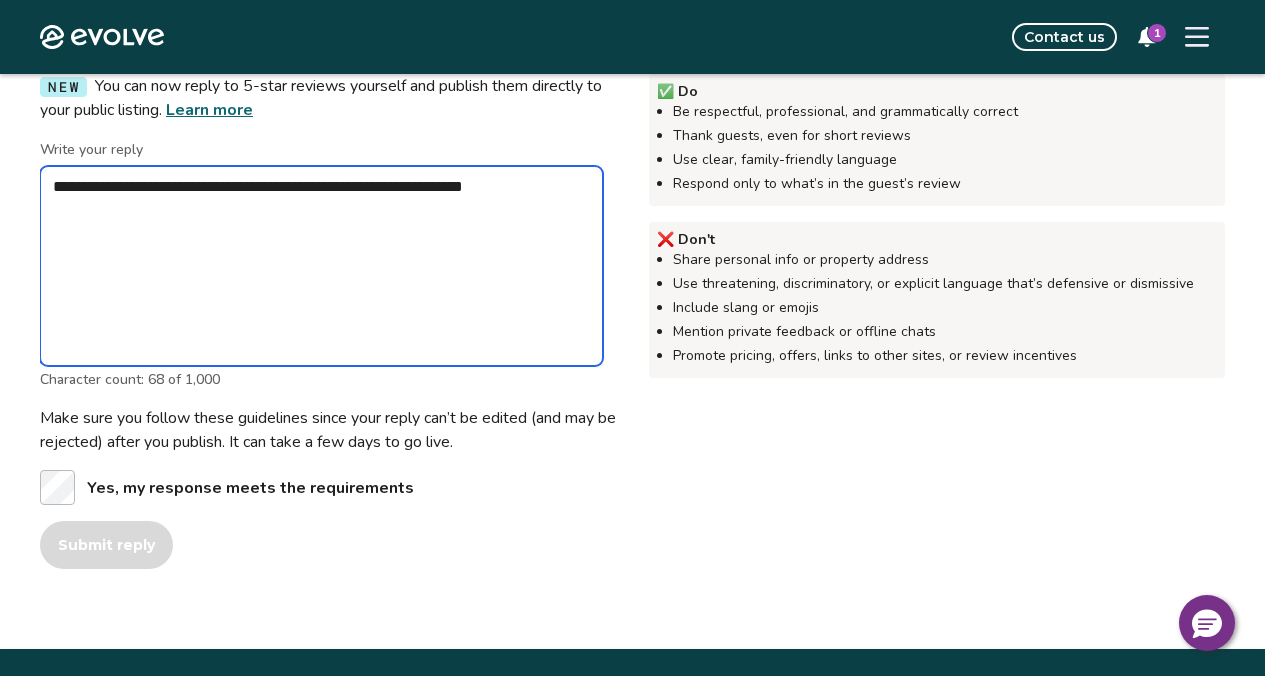 type on "*" 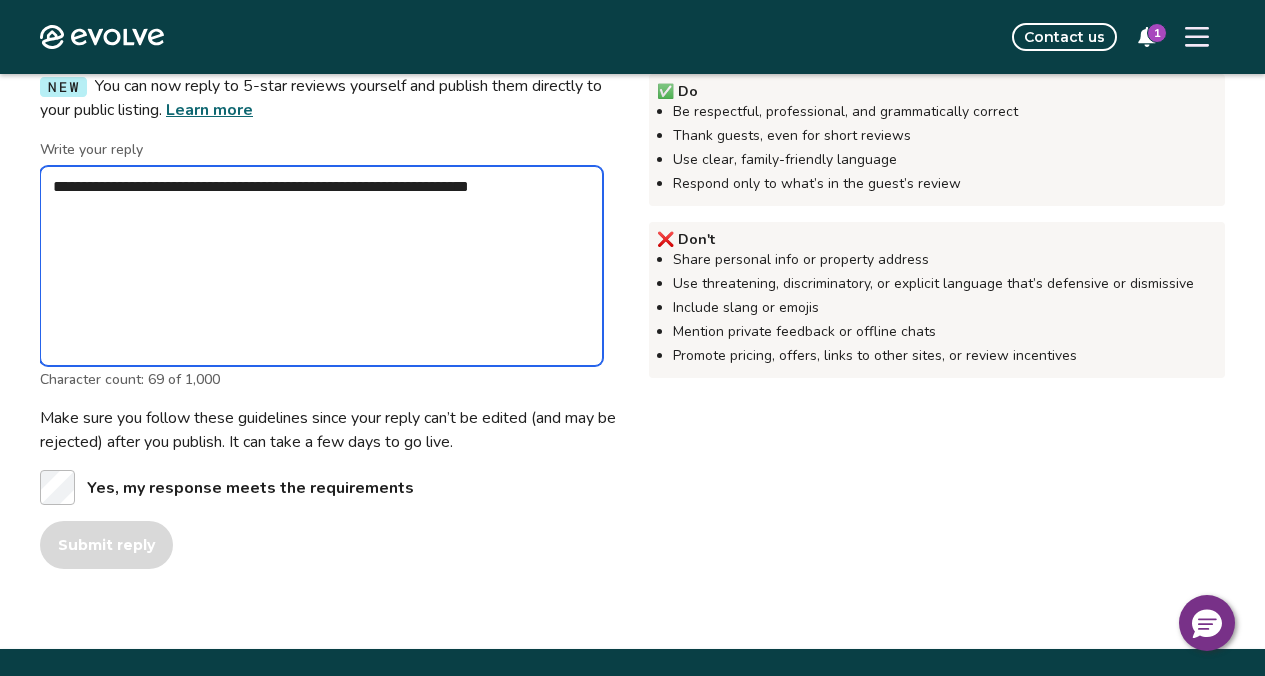 type on "*" 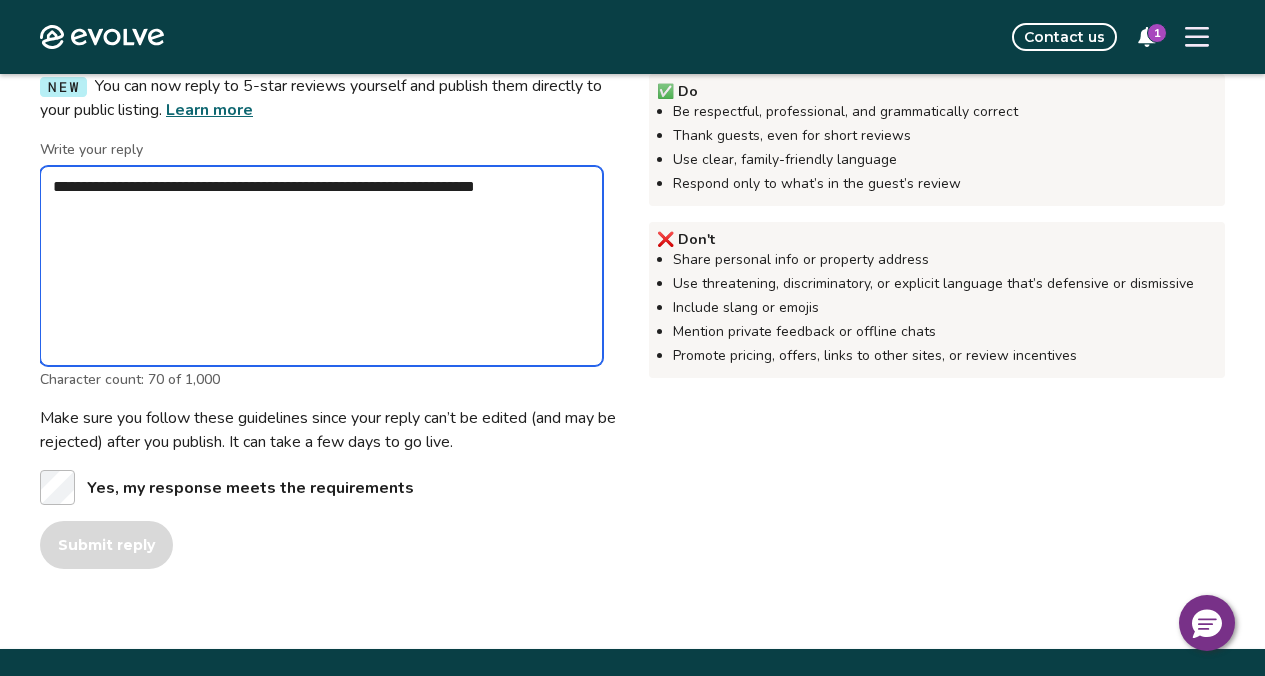 type on "*" 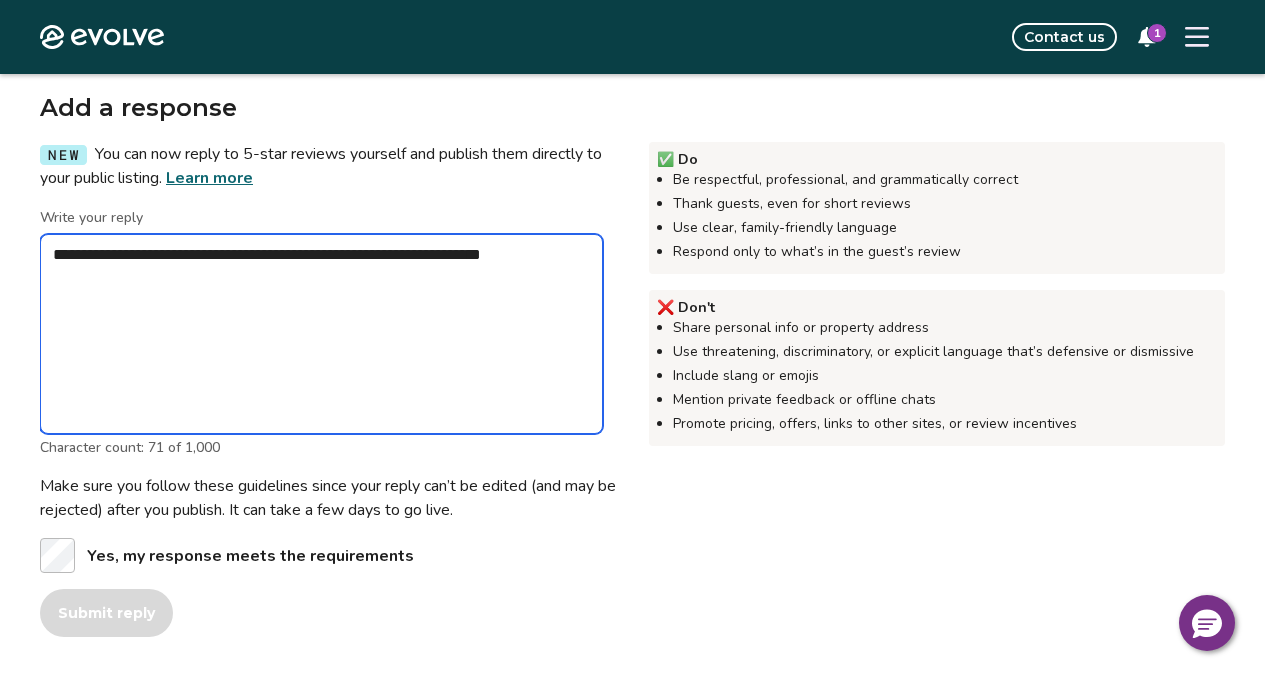 scroll, scrollTop: 556, scrollLeft: 0, axis: vertical 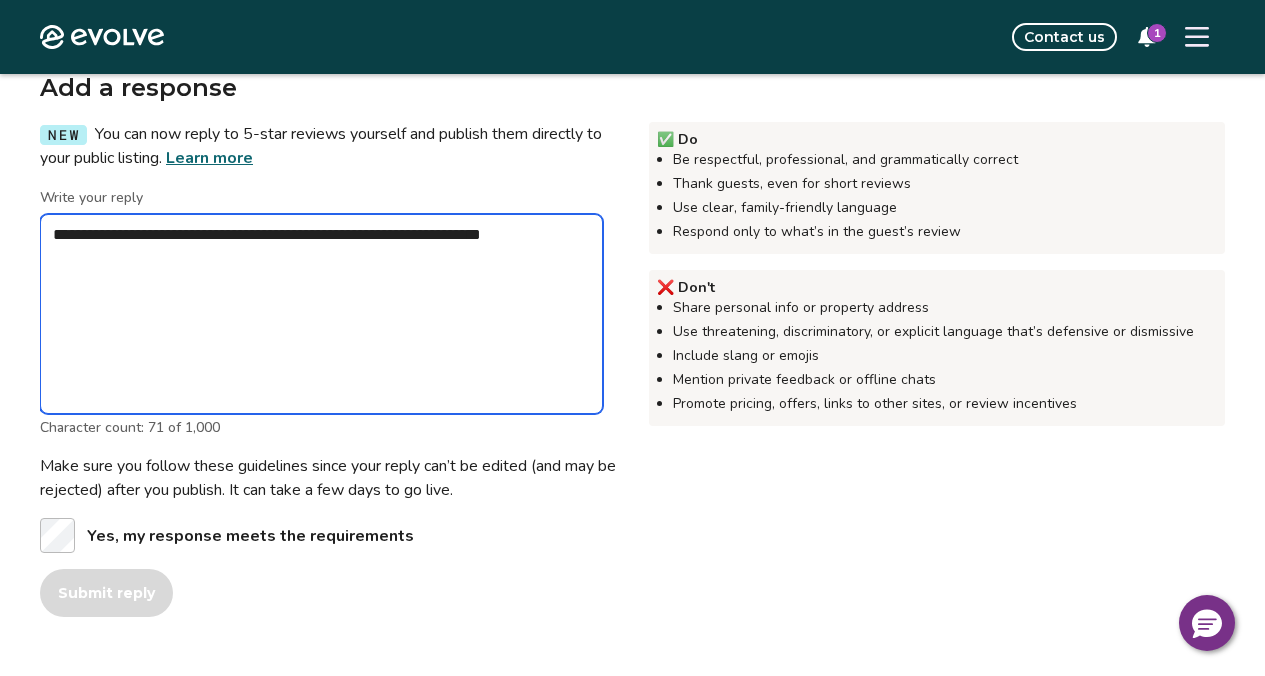 type on "*" 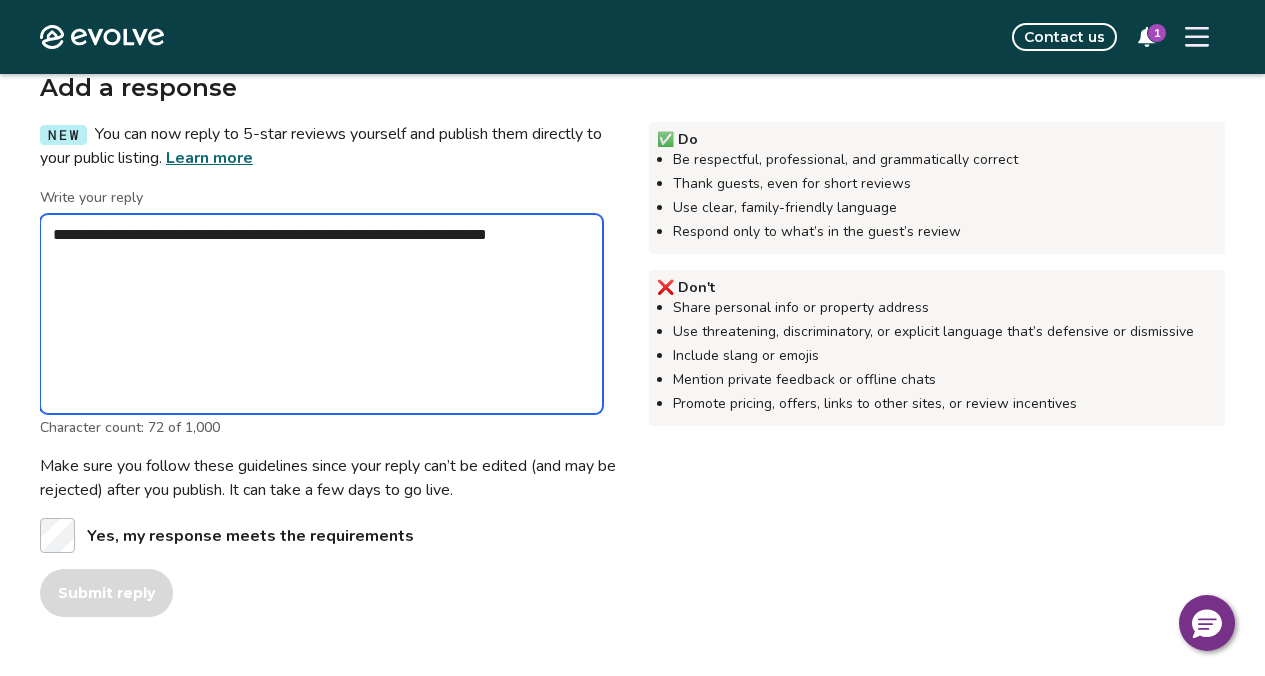 type on "*" 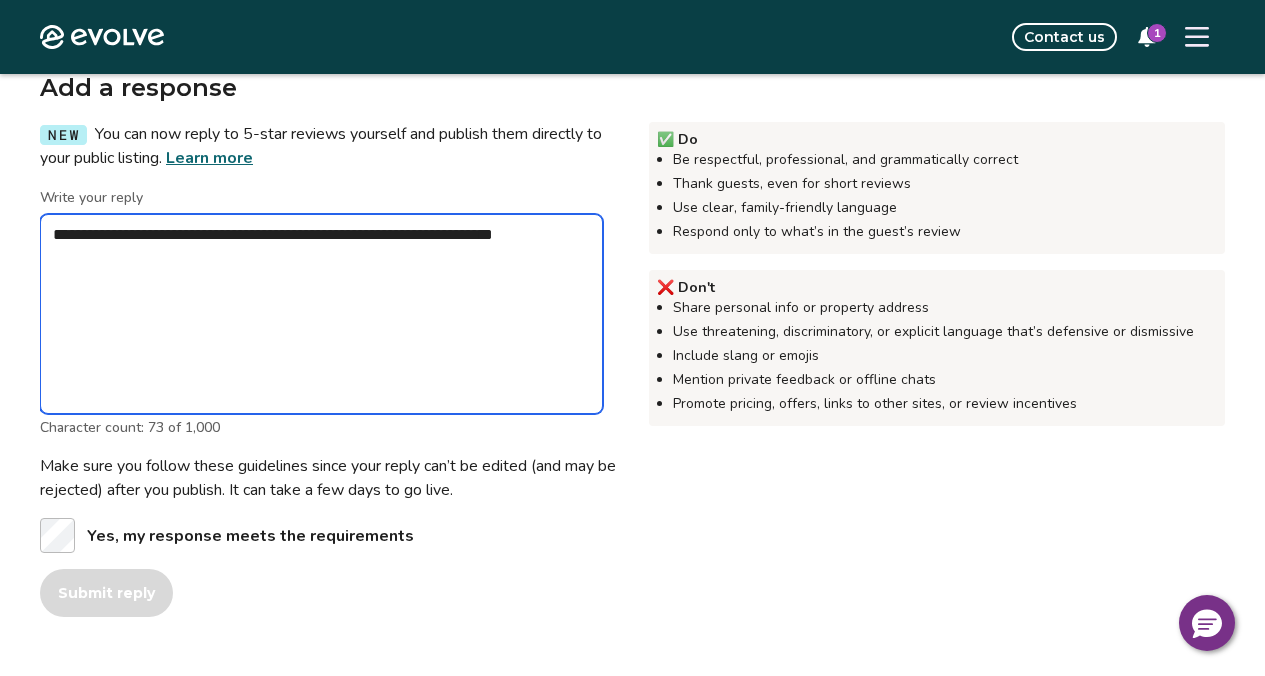 type on "**********" 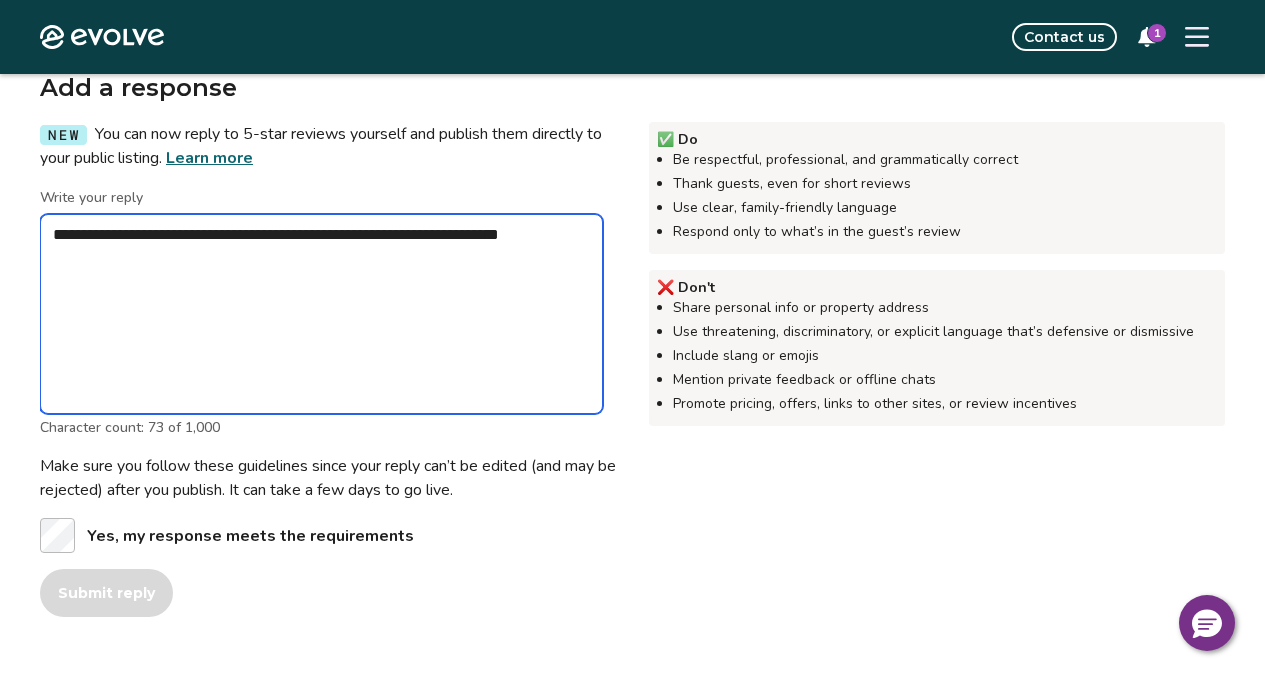 type on "*" 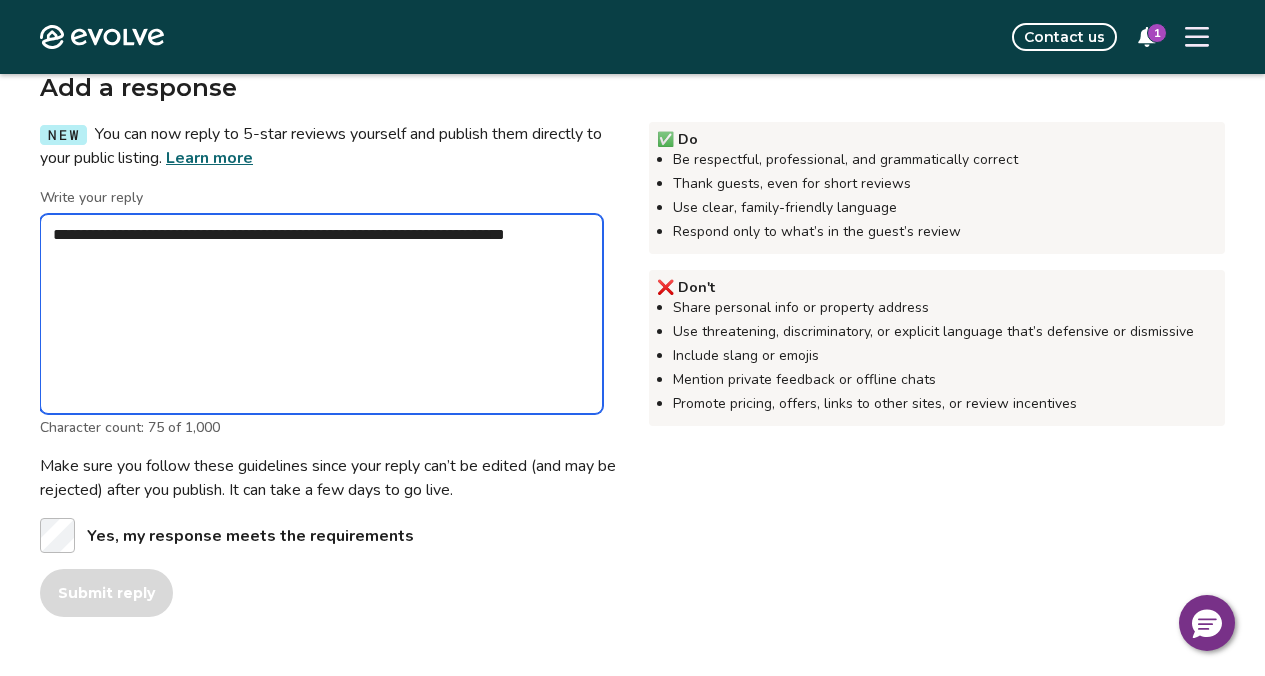 type on "*" 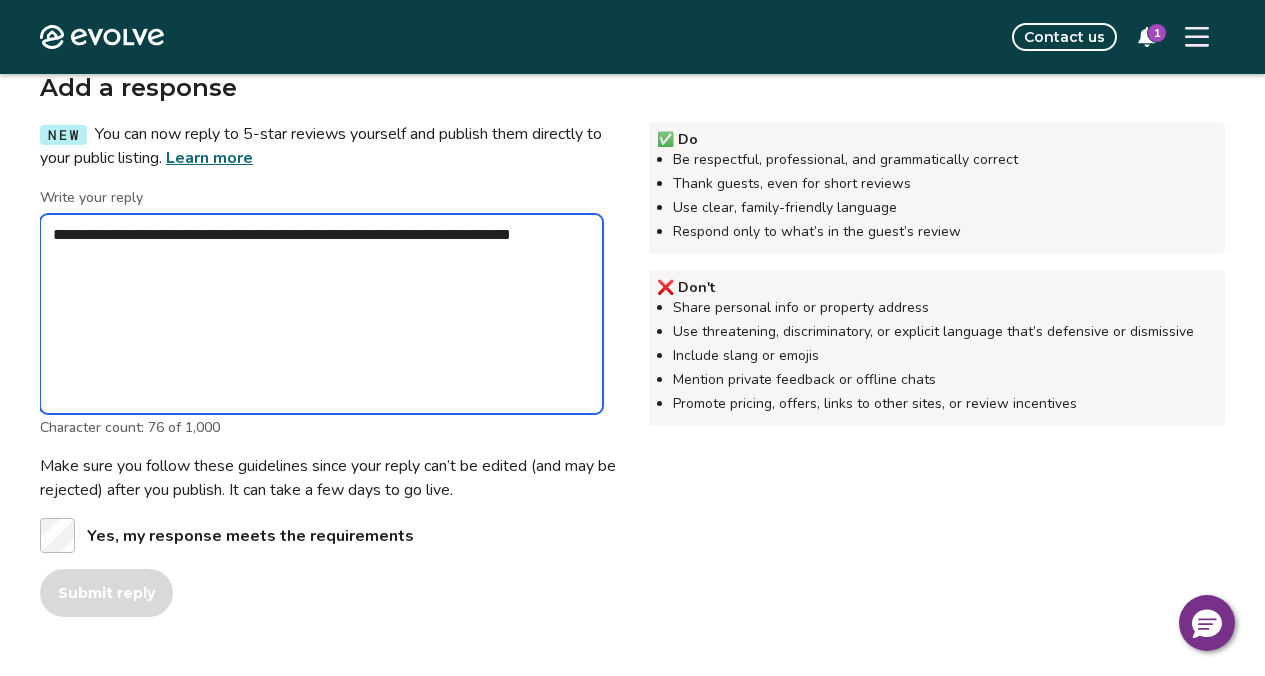 type on "*" 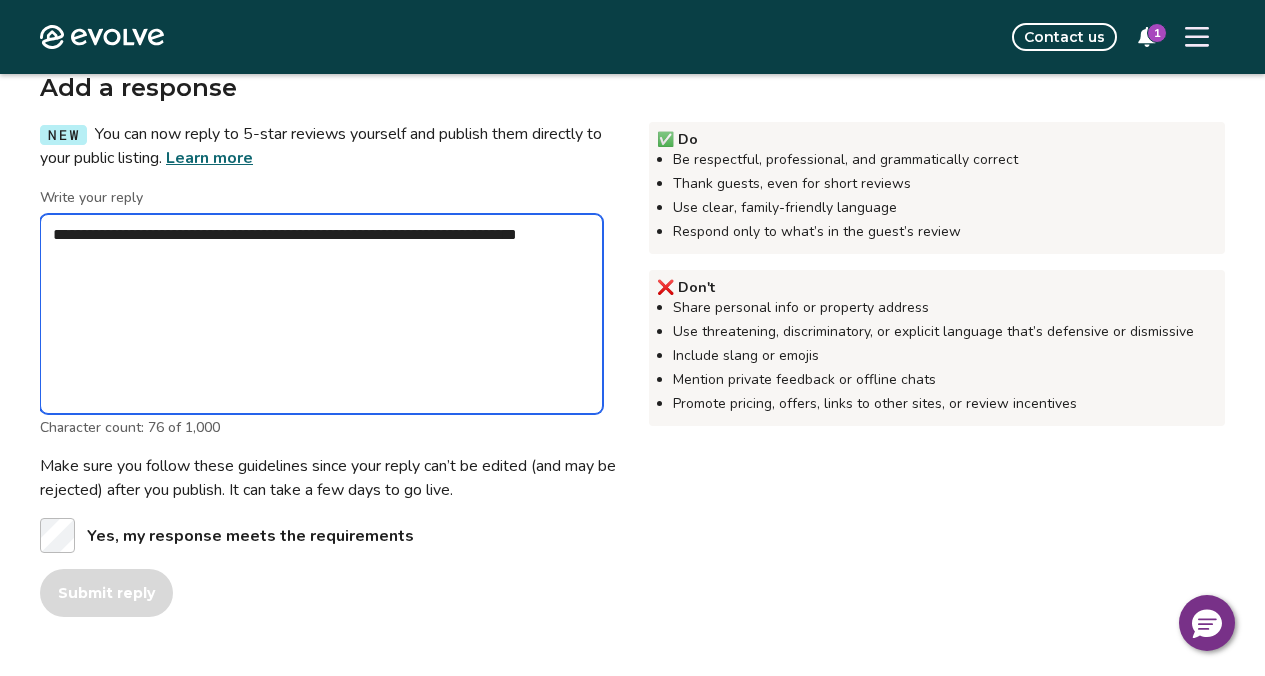 type on "*" 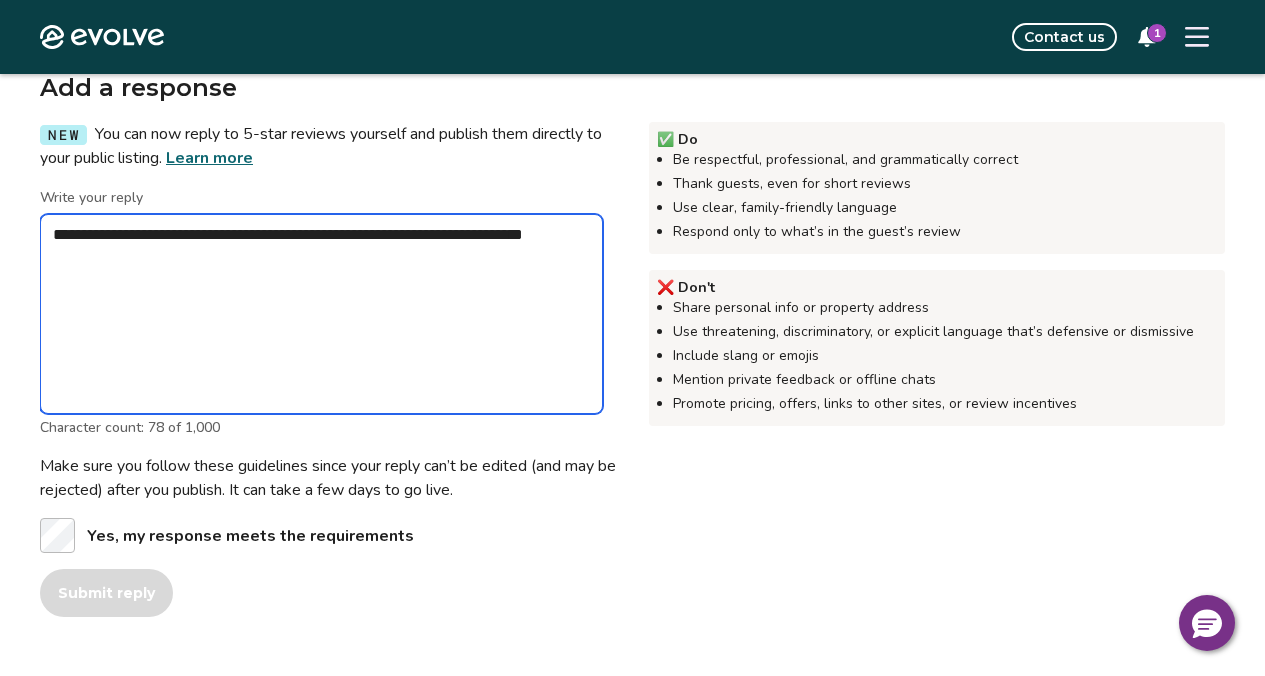 type on "*" 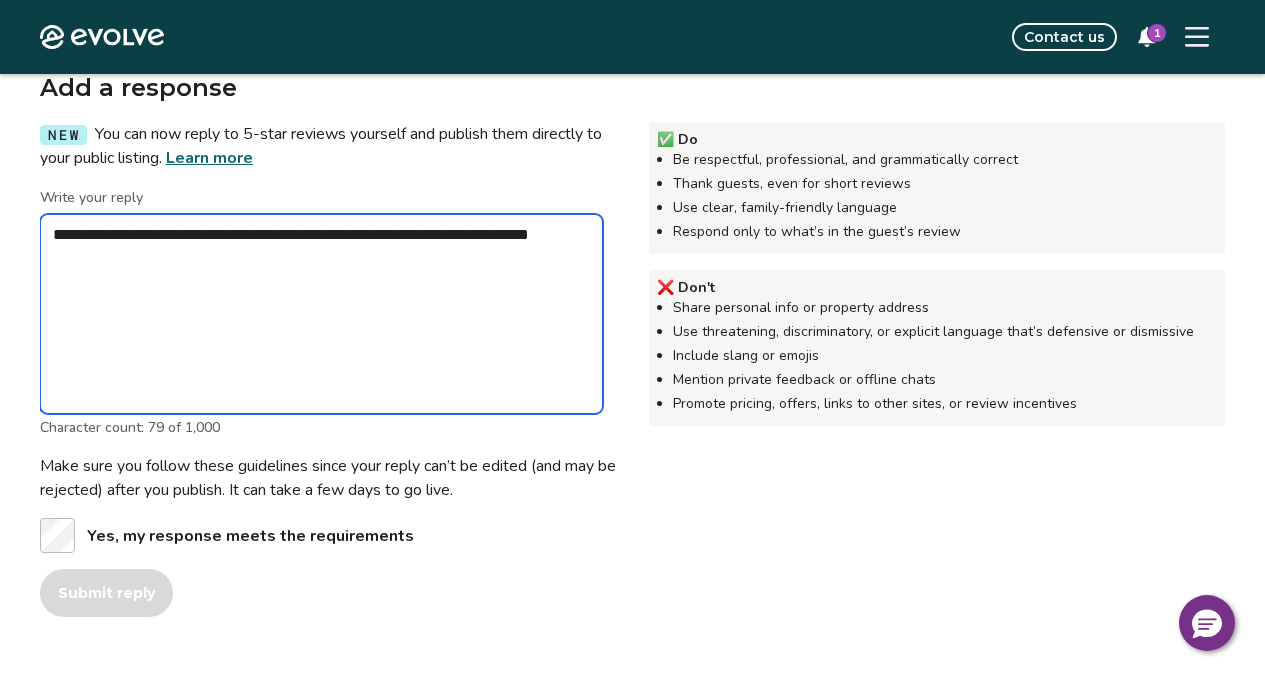 type on "*" 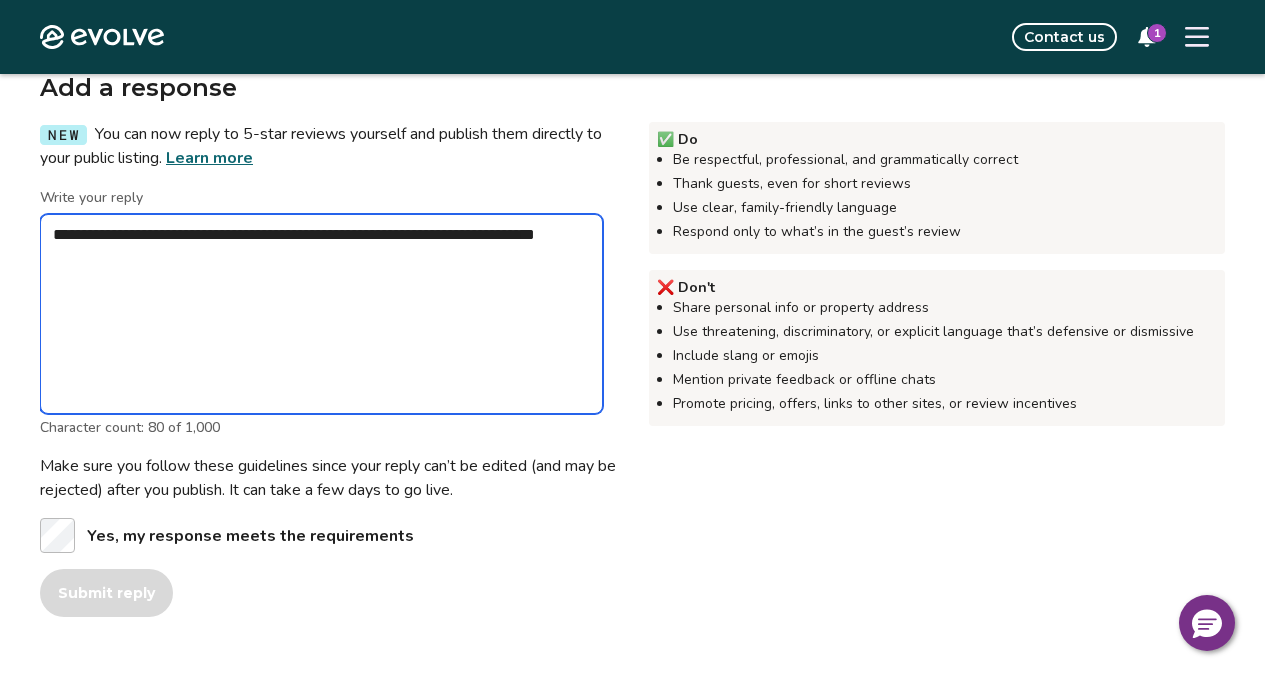 type on "*" 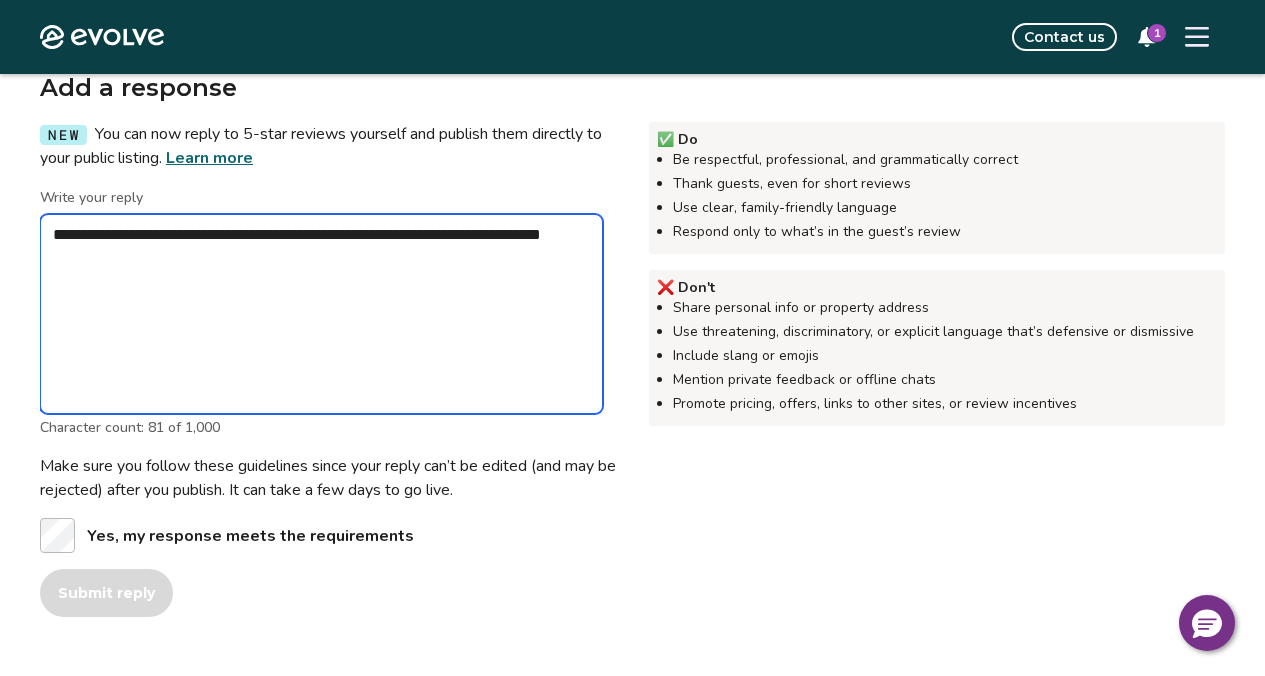 type on "*" 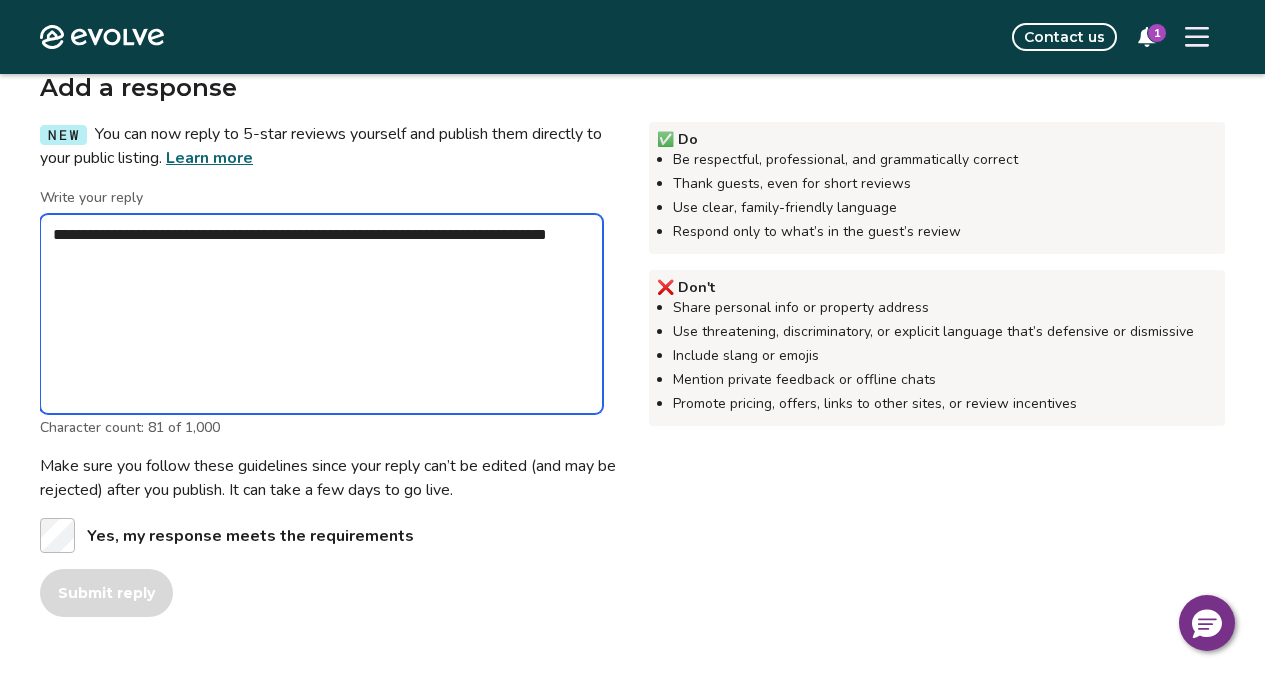 type on "*" 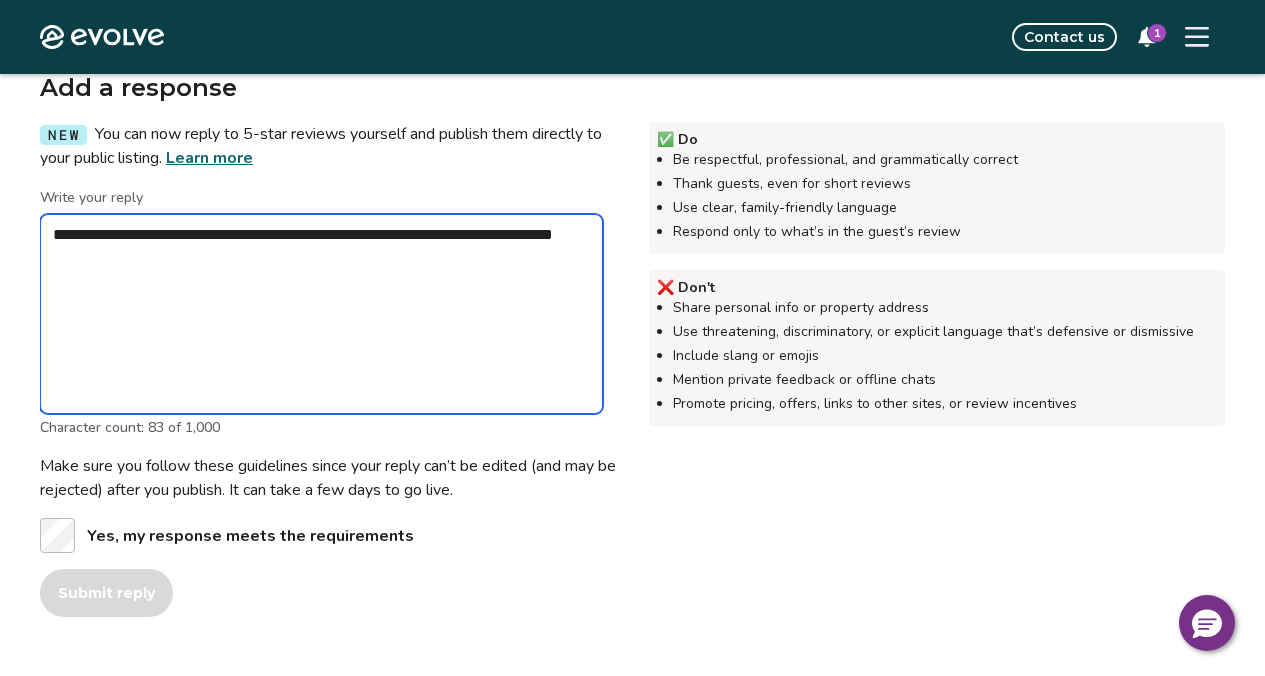type on "*" 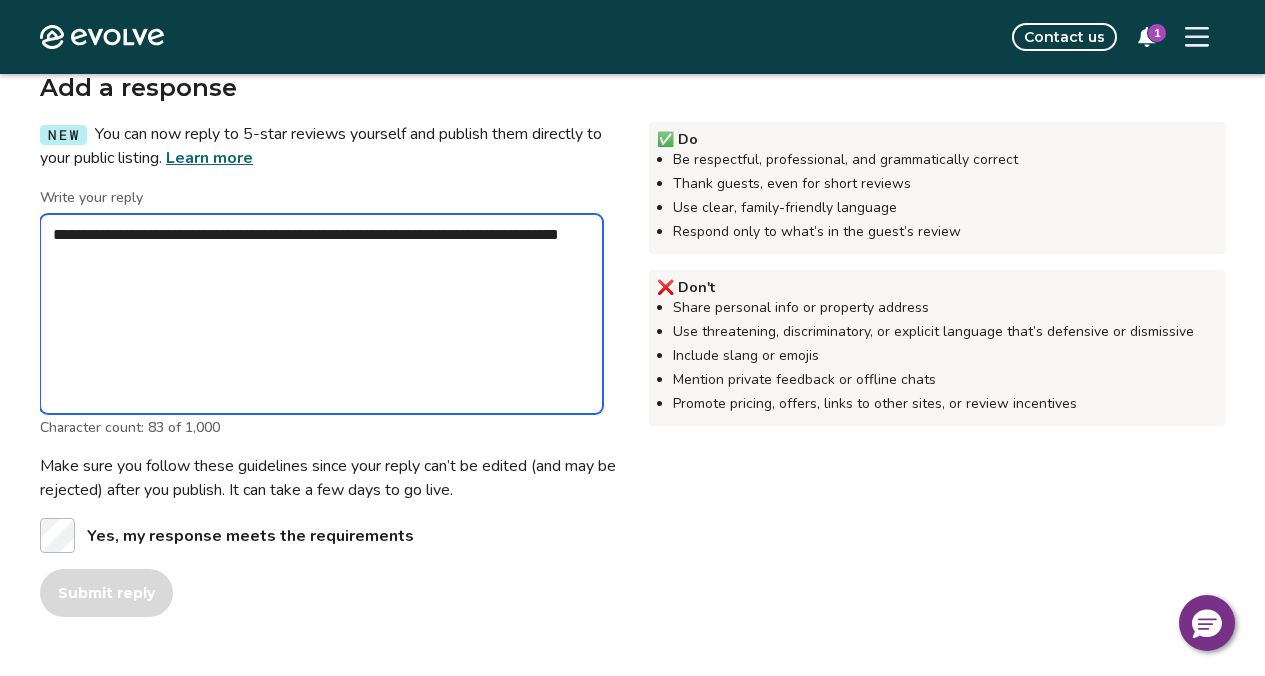type on "*" 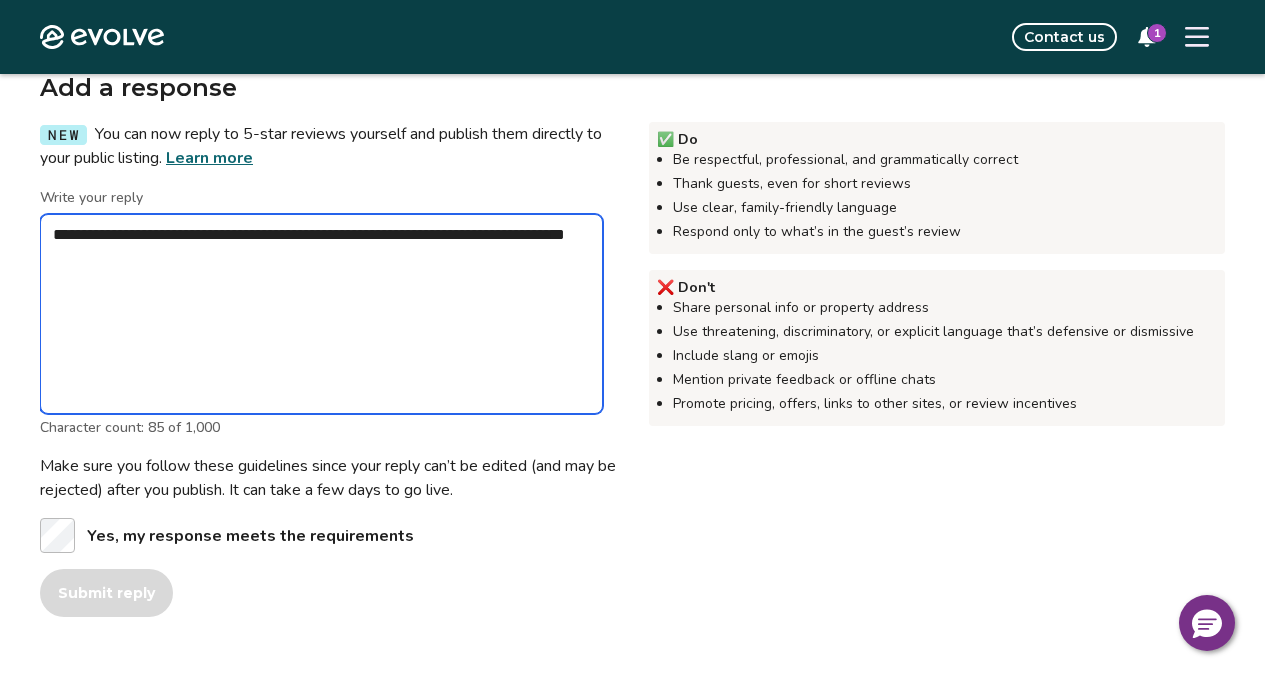 type on "*" 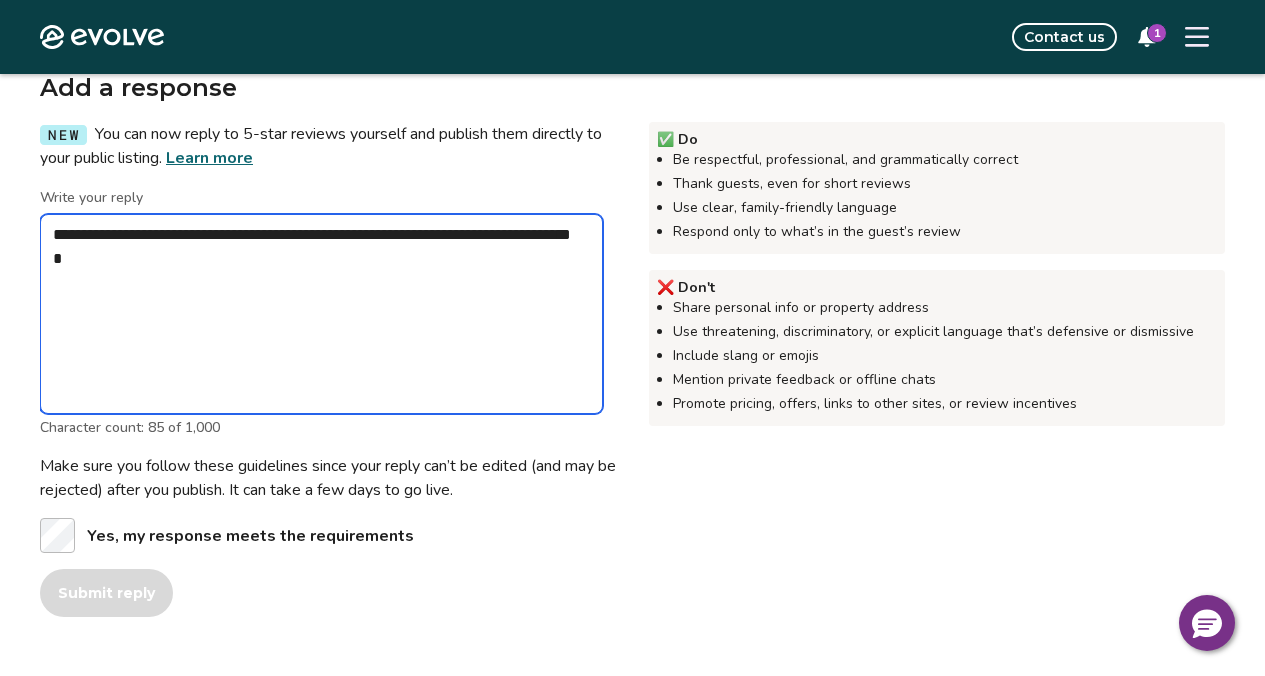 type on "*" 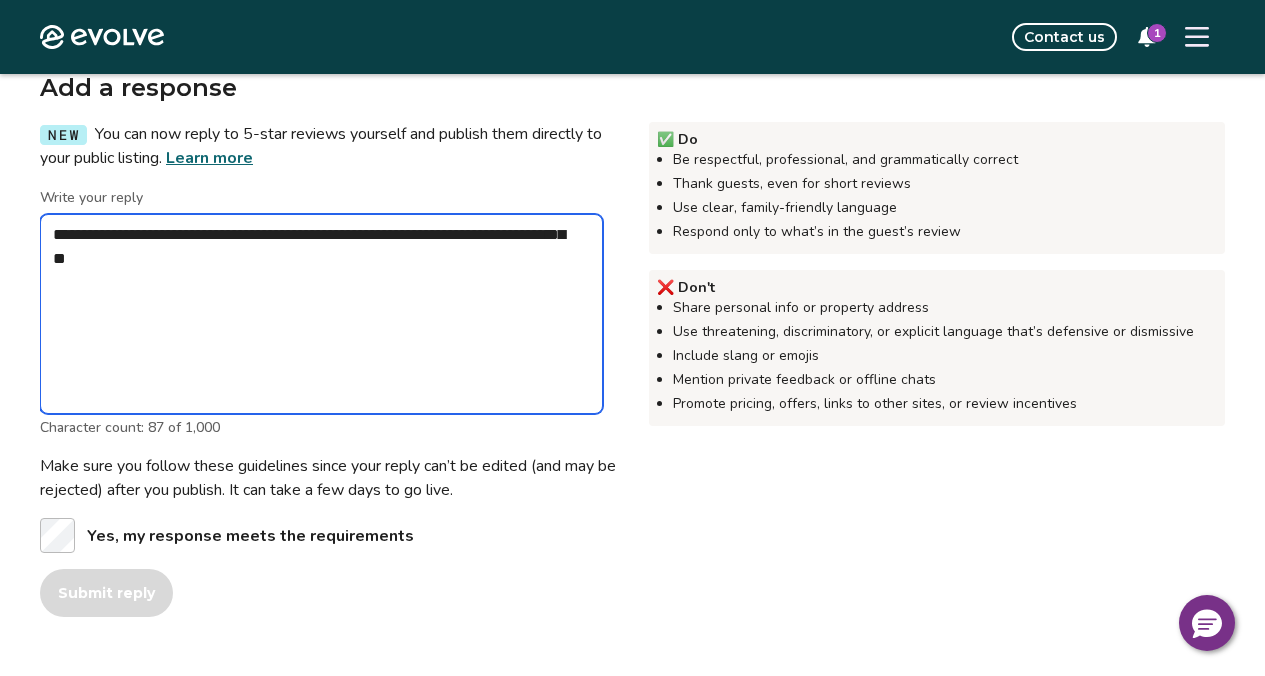 type on "*" 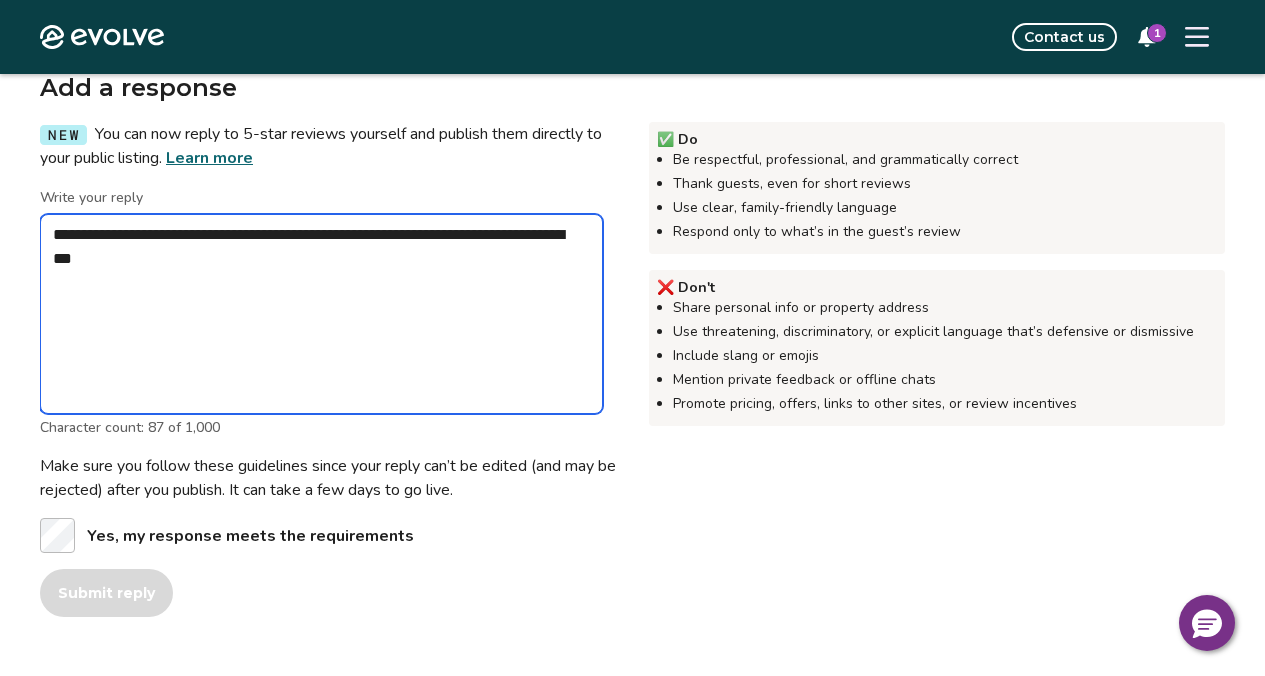 type on "*" 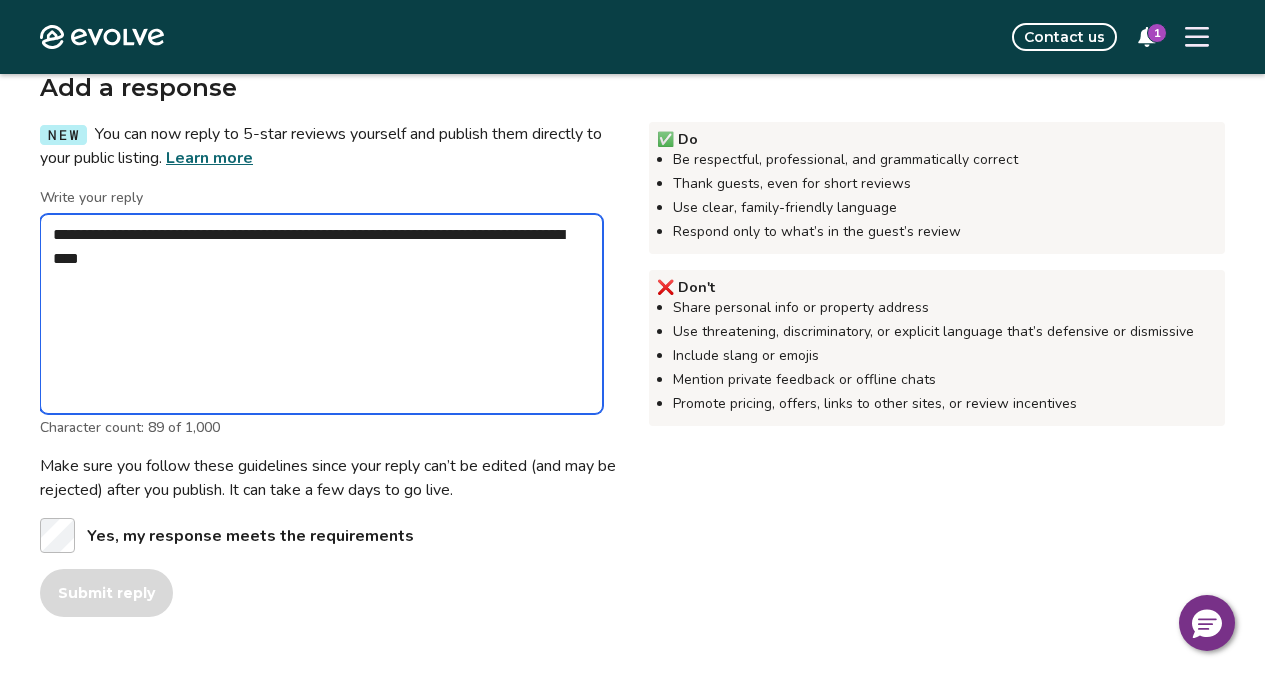 type on "*" 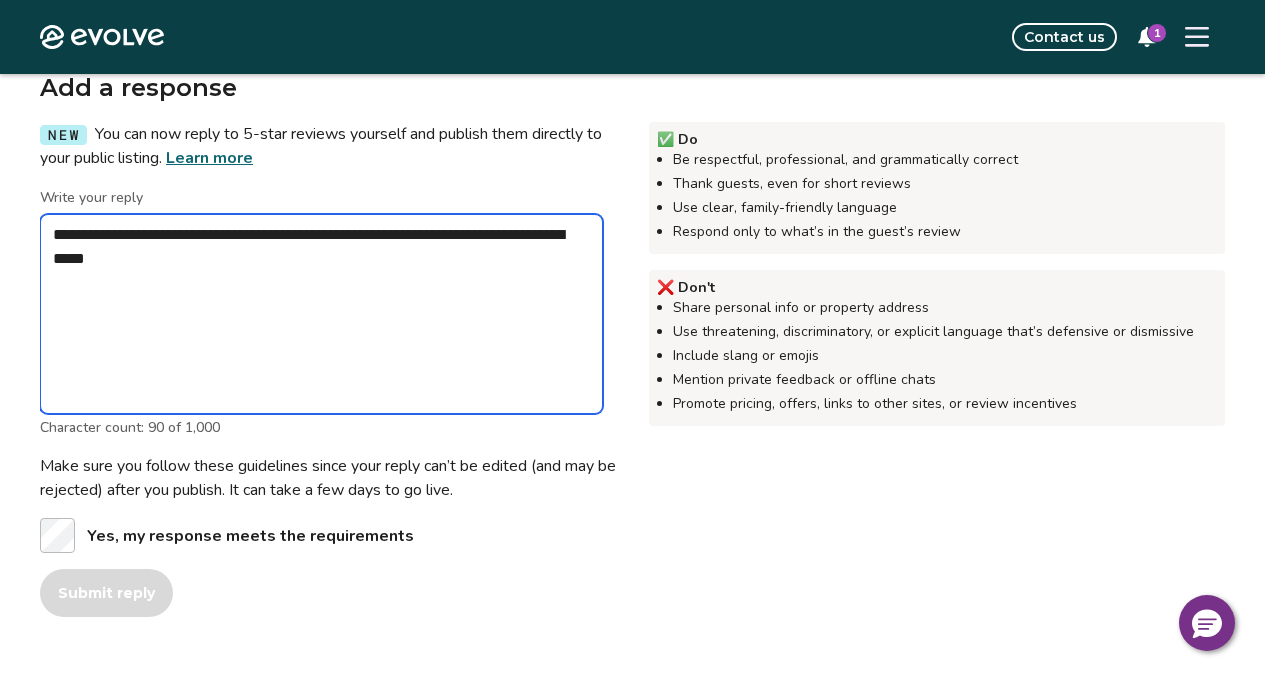 type on "*" 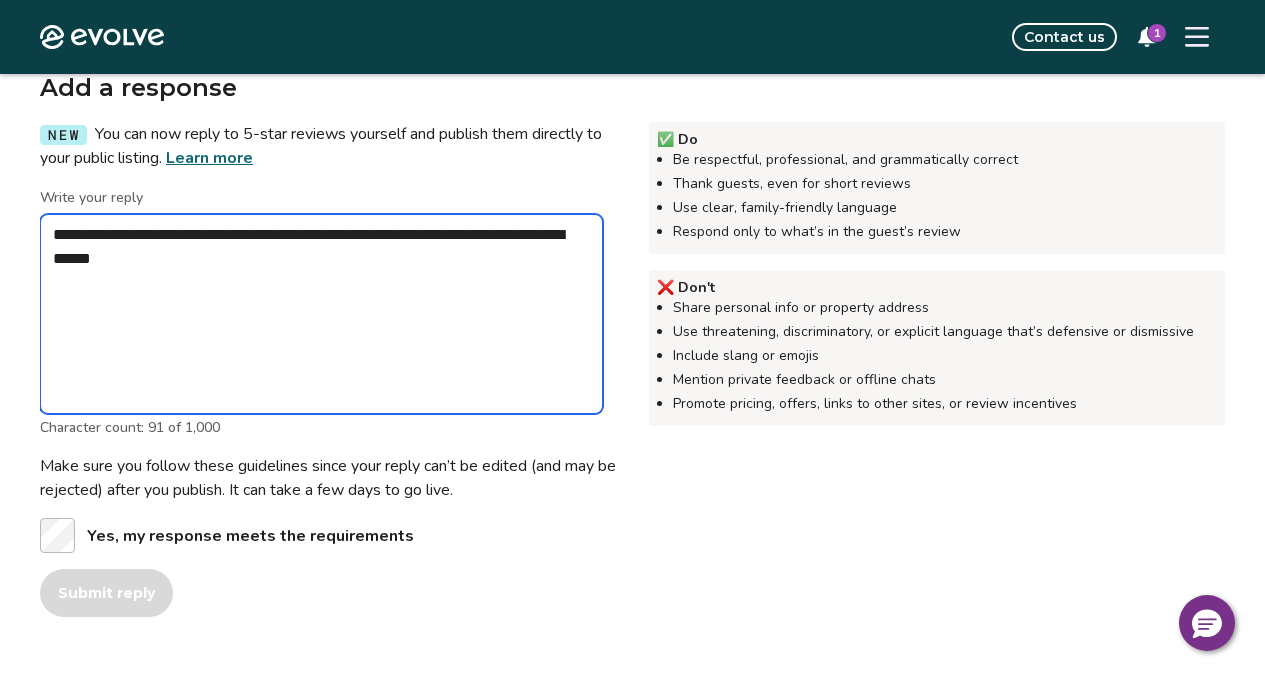 type 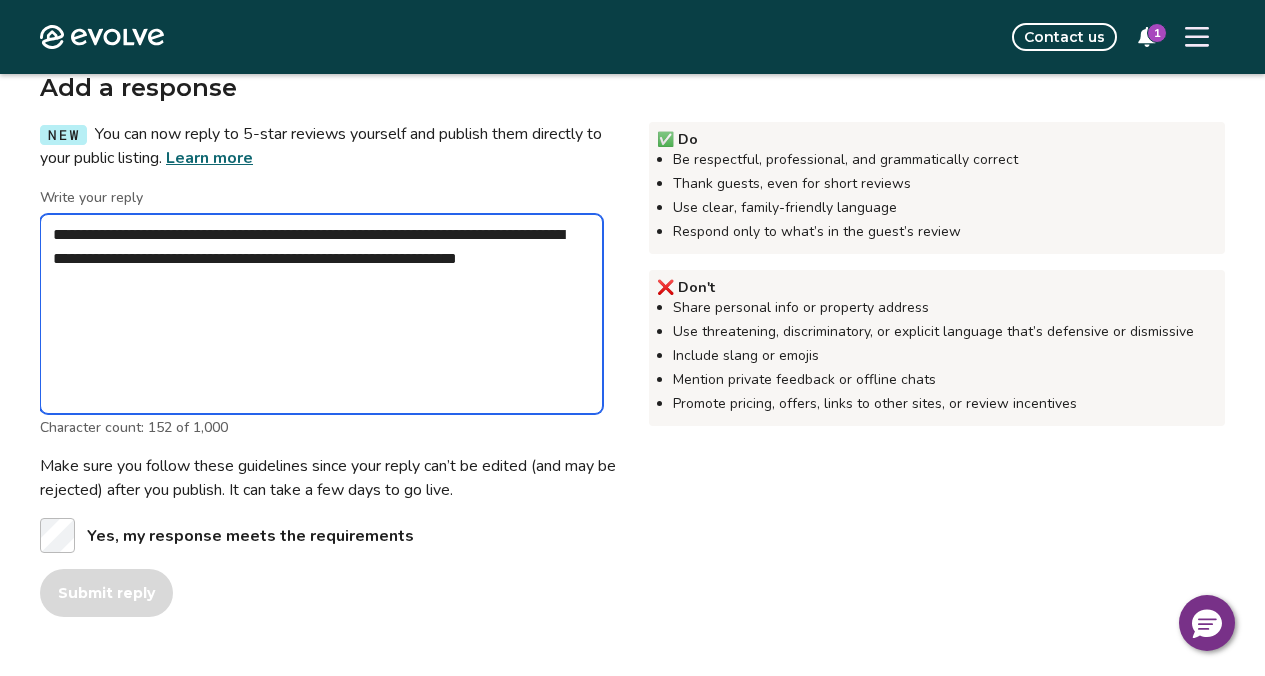 click on "**********" at bounding box center (321, 314) 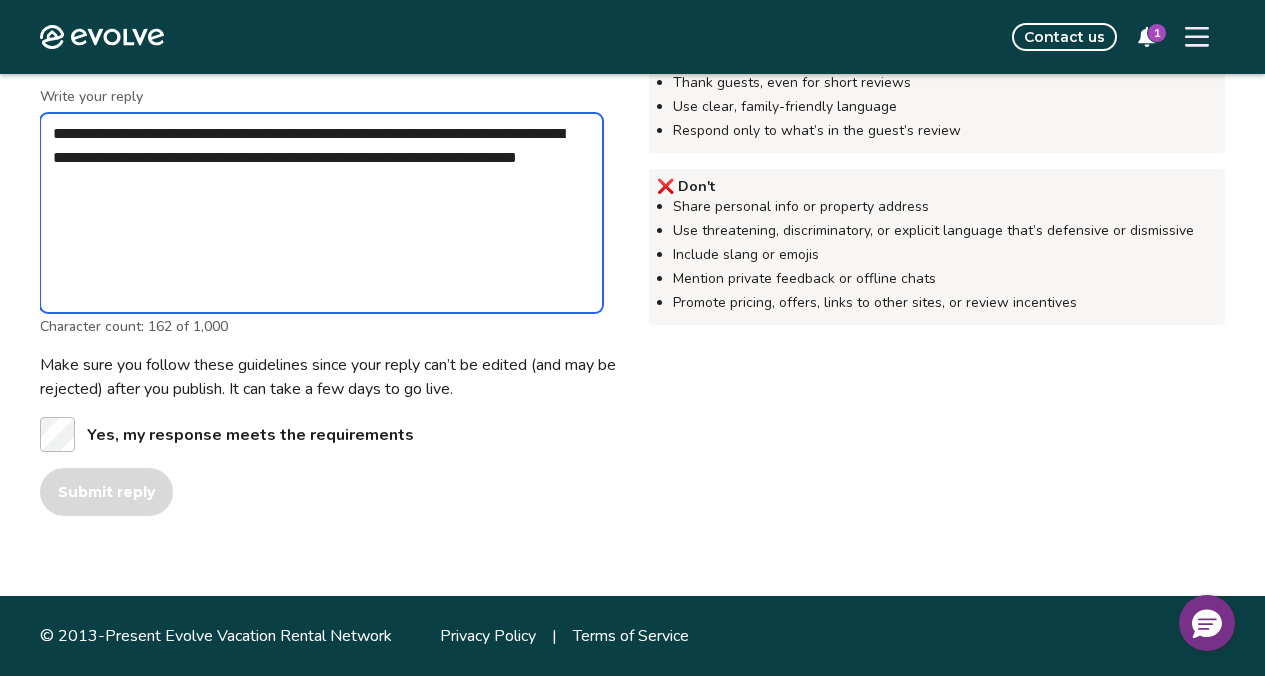 scroll, scrollTop: 883, scrollLeft: 0, axis: vertical 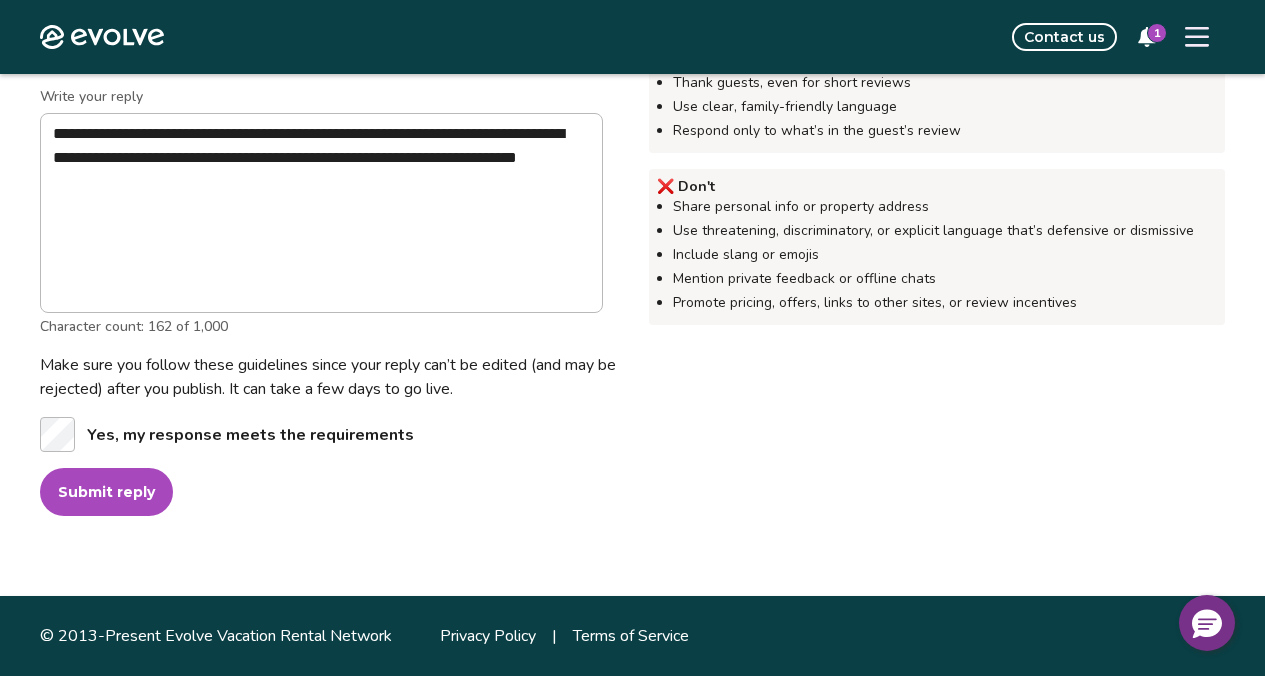 click on "Submit reply" at bounding box center [106, 492] 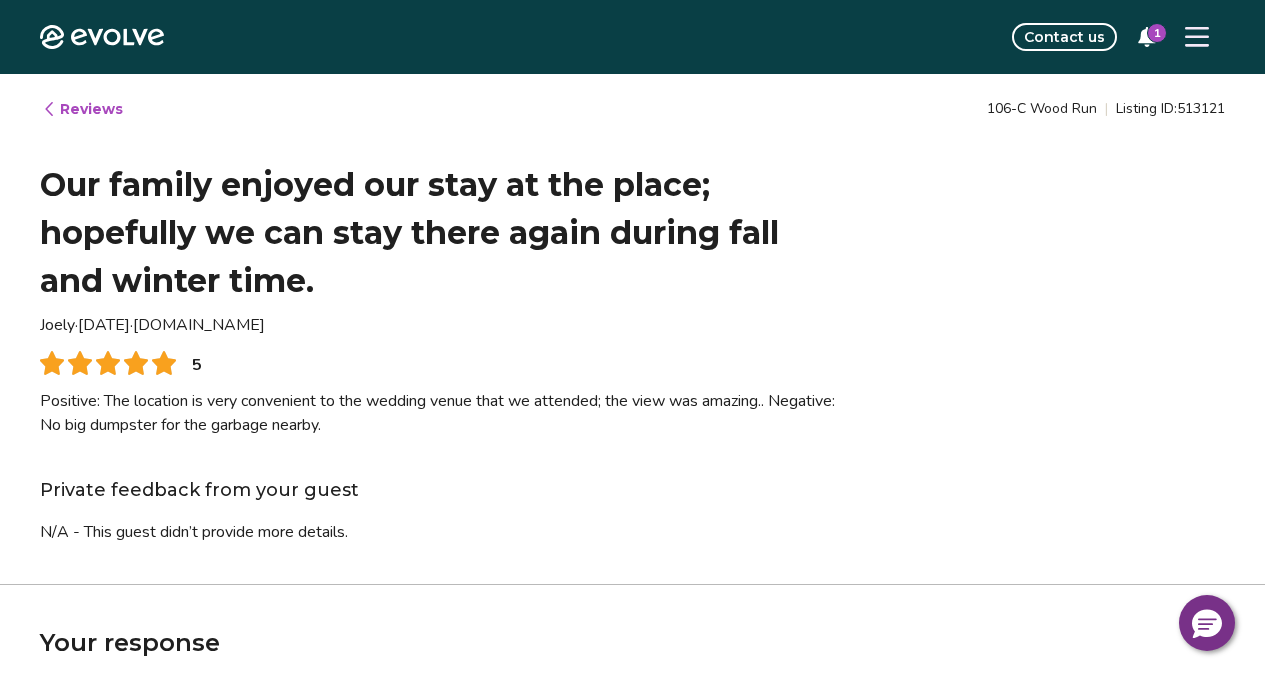 scroll, scrollTop: 0, scrollLeft: 0, axis: both 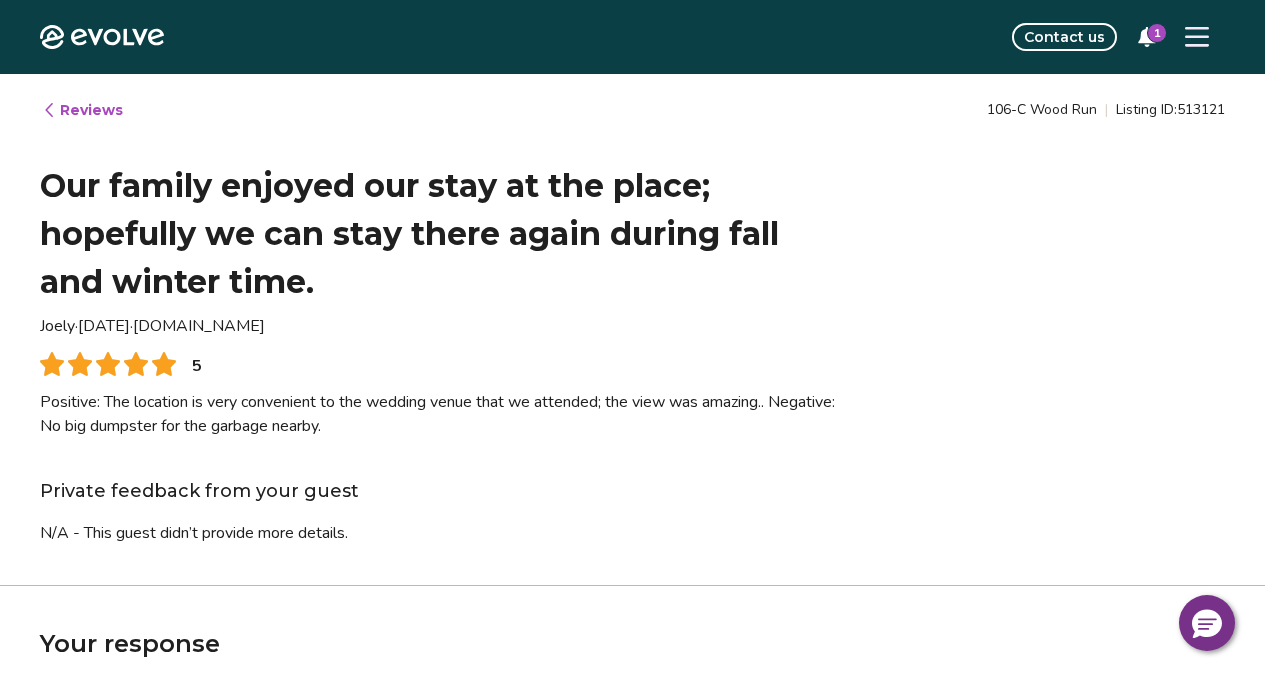 click on "Reviews" at bounding box center (82, 110) 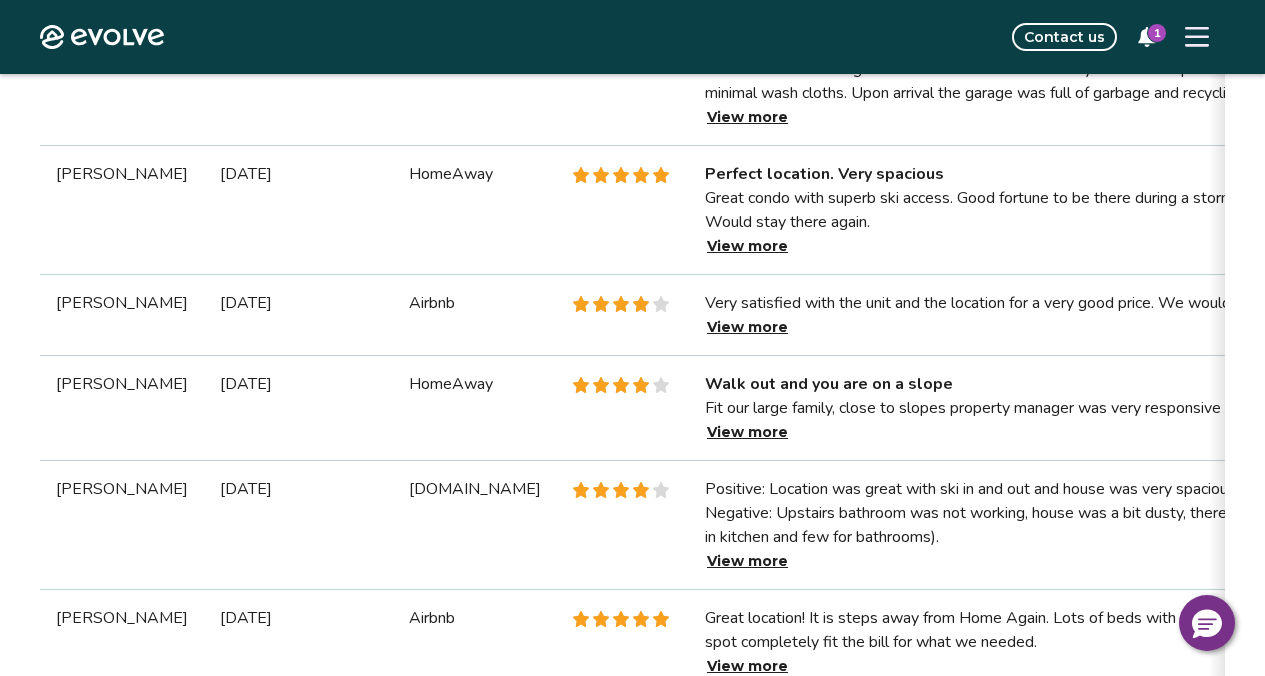 scroll, scrollTop: 1037, scrollLeft: 0, axis: vertical 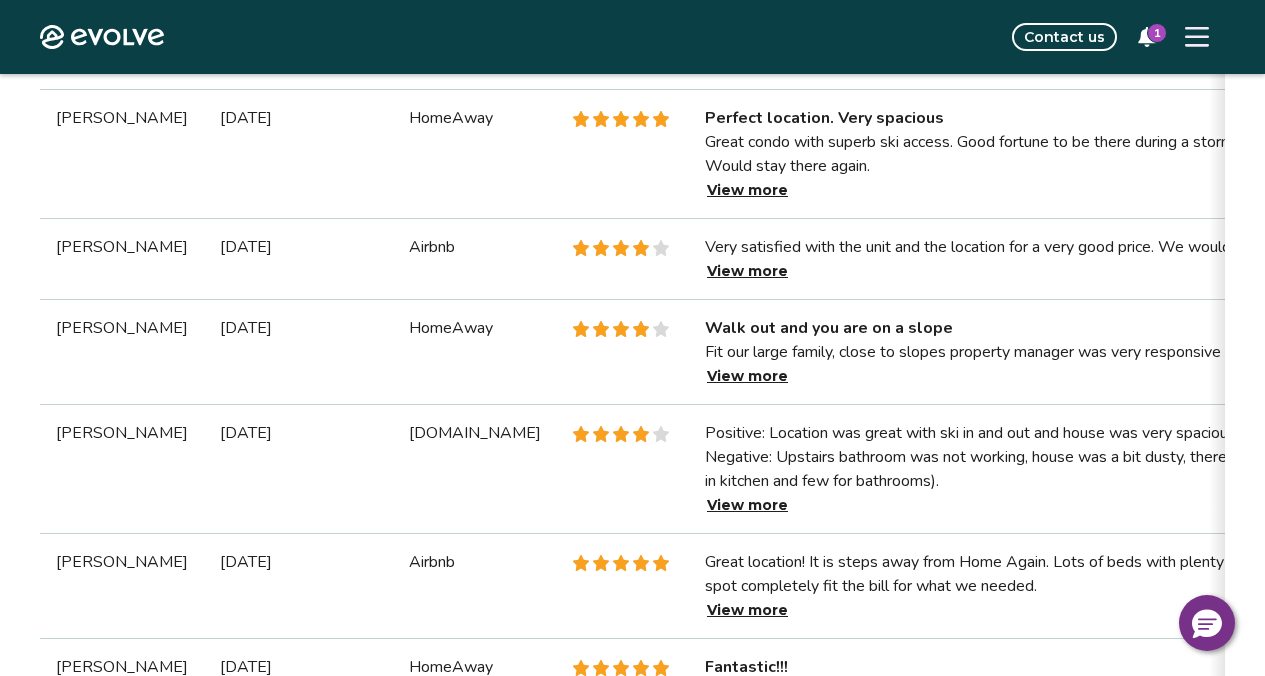 click on "View more" at bounding box center [747, 61] 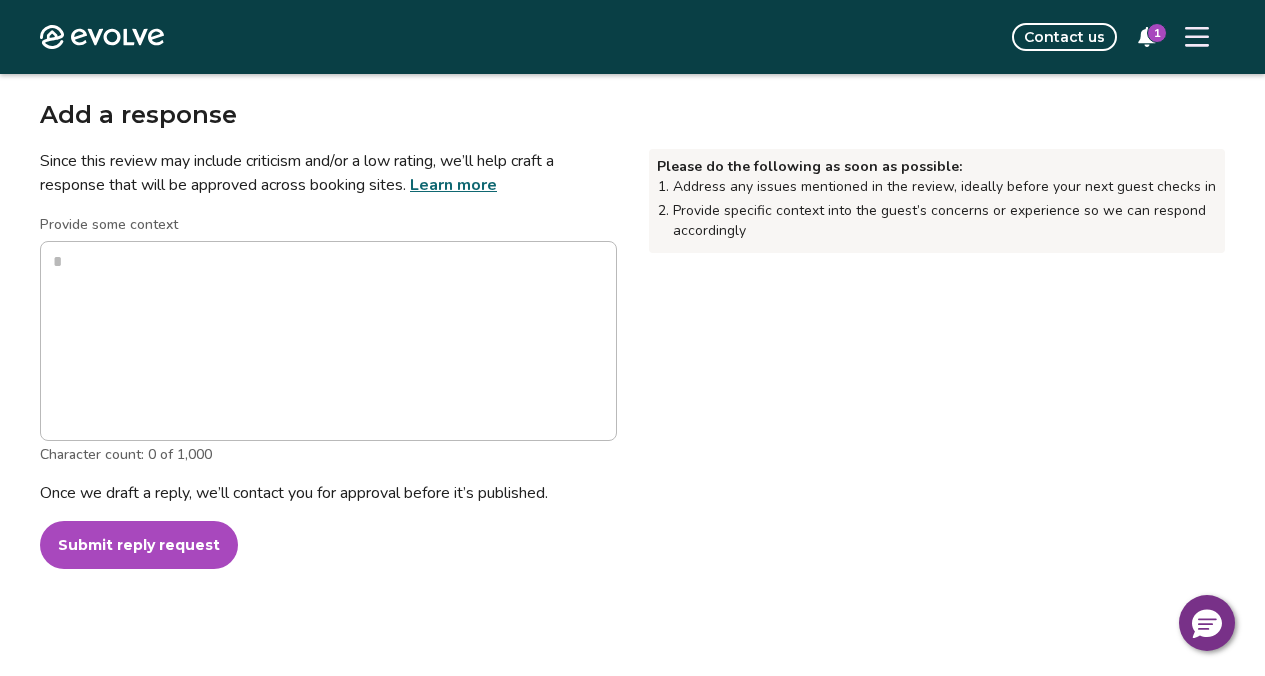 scroll, scrollTop: 553, scrollLeft: 0, axis: vertical 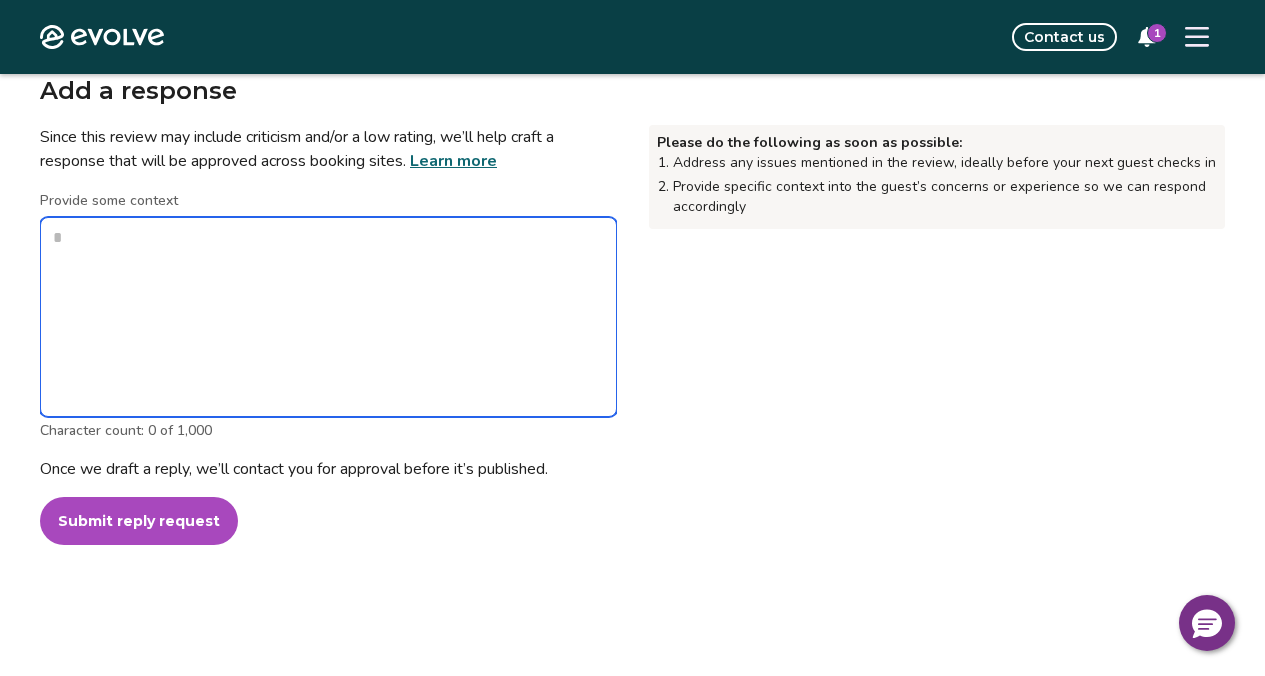 click on "Provide some context" at bounding box center (328, 317) 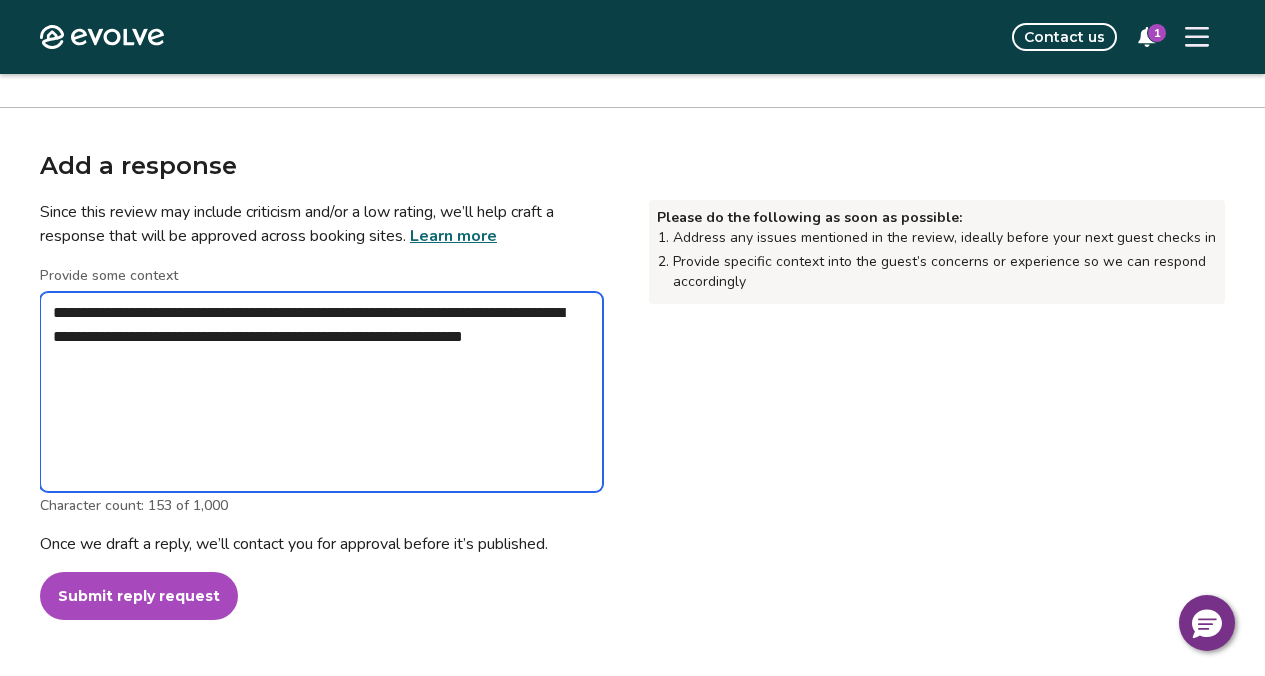 scroll, scrollTop: 570, scrollLeft: 0, axis: vertical 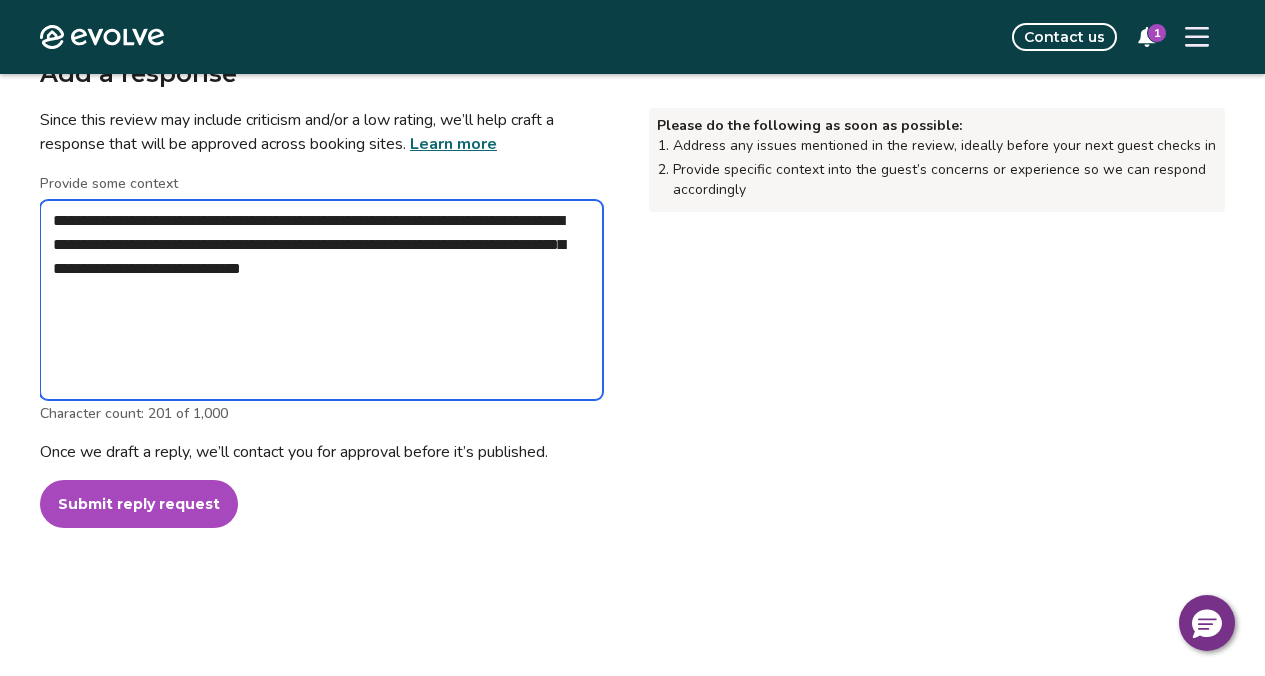click on "**********" at bounding box center [321, 300] 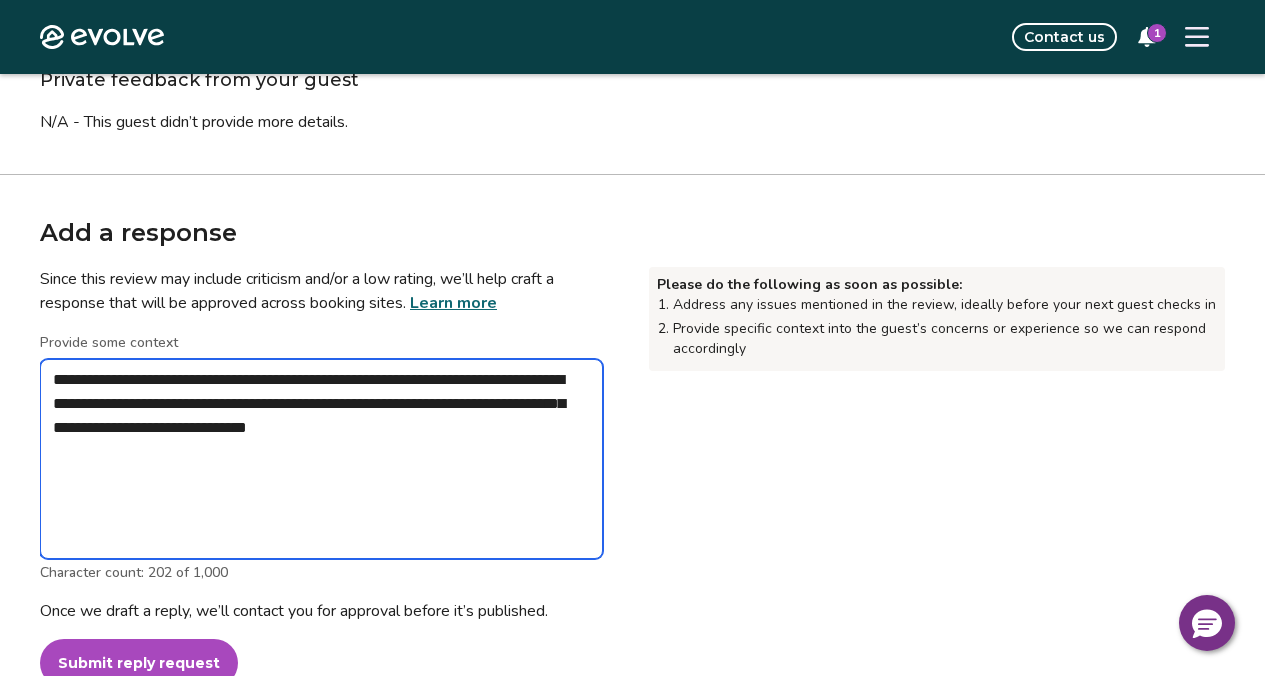 scroll, scrollTop: 552, scrollLeft: 0, axis: vertical 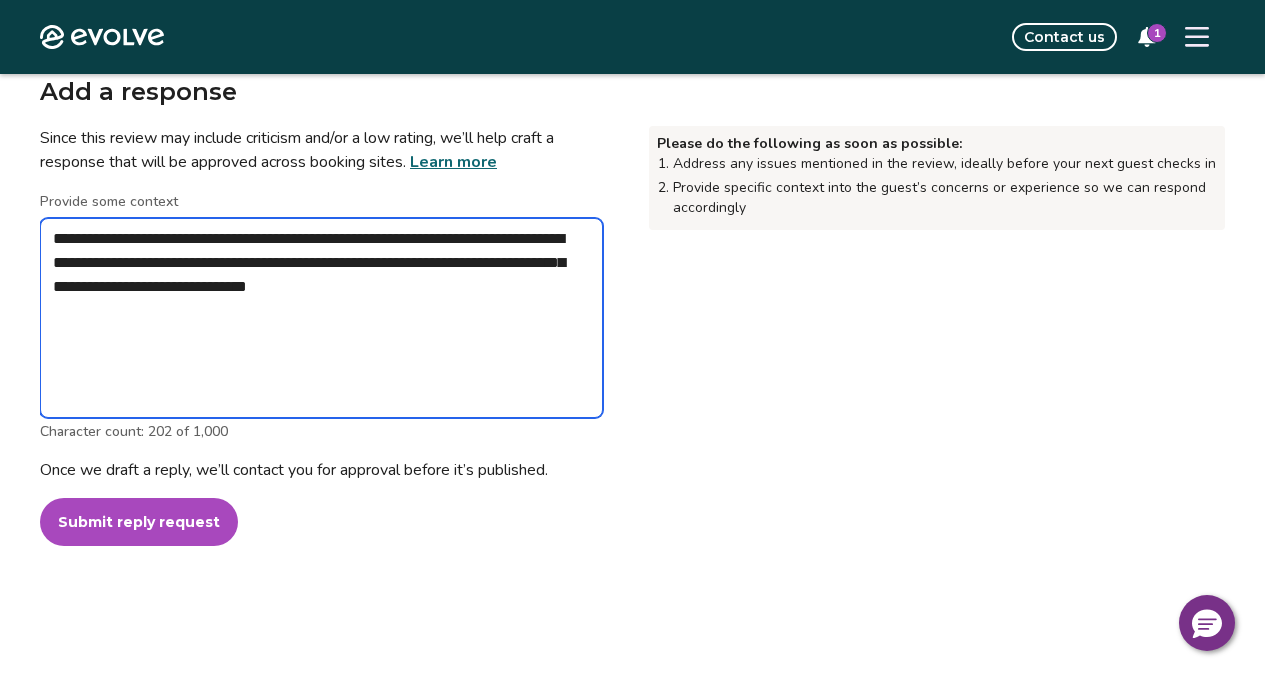 click on "**********" at bounding box center (321, 318) 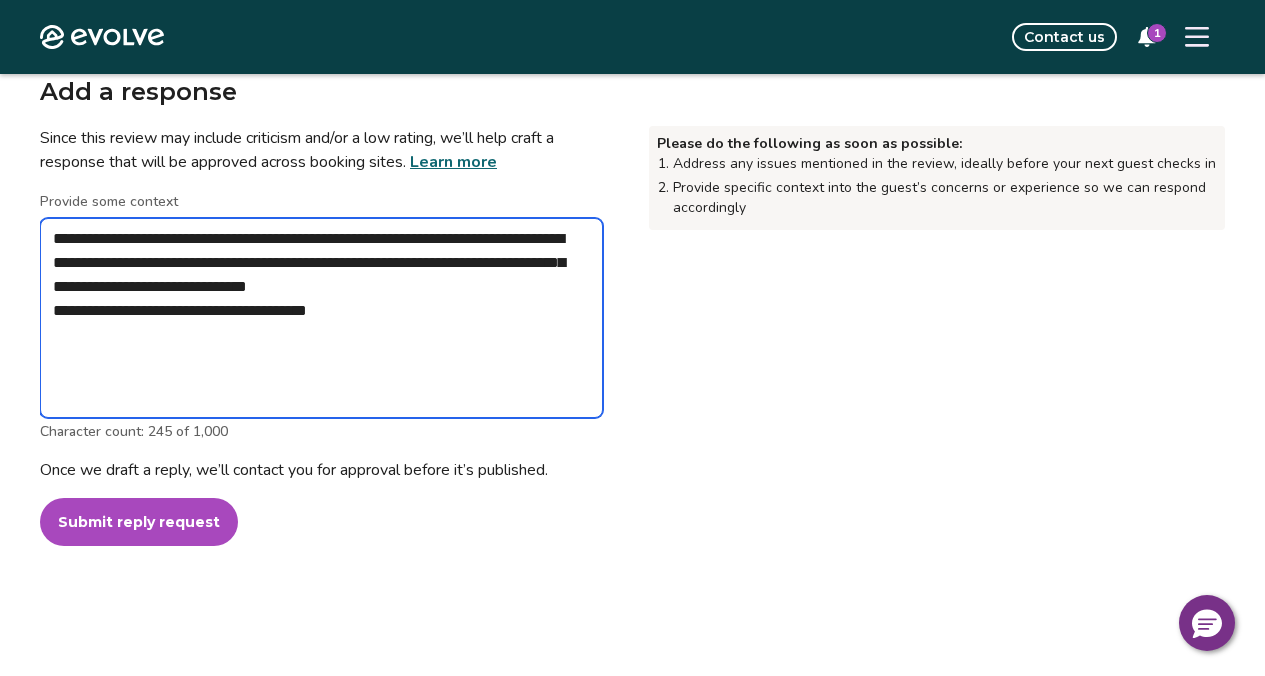 click on "**********" at bounding box center (321, 318) 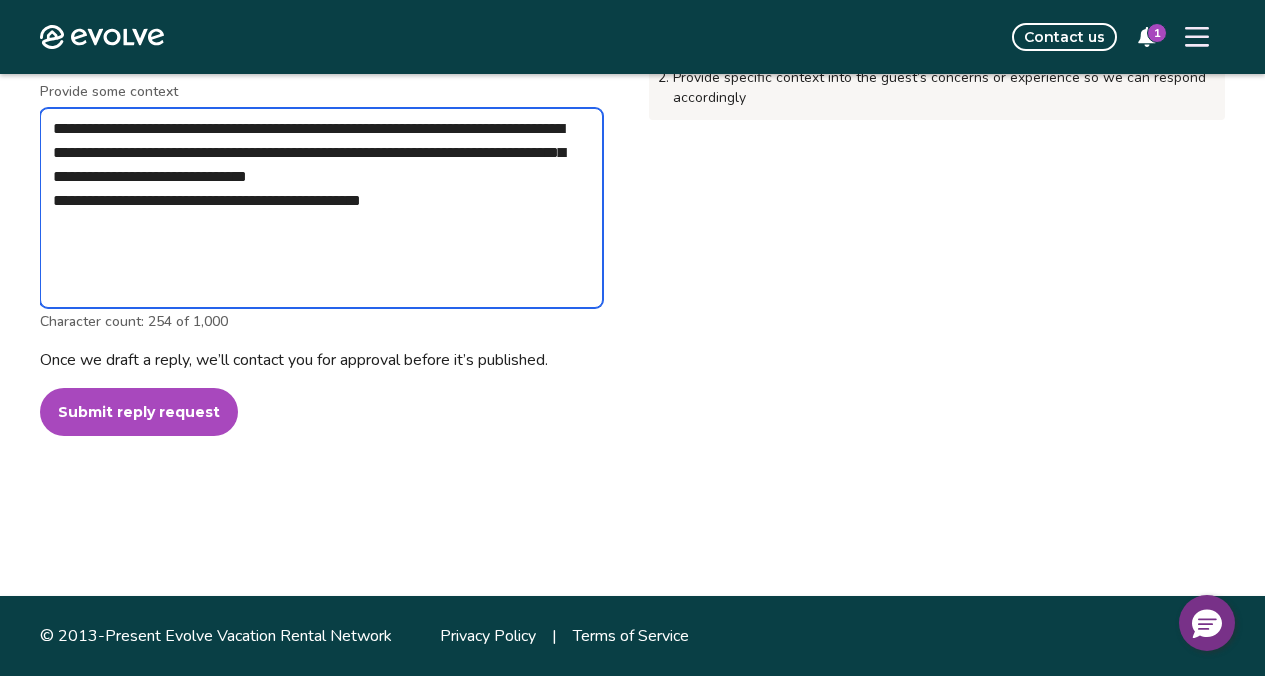 scroll, scrollTop: 783, scrollLeft: 0, axis: vertical 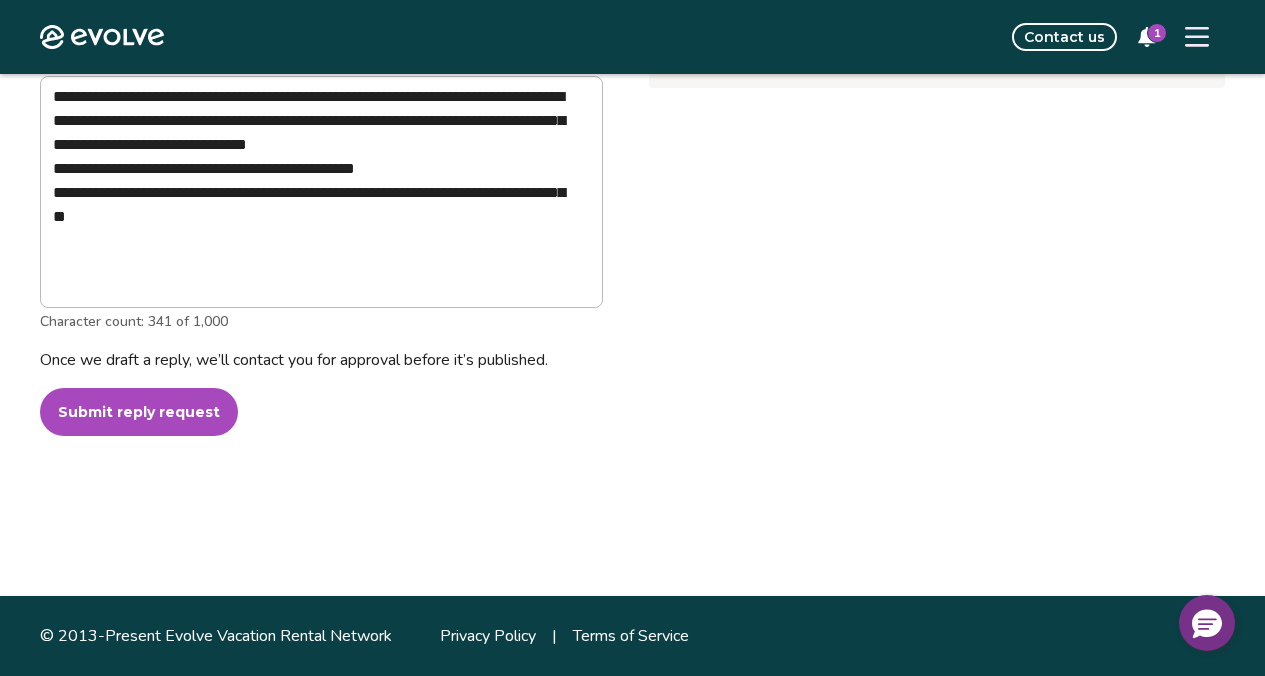 click on "Submit reply request" at bounding box center (139, 412) 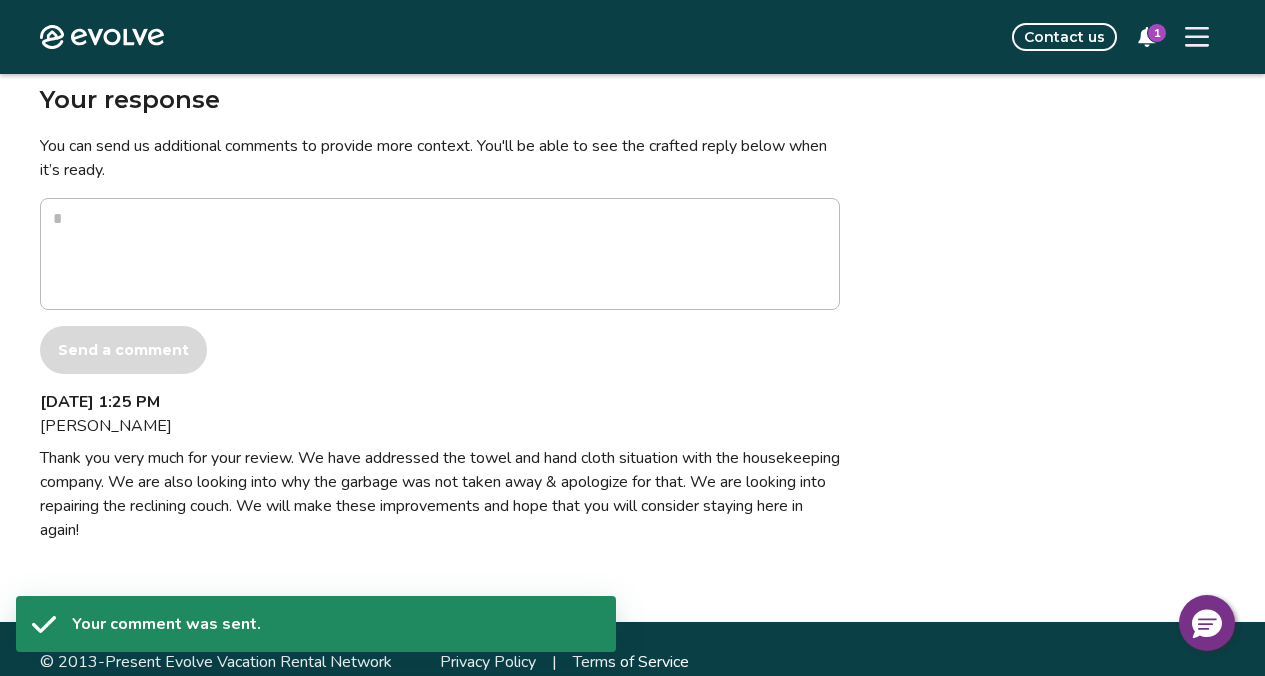 scroll, scrollTop: 0, scrollLeft: 0, axis: both 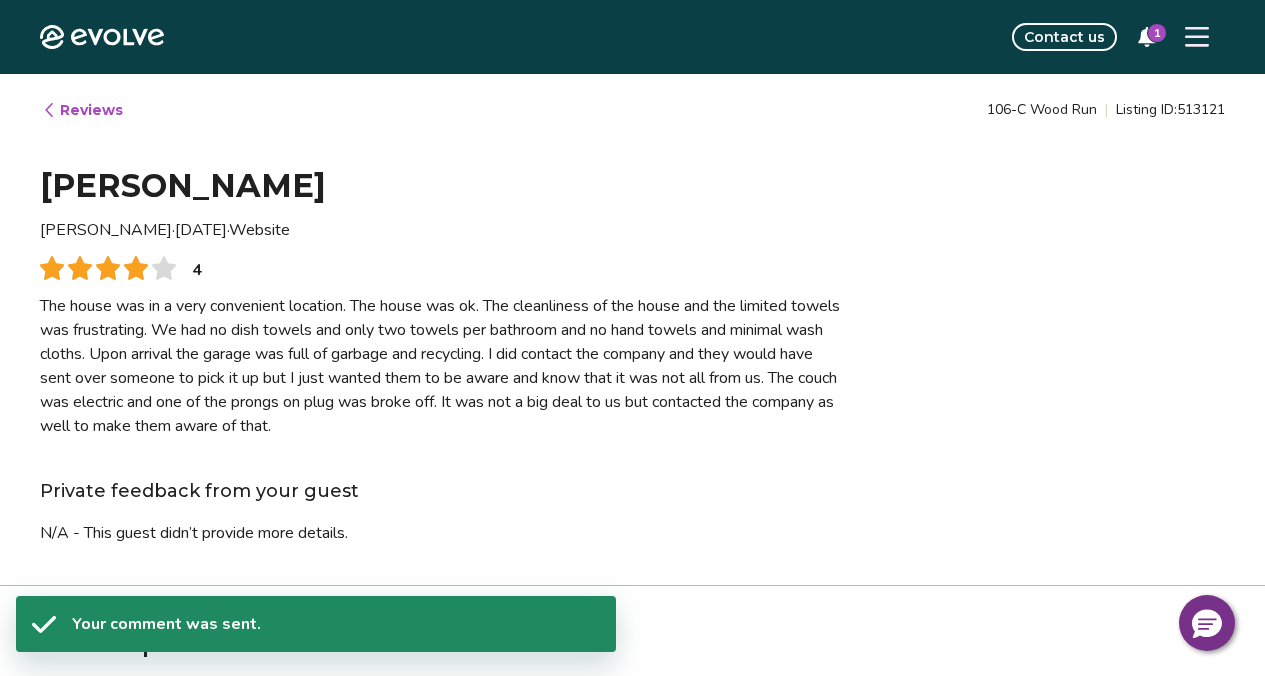 click on "Reviews" at bounding box center (82, 110) 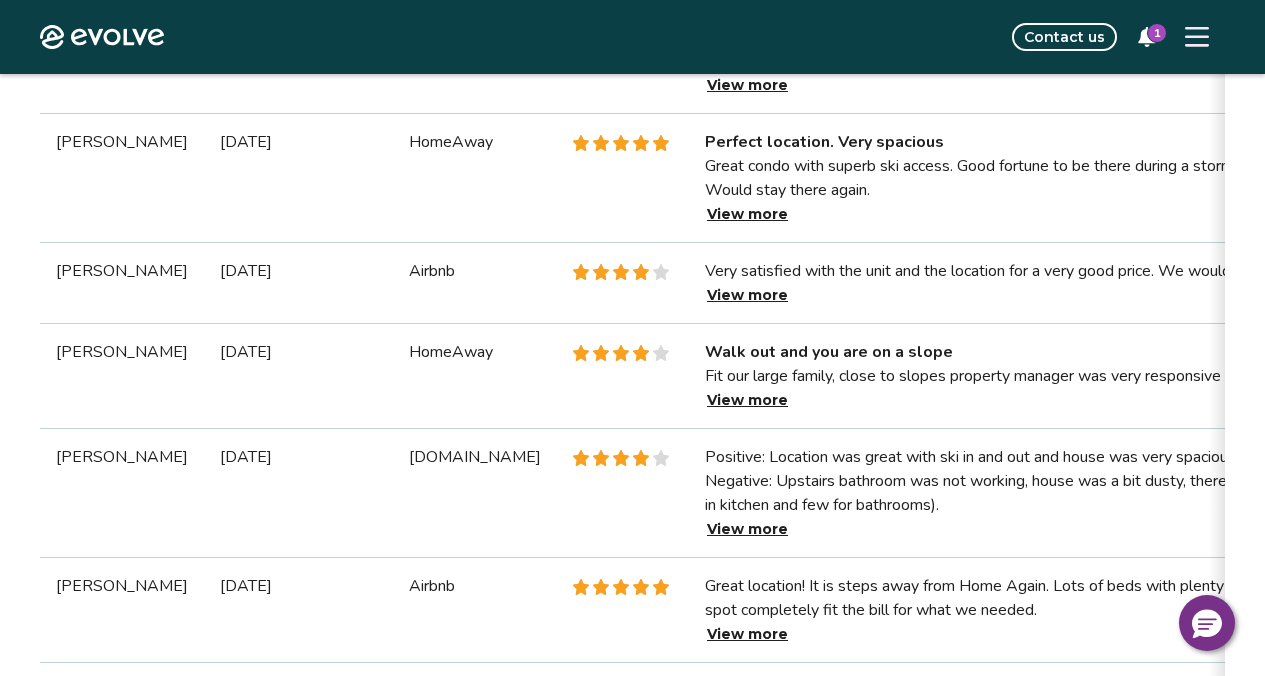 scroll, scrollTop: 1028, scrollLeft: 0, axis: vertical 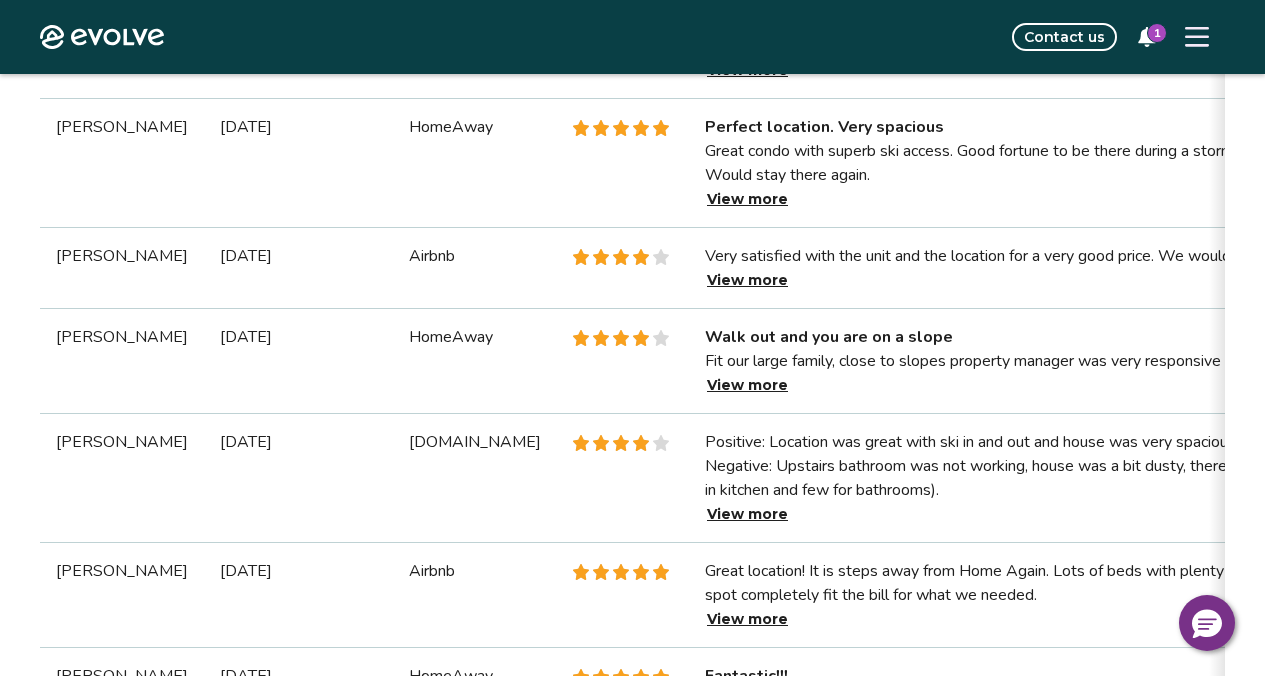 click on "View more" at bounding box center (747, 199) 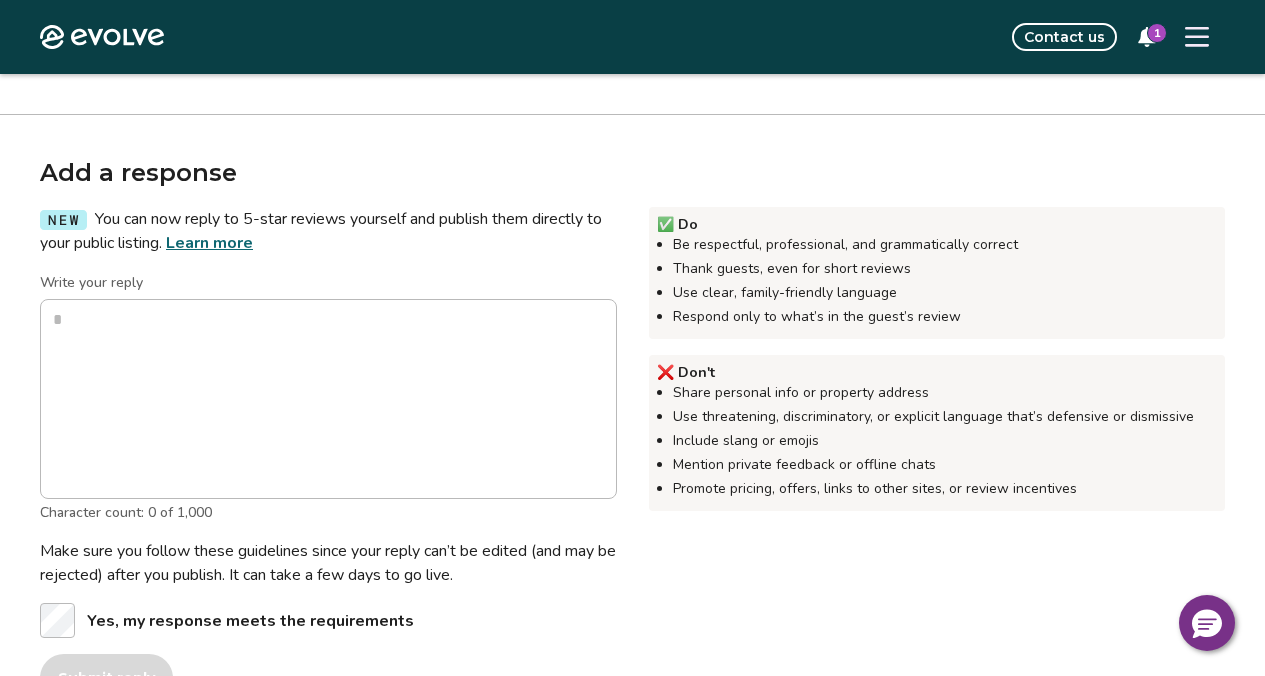 scroll, scrollTop: 417, scrollLeft: 0, axis: vertical 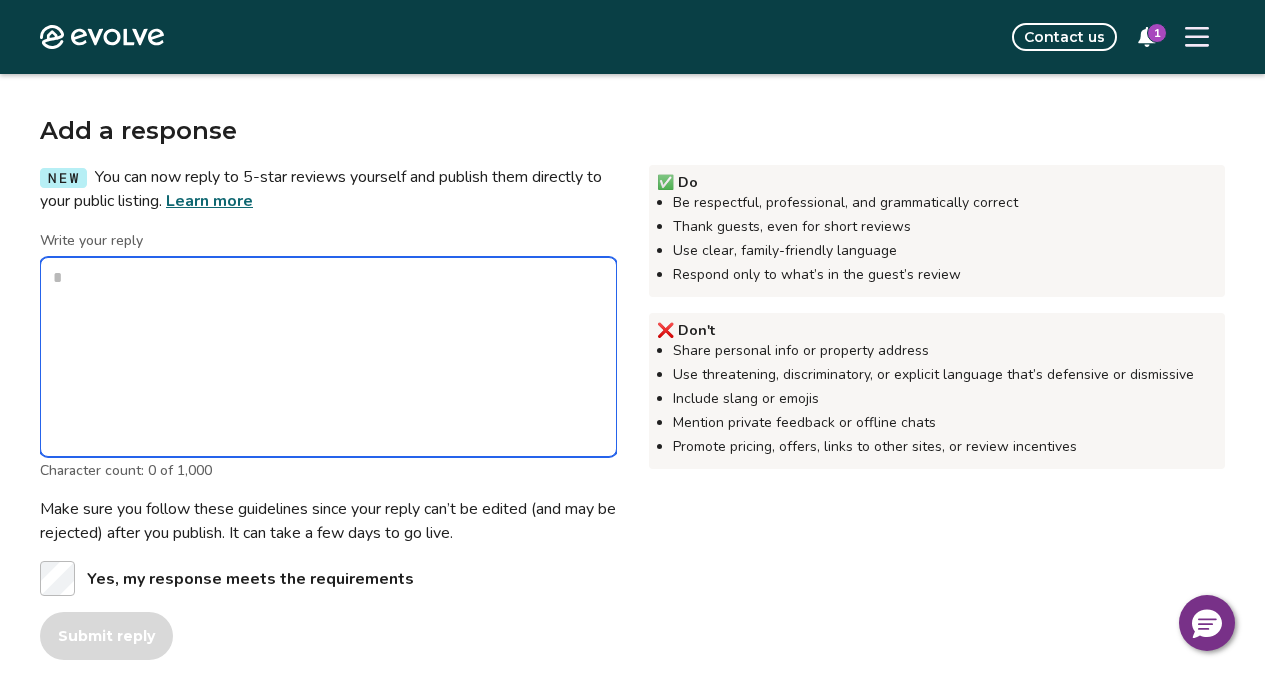click on "Write your reply" at bounding box center [328, 357] 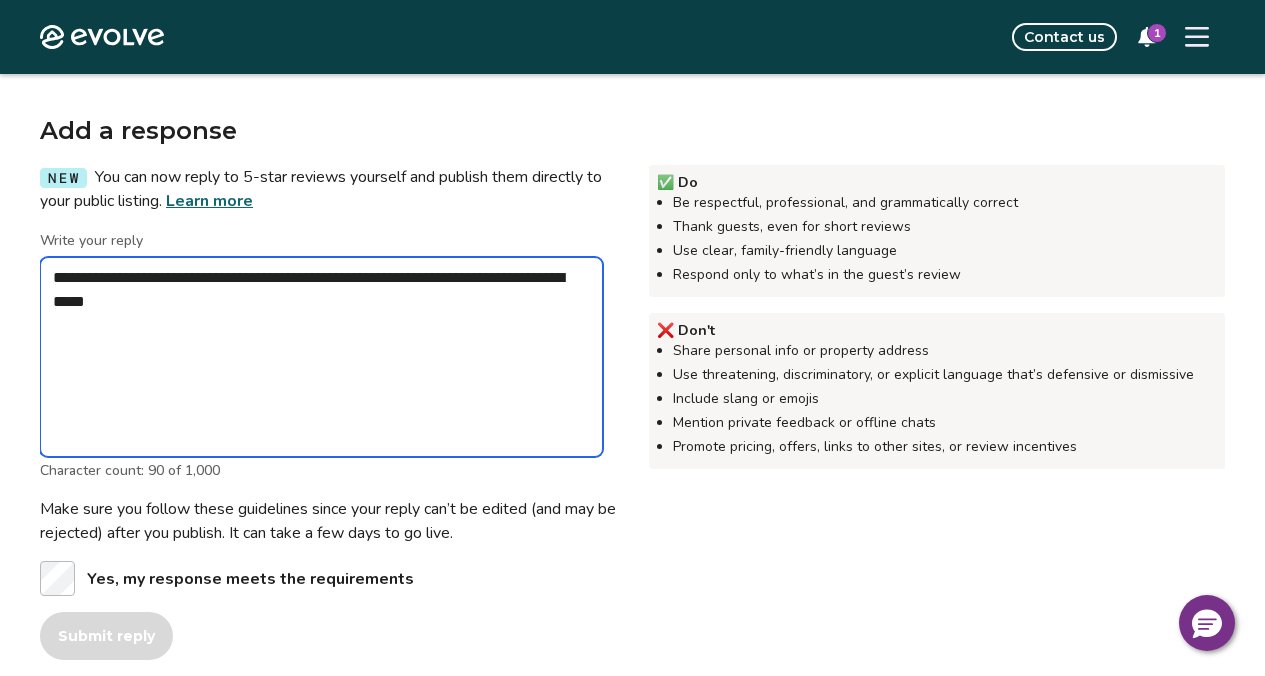 click on "**********" at bounding box center [321, 357] 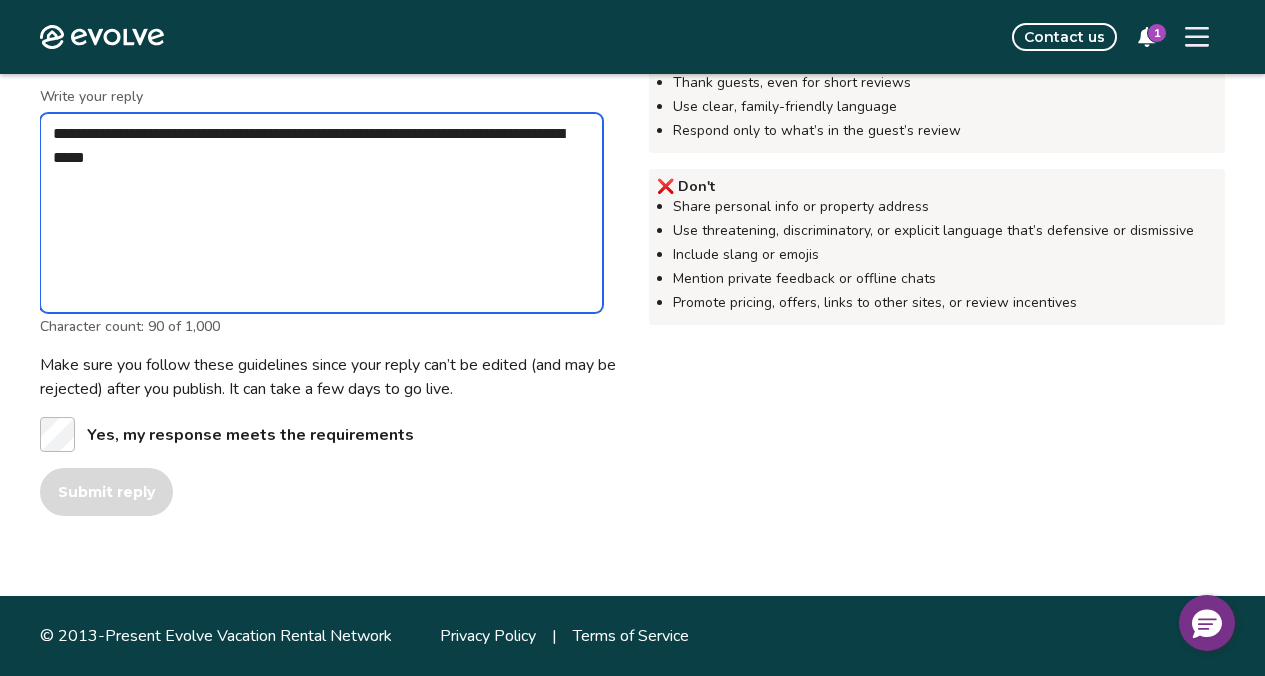 scroll, scrollTop: 756, scrollLeft: 0, axis: vertical 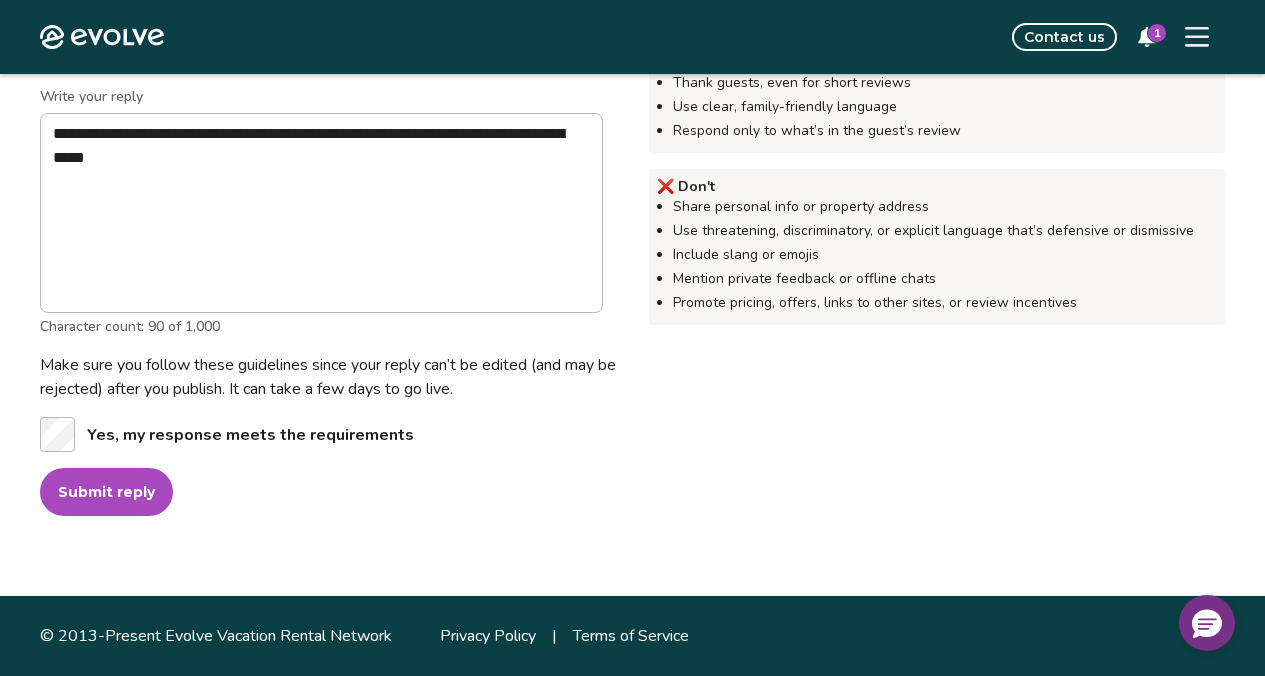 click on "Submit reply" at bounding box center (106, 492) 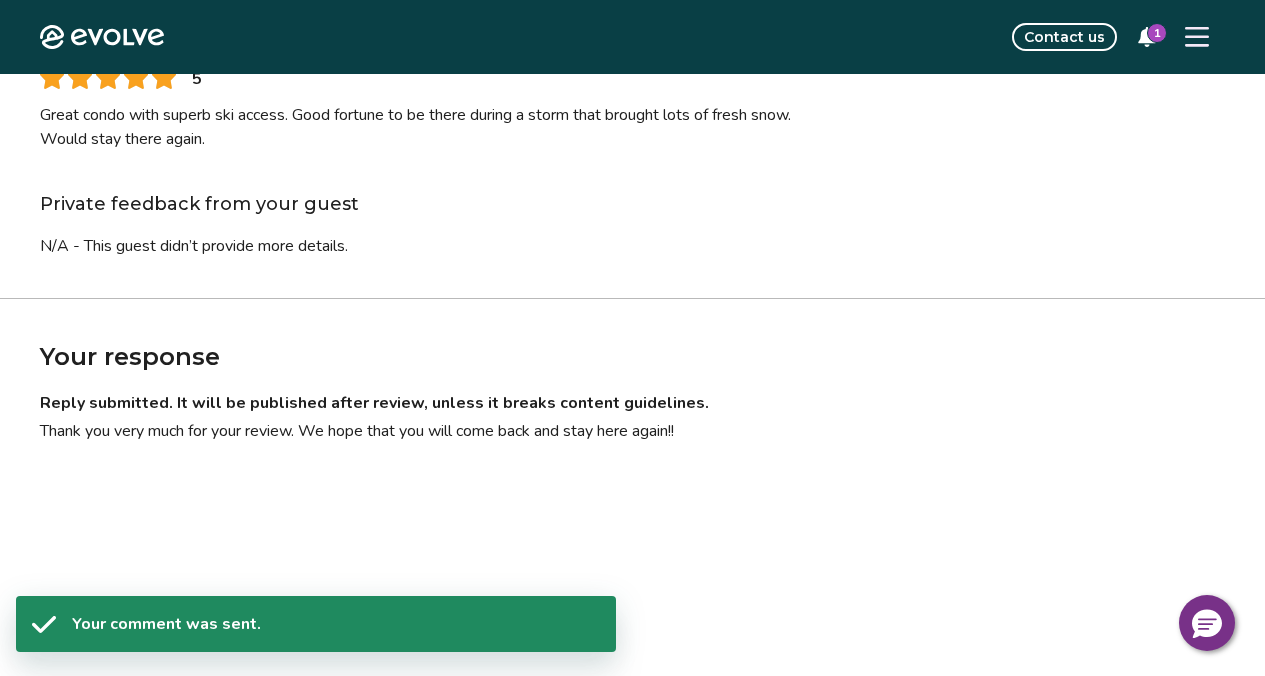 scroll, scrollTop: 0, scrollLeft: 0, axis: both 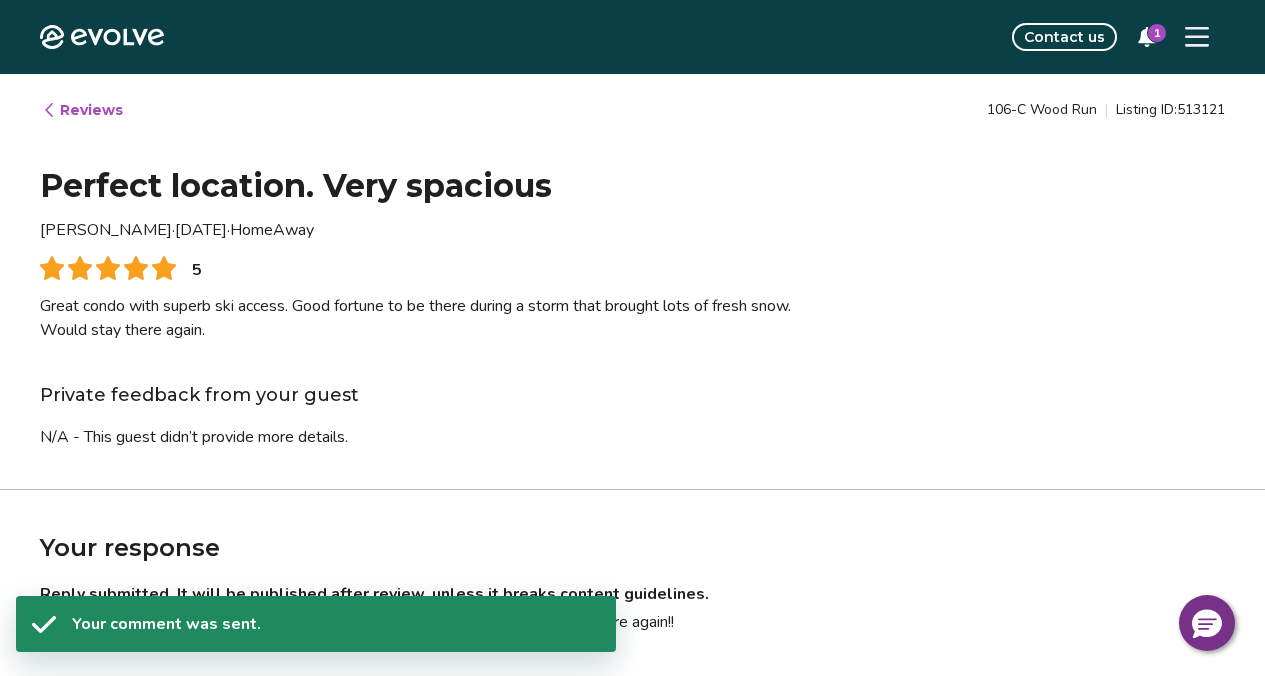 click on "Reviews" at bounding box center (82, 110) 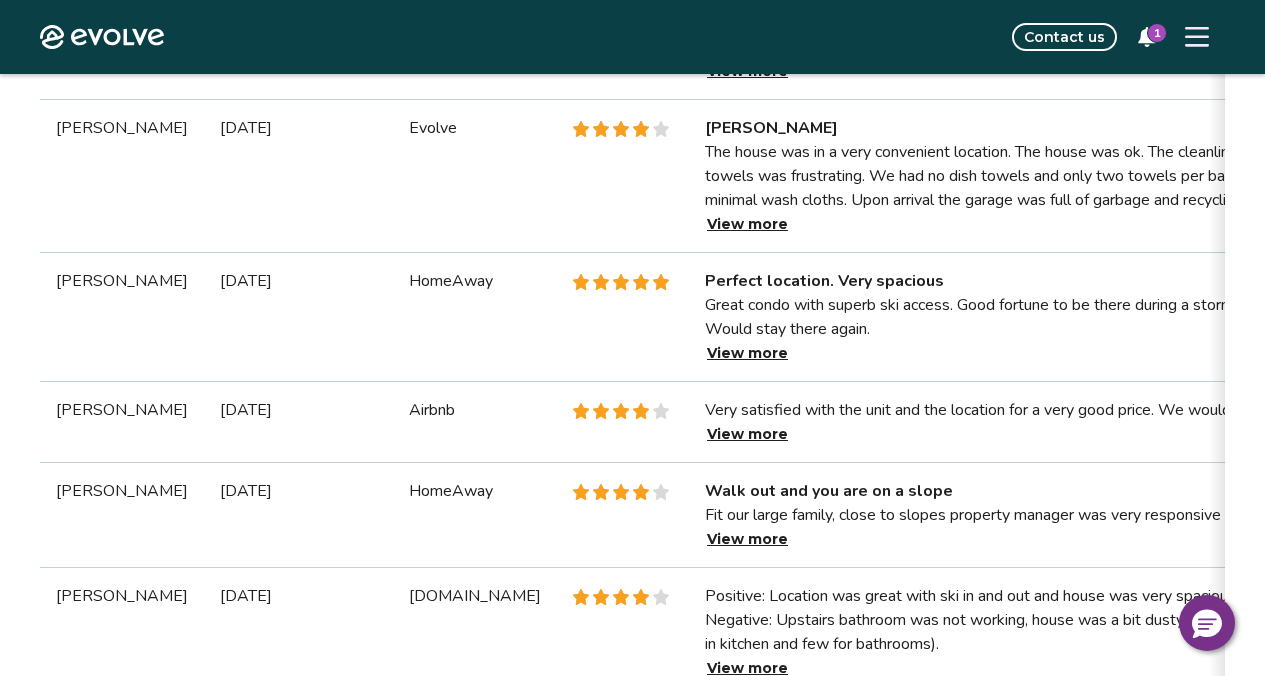scroll, scrollTop: 1186, scrollLeft: 0, axis: vertical 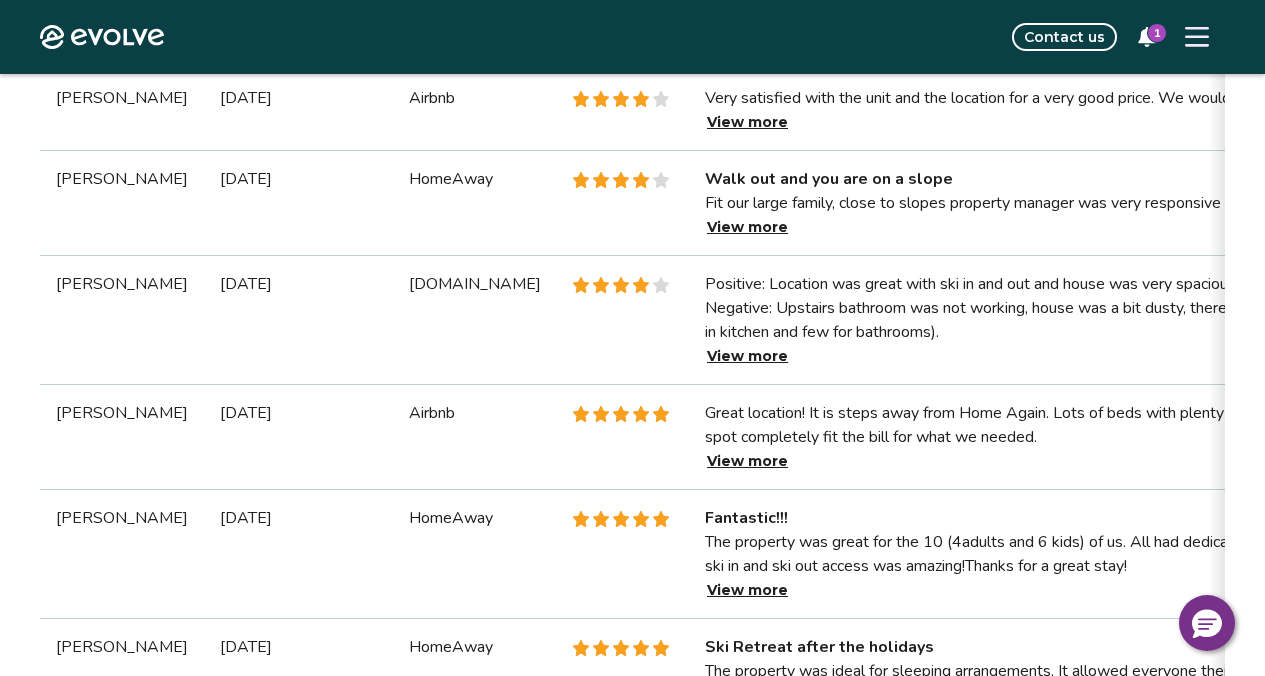 click on "View more" at bounding box center (747, 122) 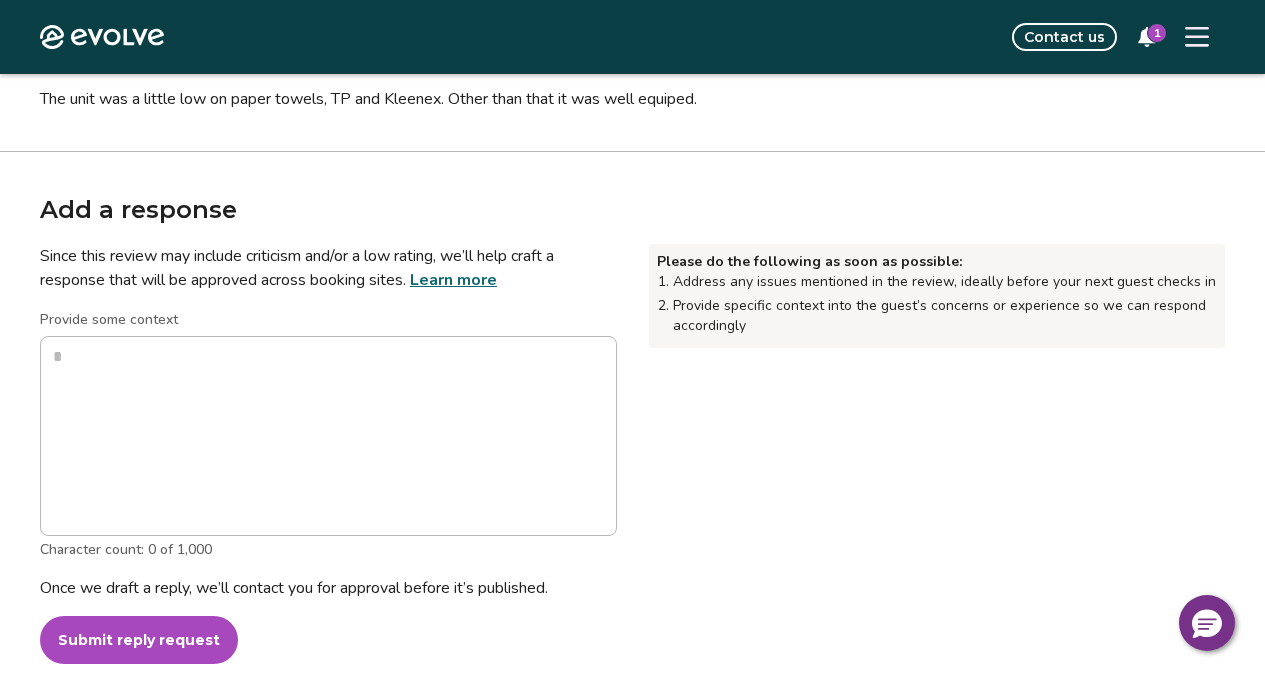 scroll, scrollTop: 455, scrollLeft: 0, axis: vertical 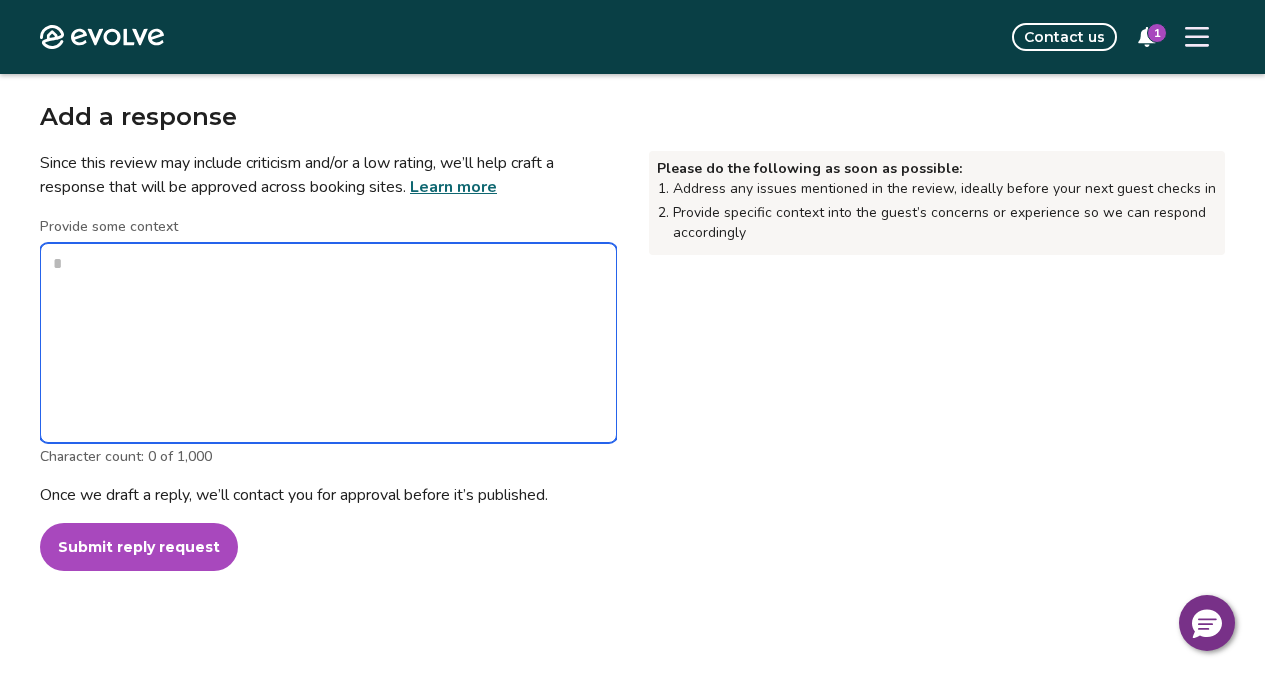 click on "Provide some context" at bounding box center [328, 343] 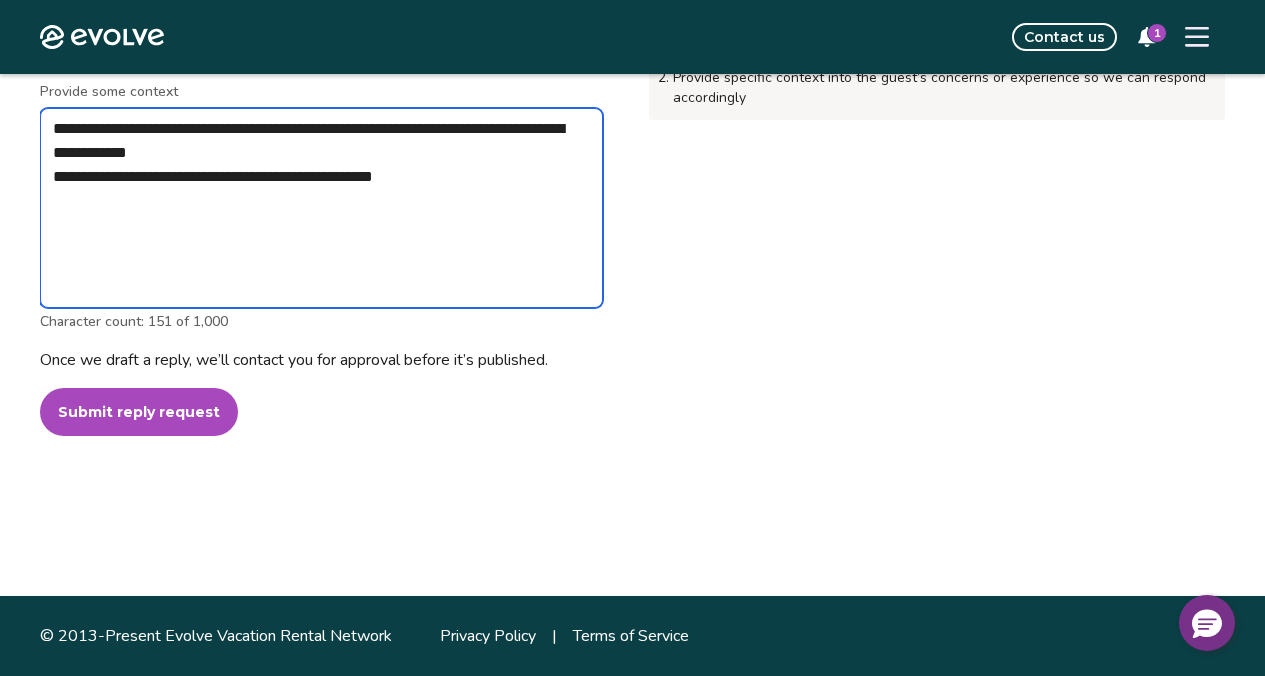 scroll, scrollTop: 600, scrollLeft: 0, axis: vertical 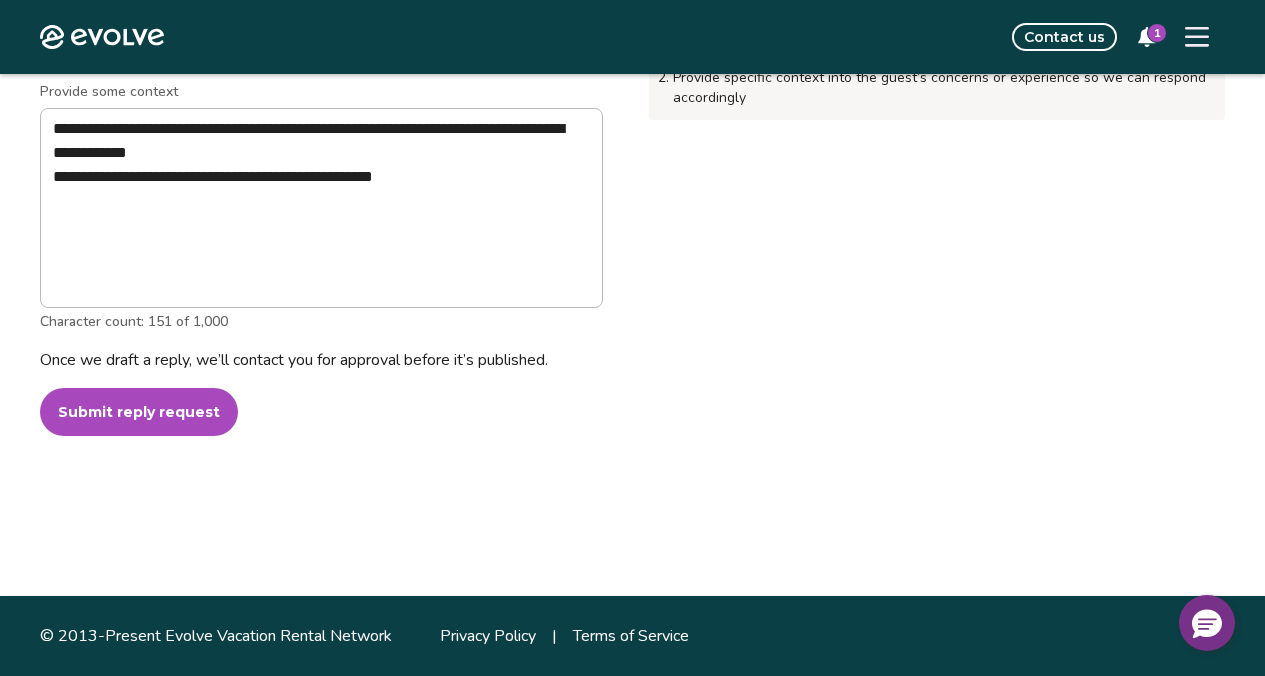 click on "Submit reply request" at bounding box center (139, 412) 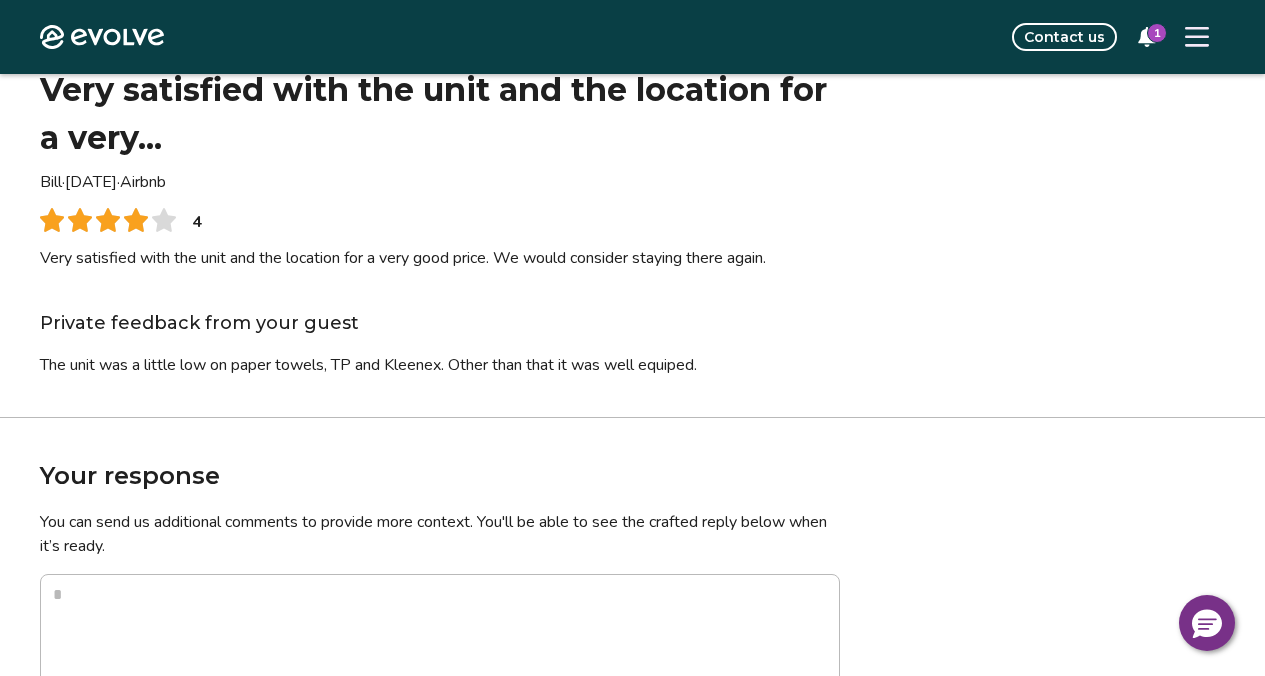 scroll, scrollTop: 80, scrollLeft: 0, axis: vertical 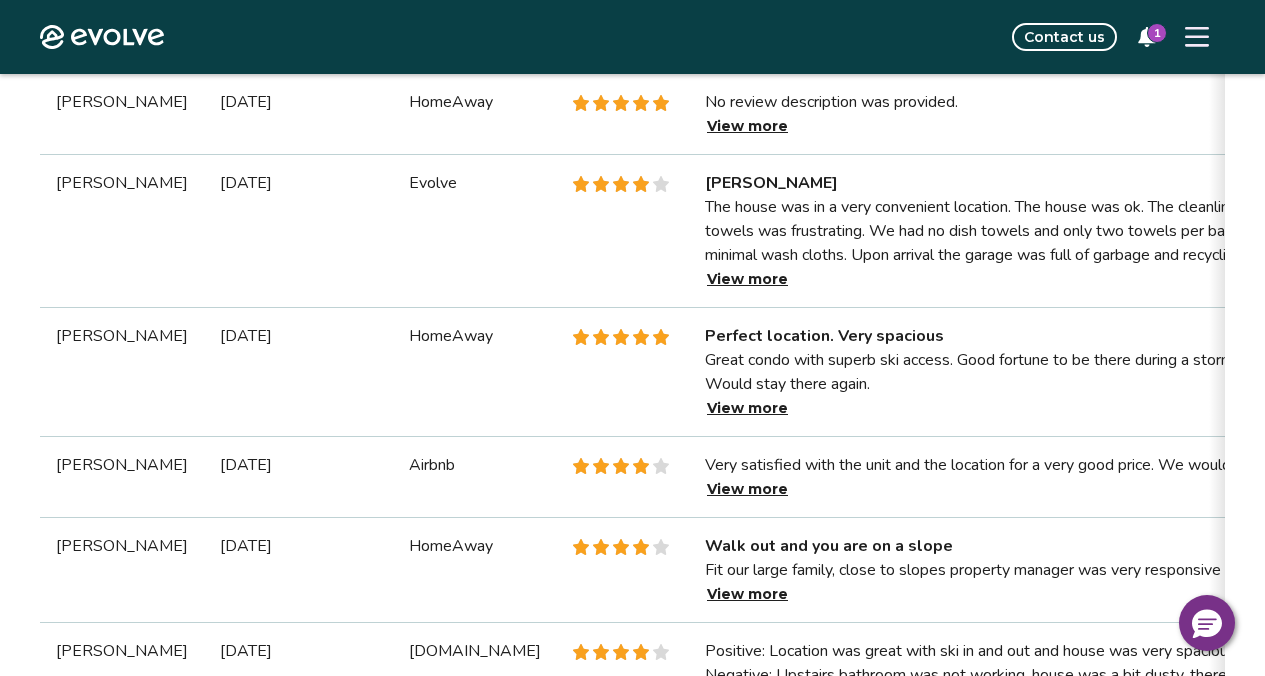 click on "View more" at bounding box center [747, 279] 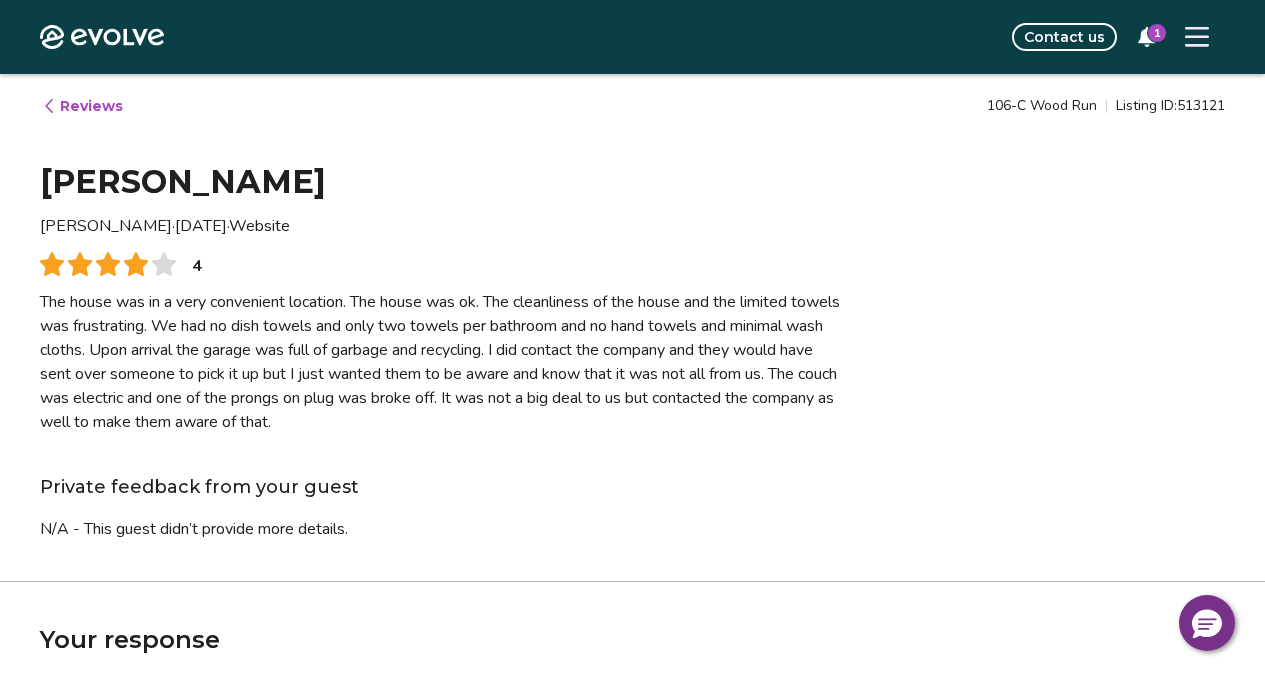scroll, scrollTop: 0, scrollLeft: 0, axis: both 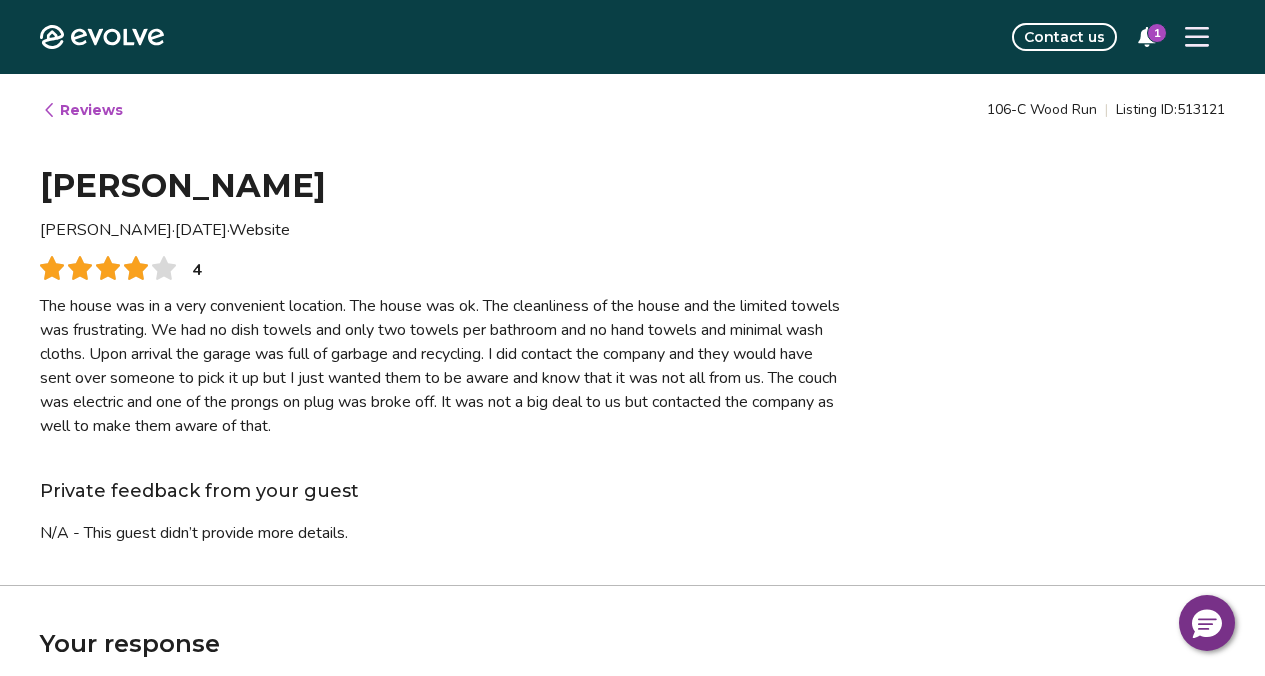 click on "Reviews" at bounding box center (82, 110) 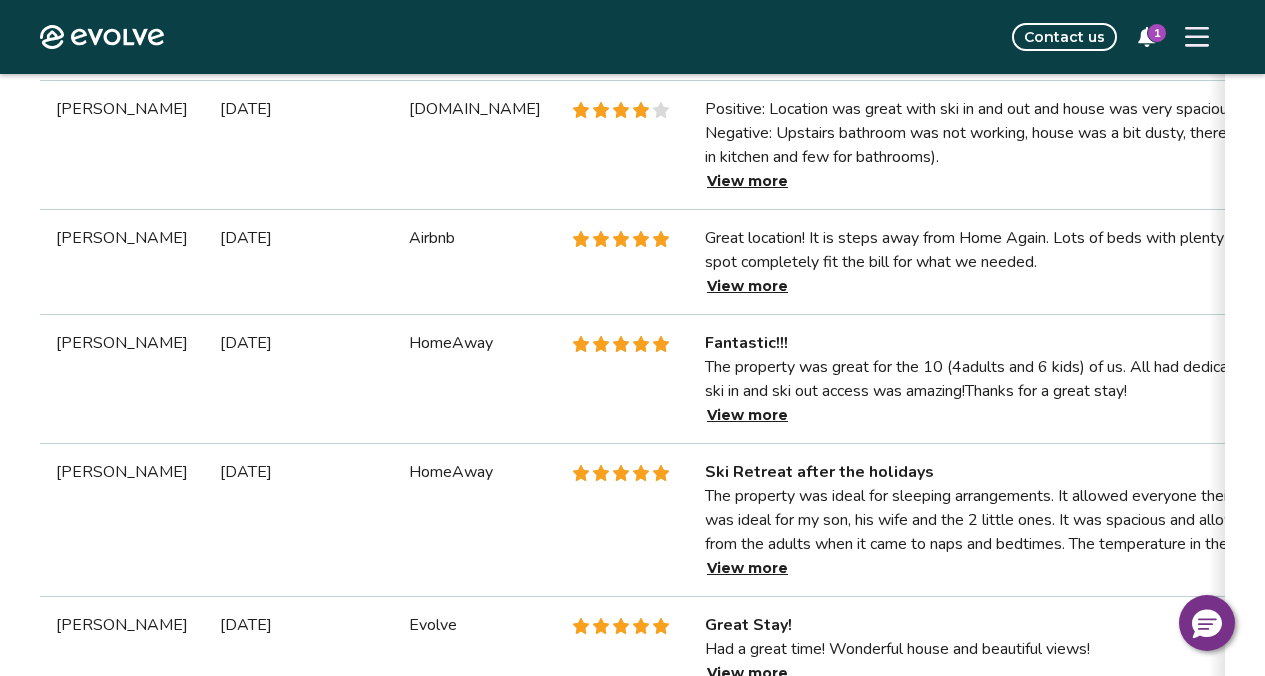 scroll, scrollTop: 1375, scrollLeft: 0, axis: vertical 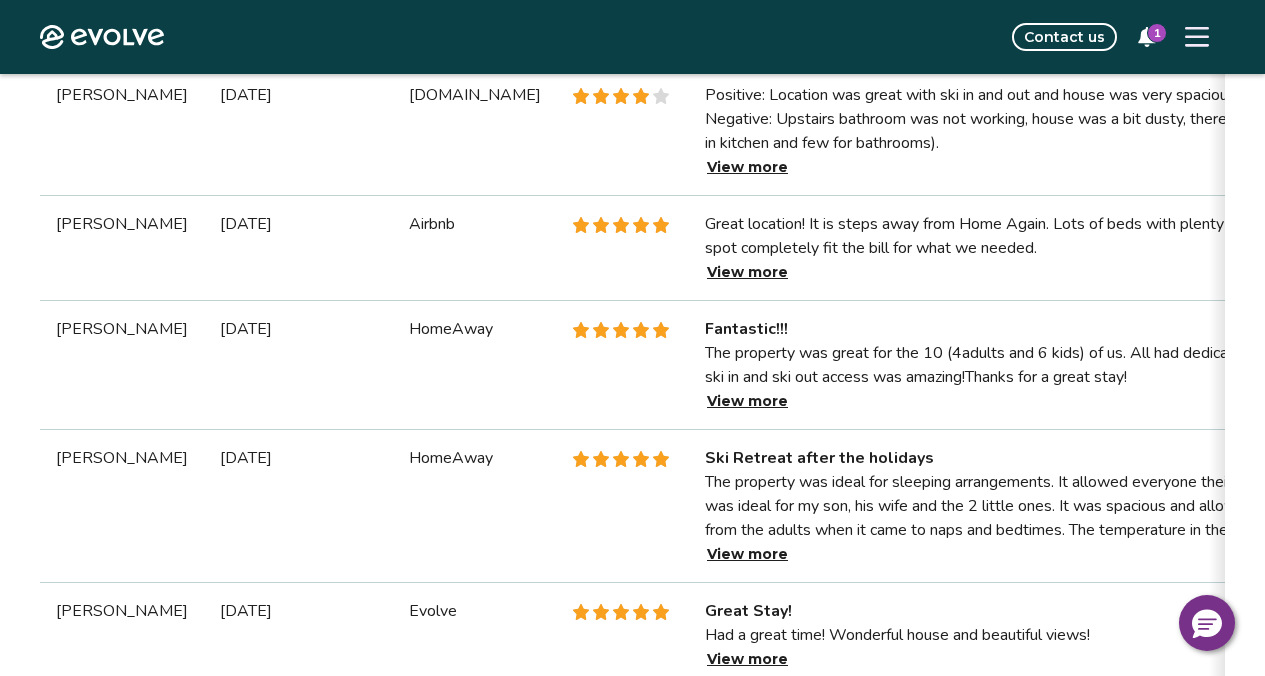 drag, startPoint x: 636, startPoint y: 545, endPoint x: 548, endPoint y: 529, distance: 89.44272 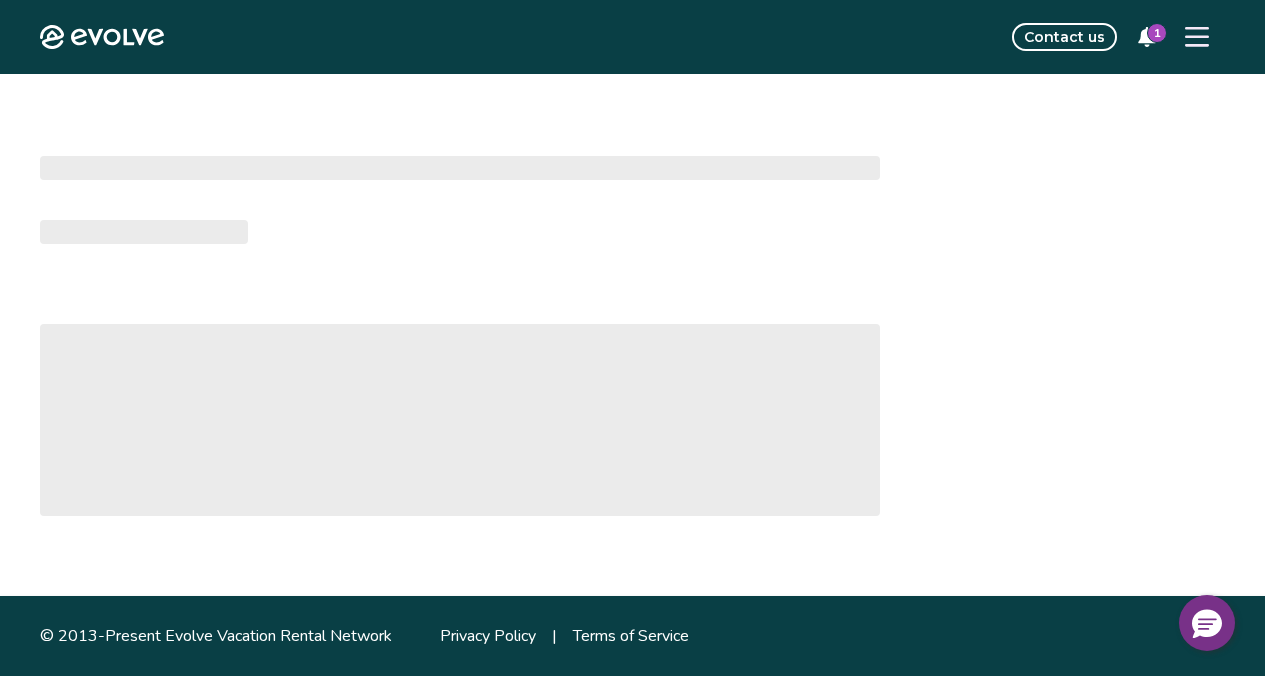 scroll, scrollTop: 0, scrollLeft: 0, axis: both 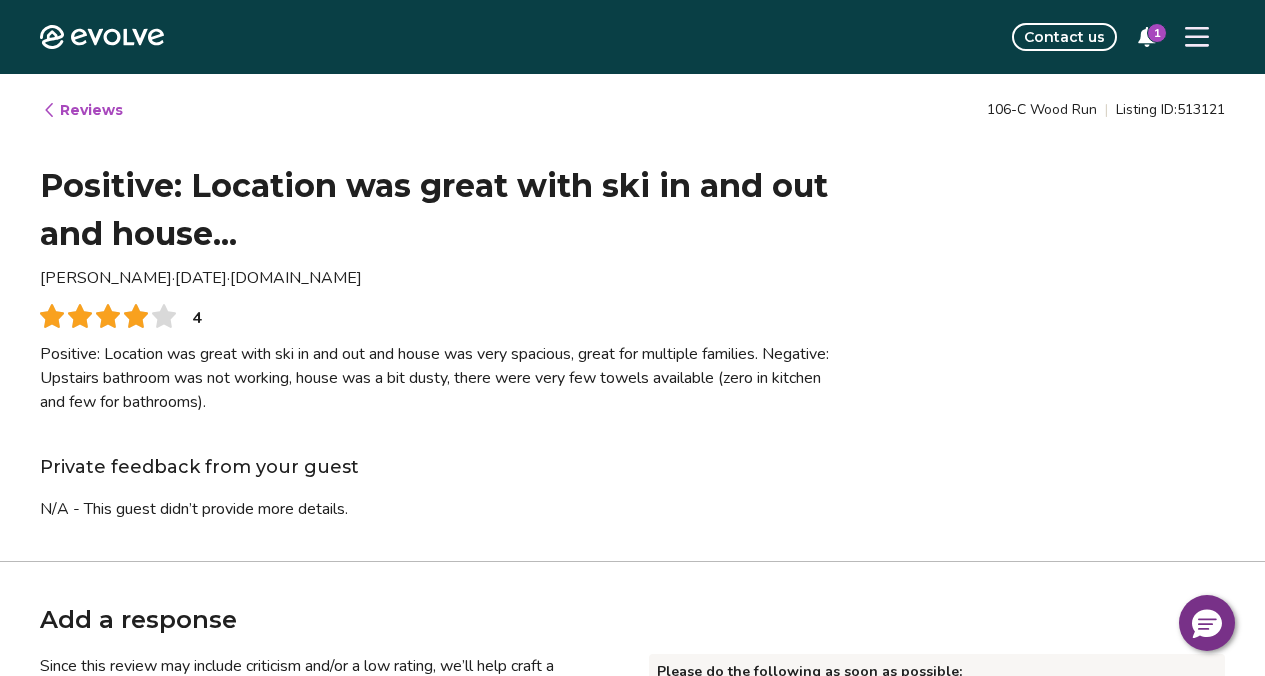 click on "Reviews" at bounding box center [82, 110] 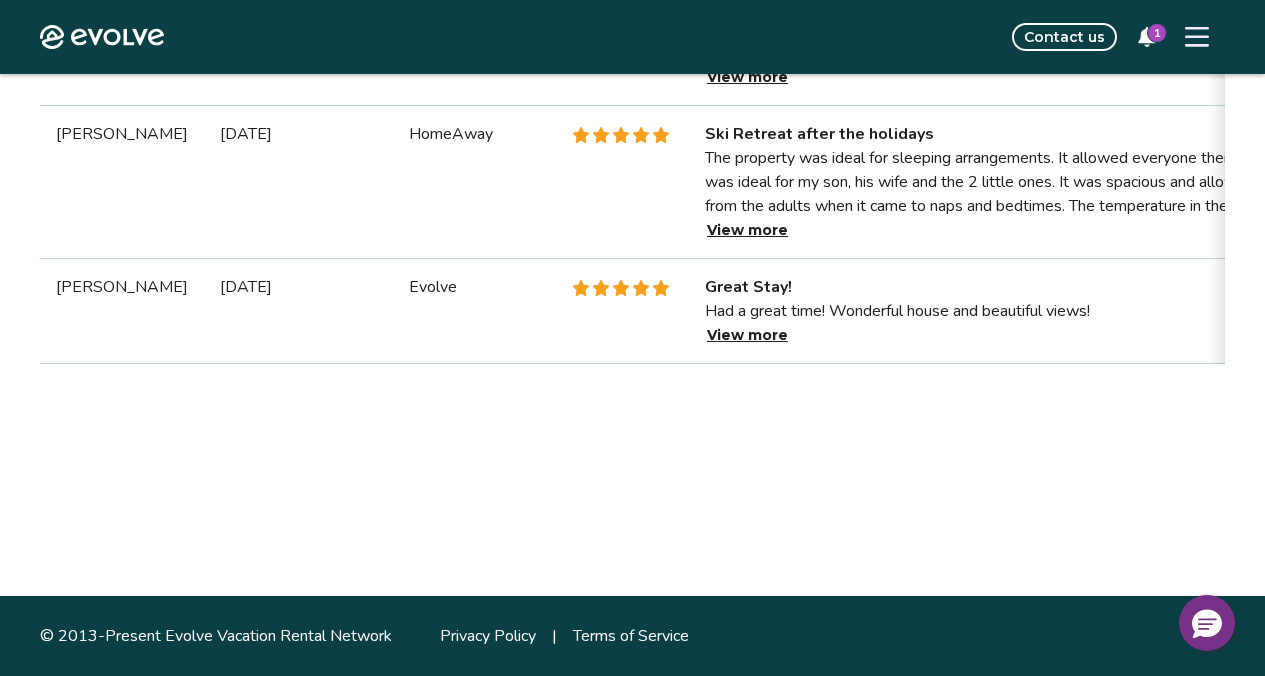 scroll, scrollTop: 1777, scrollLeft: 0, axis: vertical 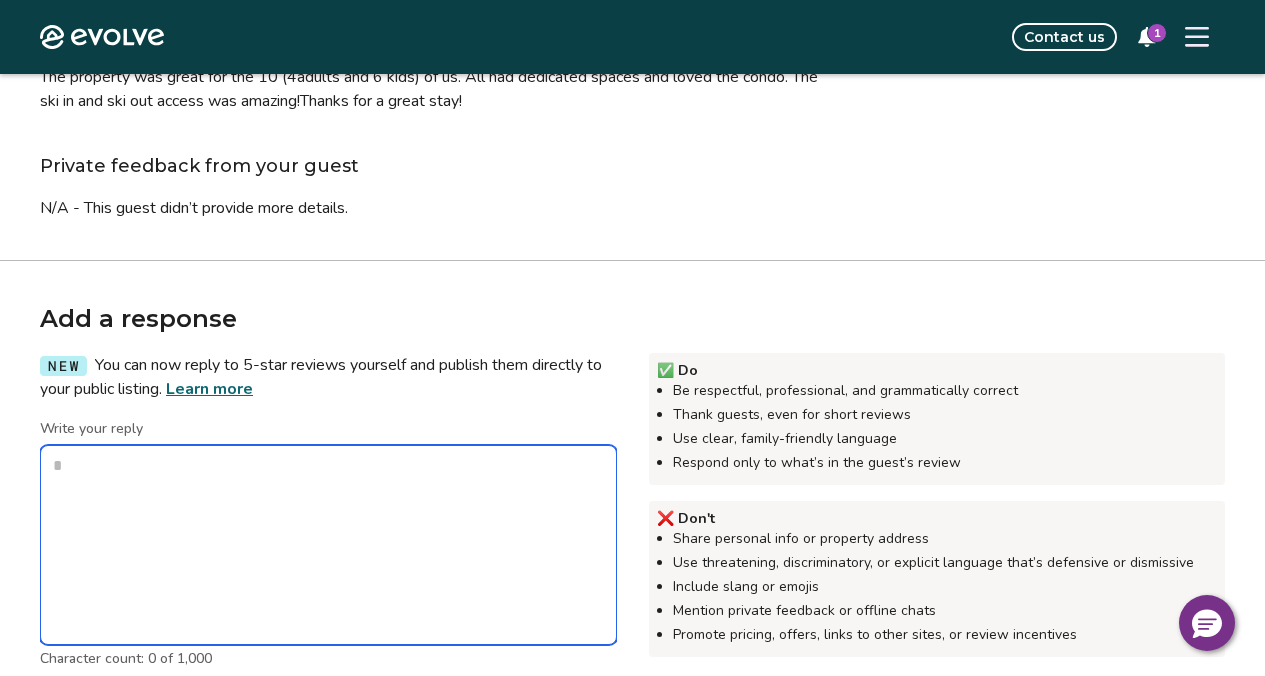 click on "Write your reply" at bounding box center (328, 545) 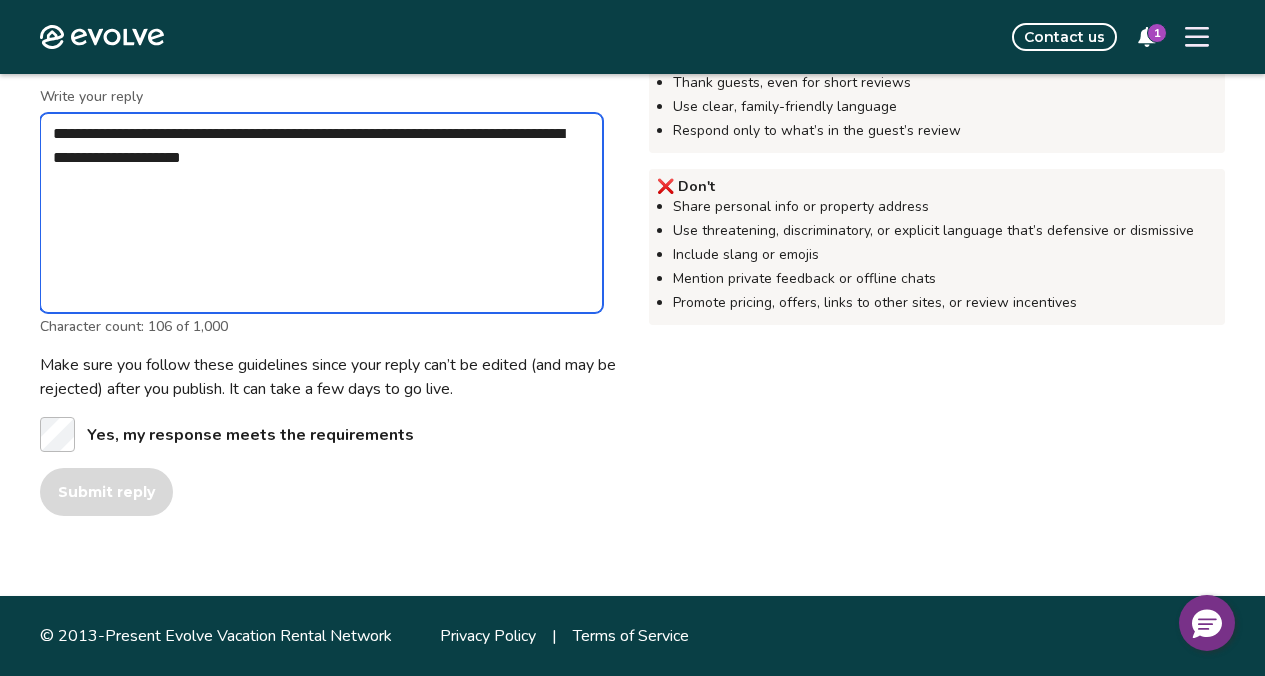 scroll, scrollTop: 613, scrollLeft: 0, axis: vertical 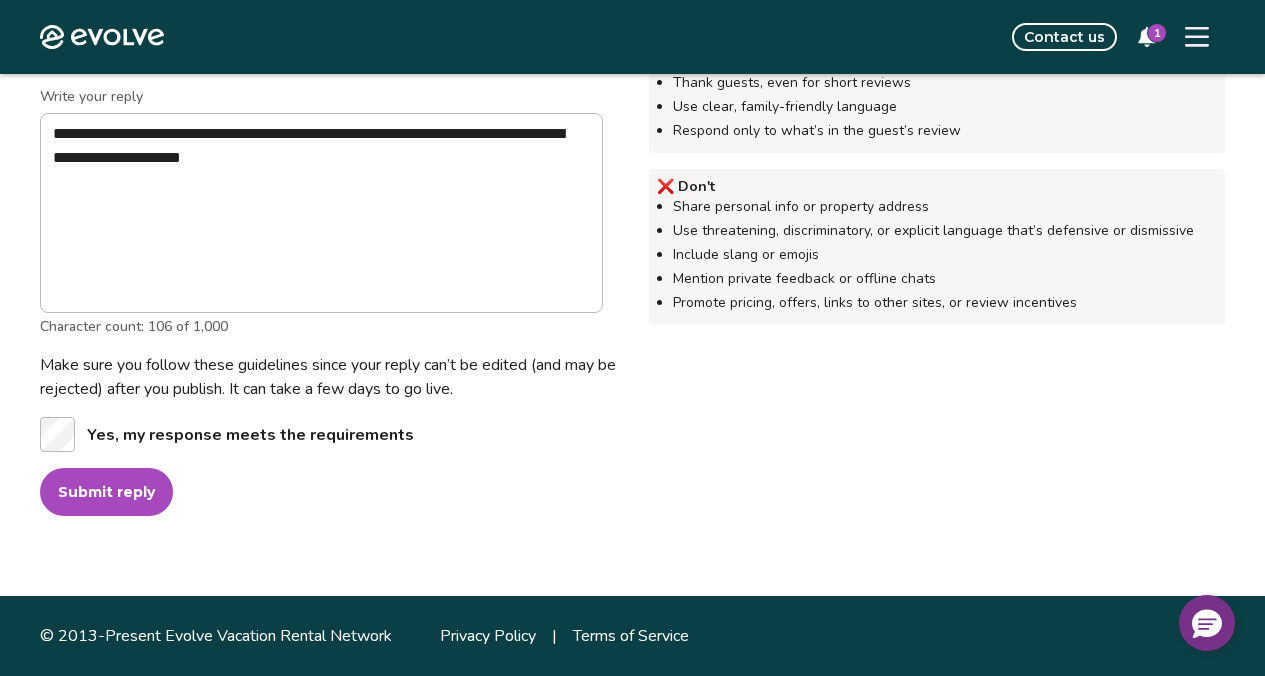 click on "Submit reply" at bounding box center [106, 492] 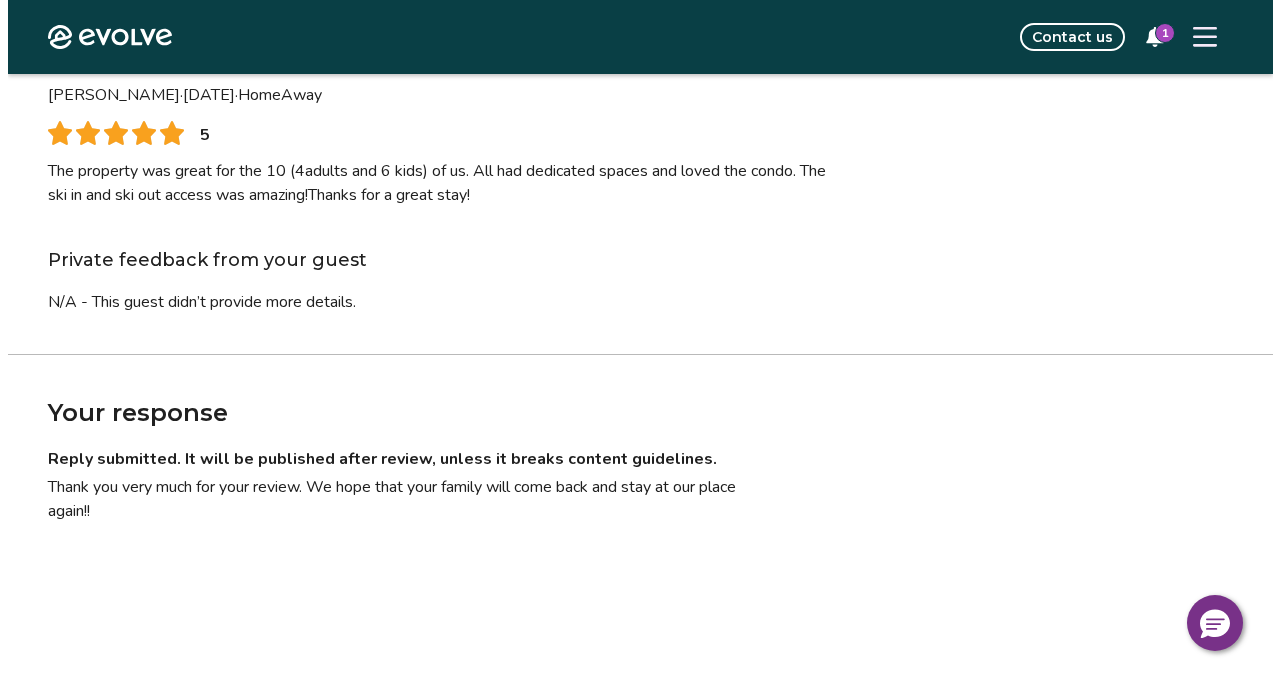 scroll, scrollTop: 124, scrollLeft: 0, axis: vertical 